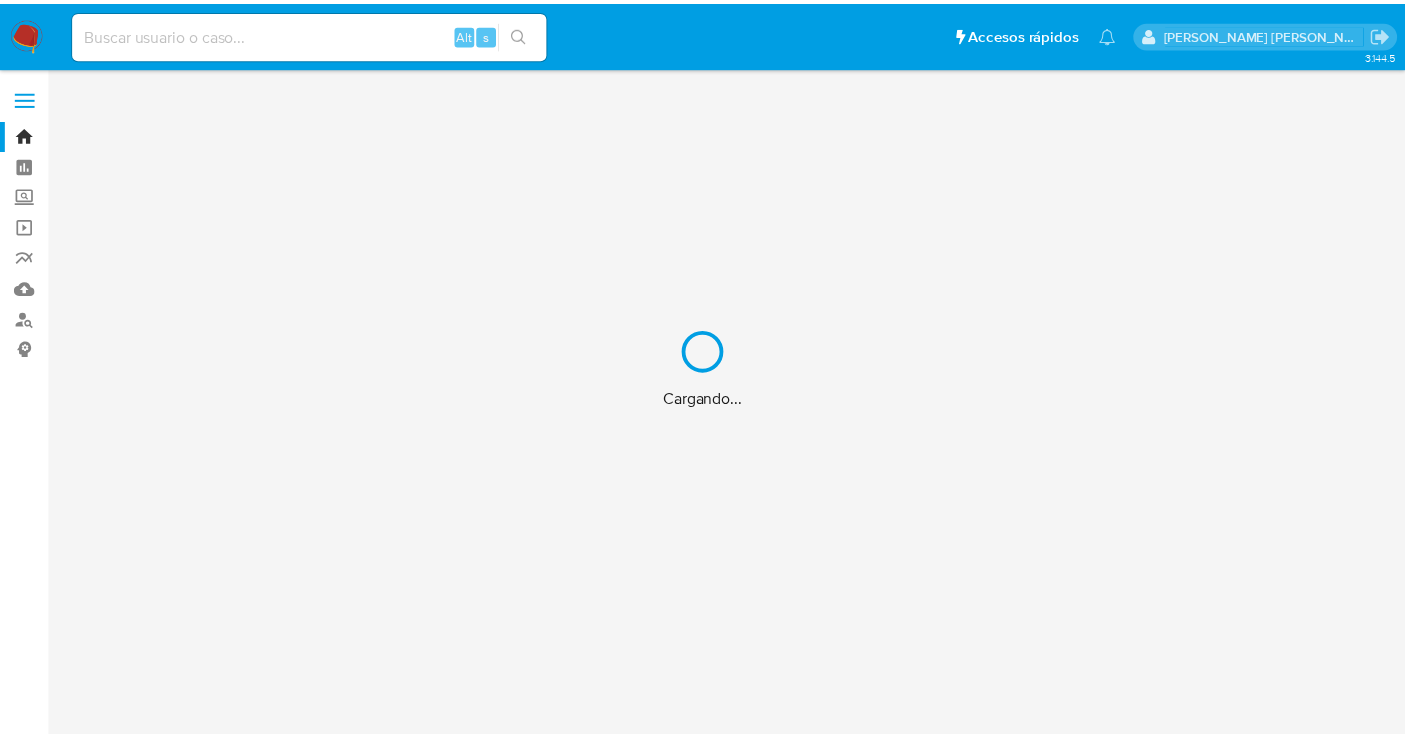 scroll, scrollTop: 0, scrollLeft: 0, axis: both 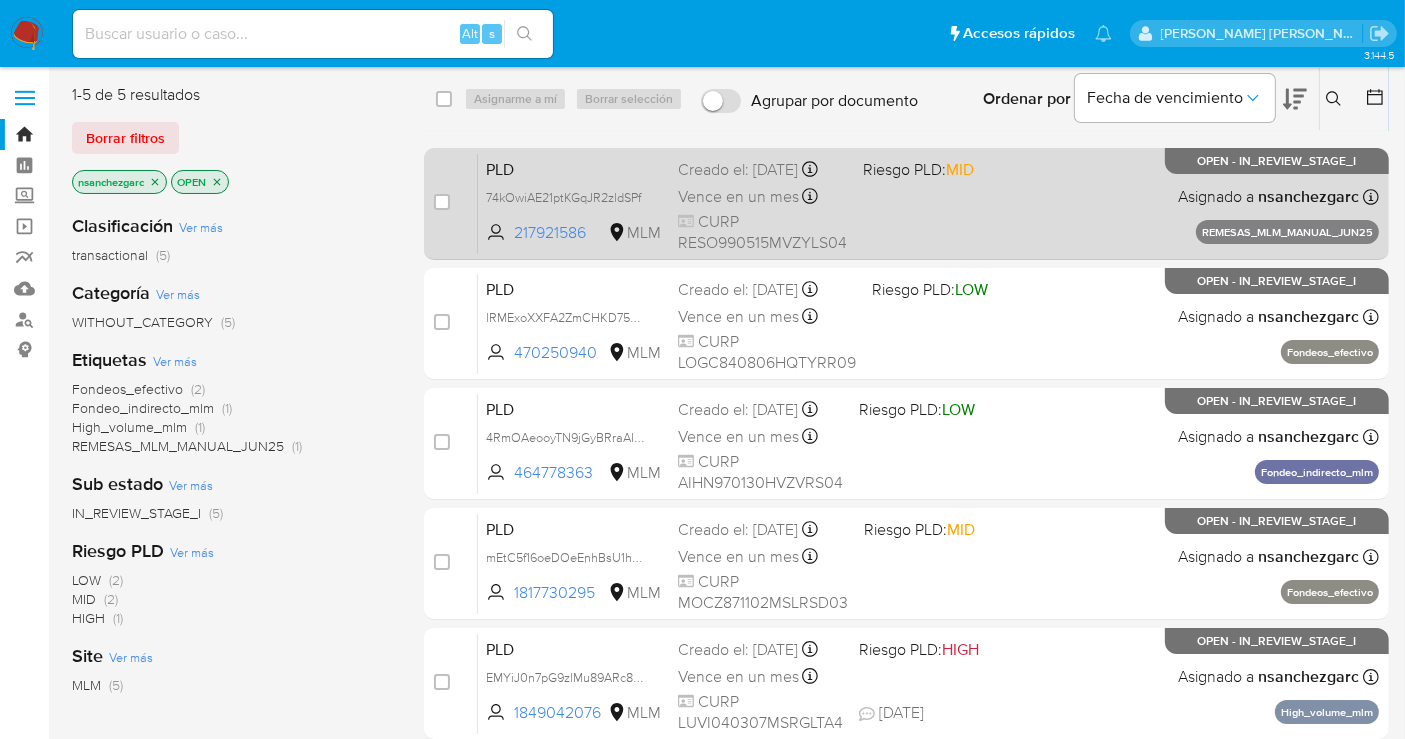 click on "Creado el: [DATE]   Creado el: [DATE] 13:16:02" at bounding box center (762, 170) 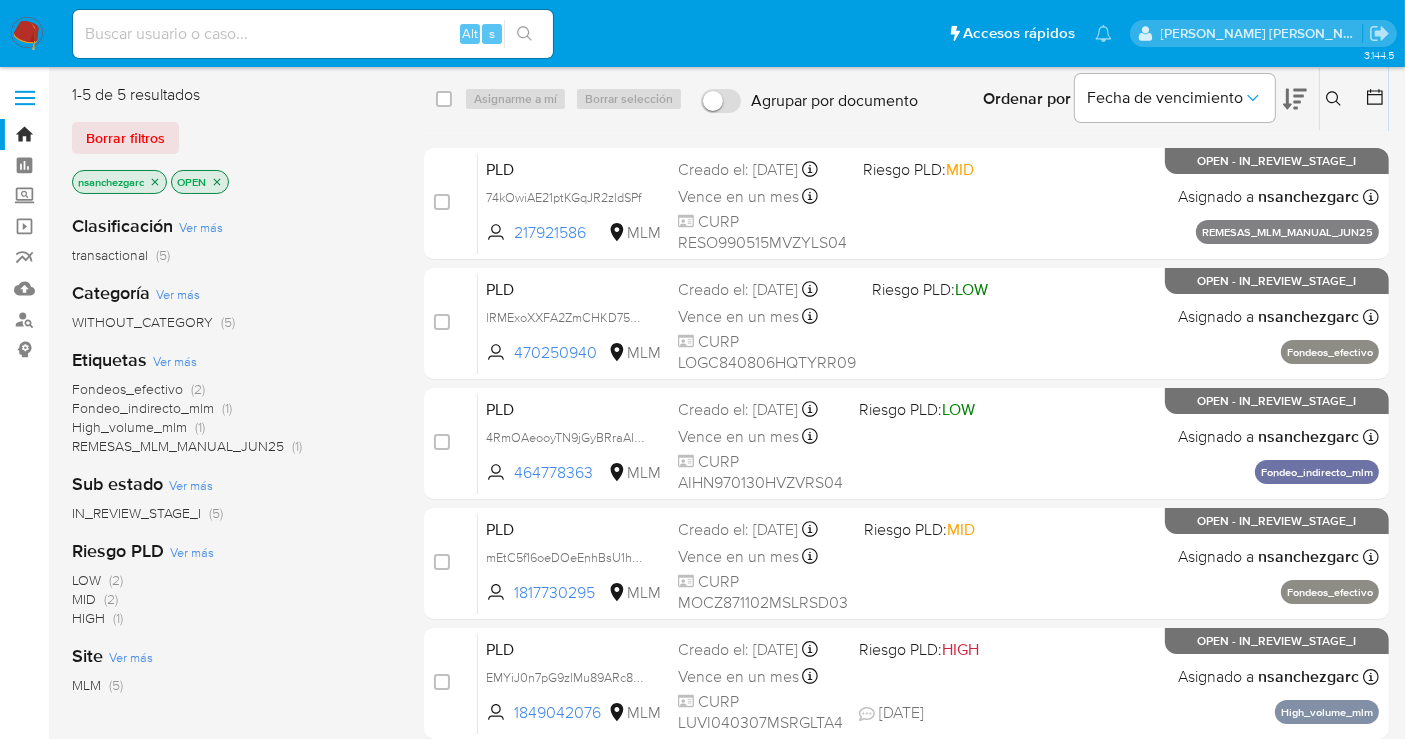 click on "Alt s" at bounding box center (313, 34) 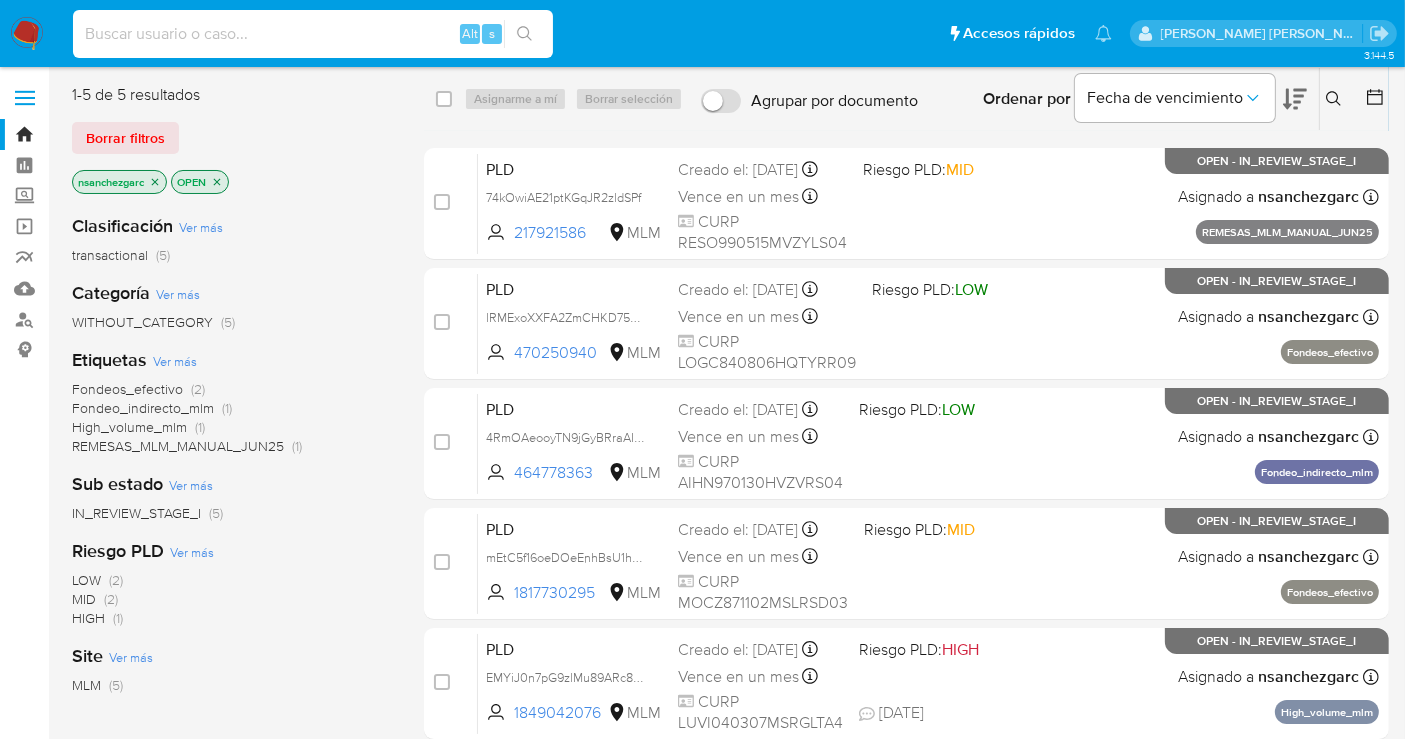 paste on "254419645" 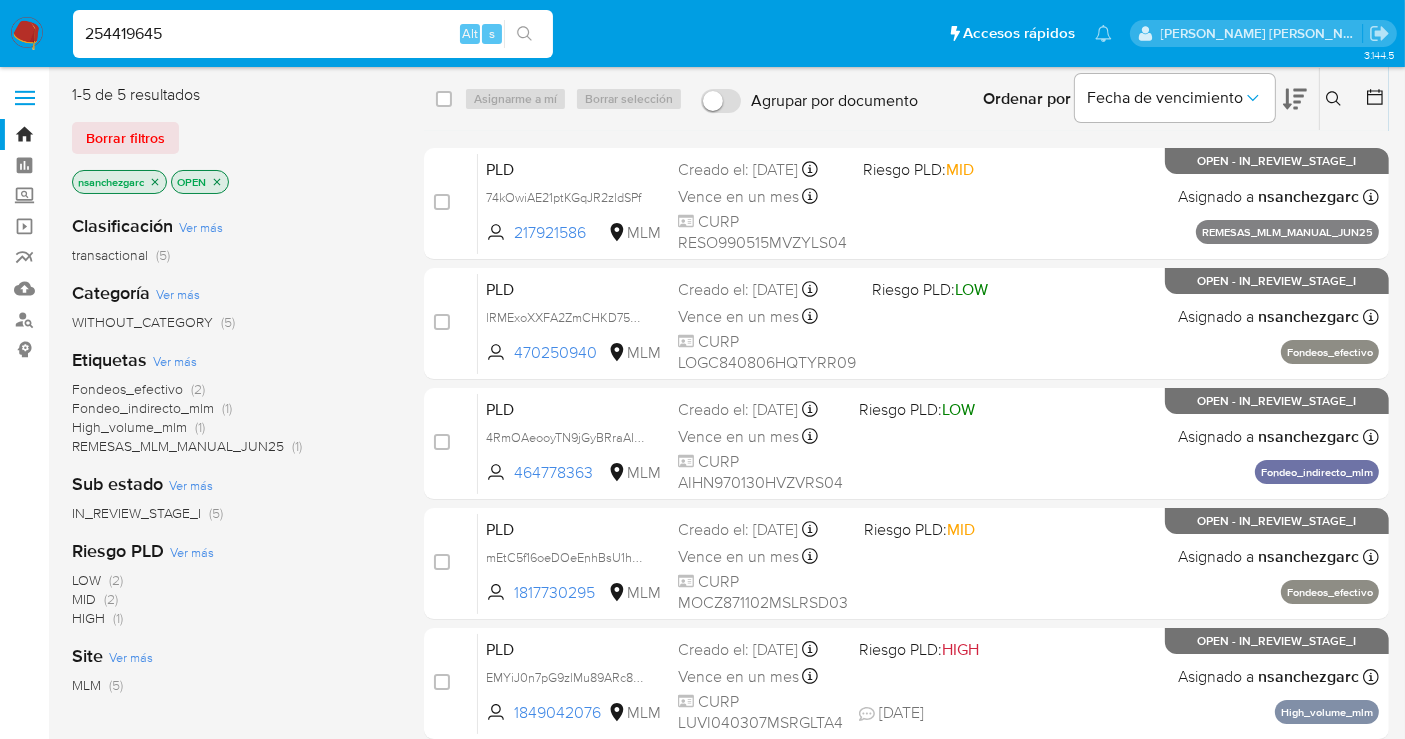 type on "254419645" 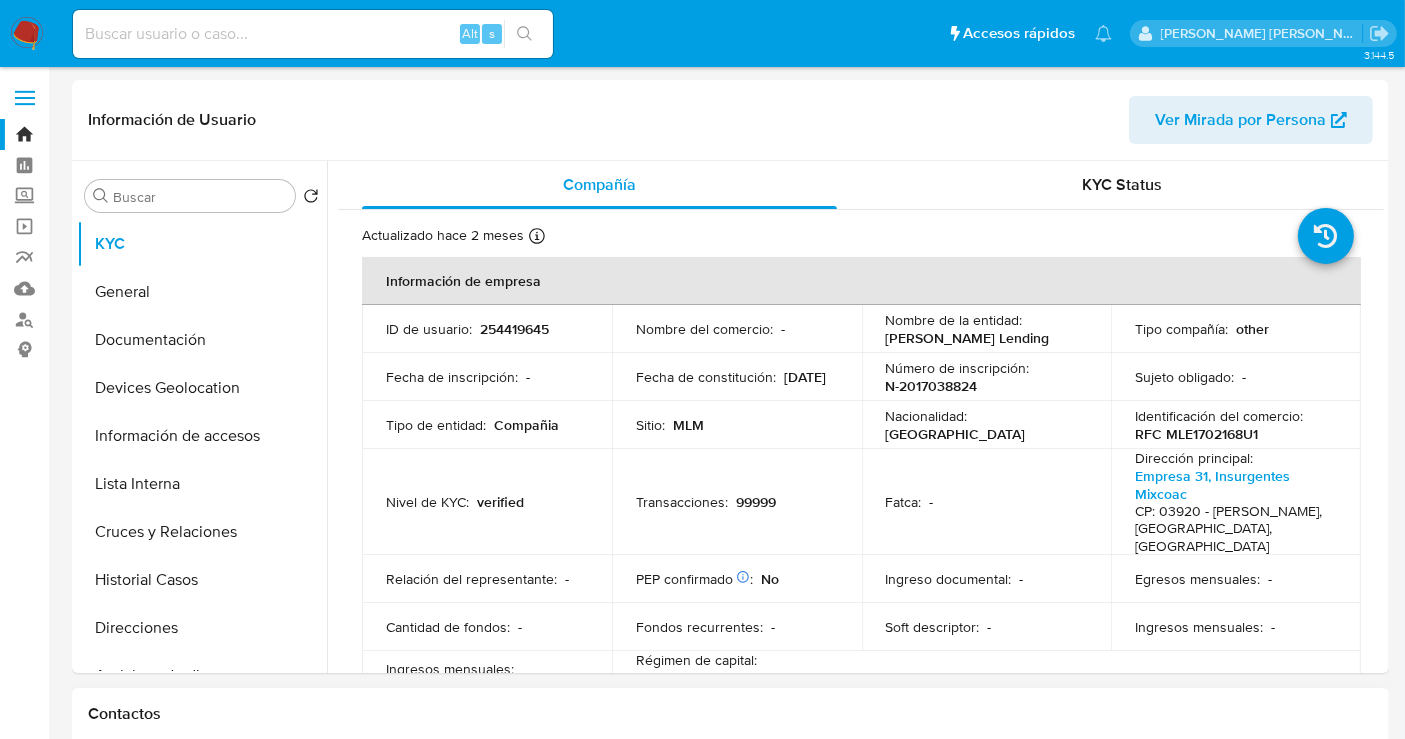 select on "10" 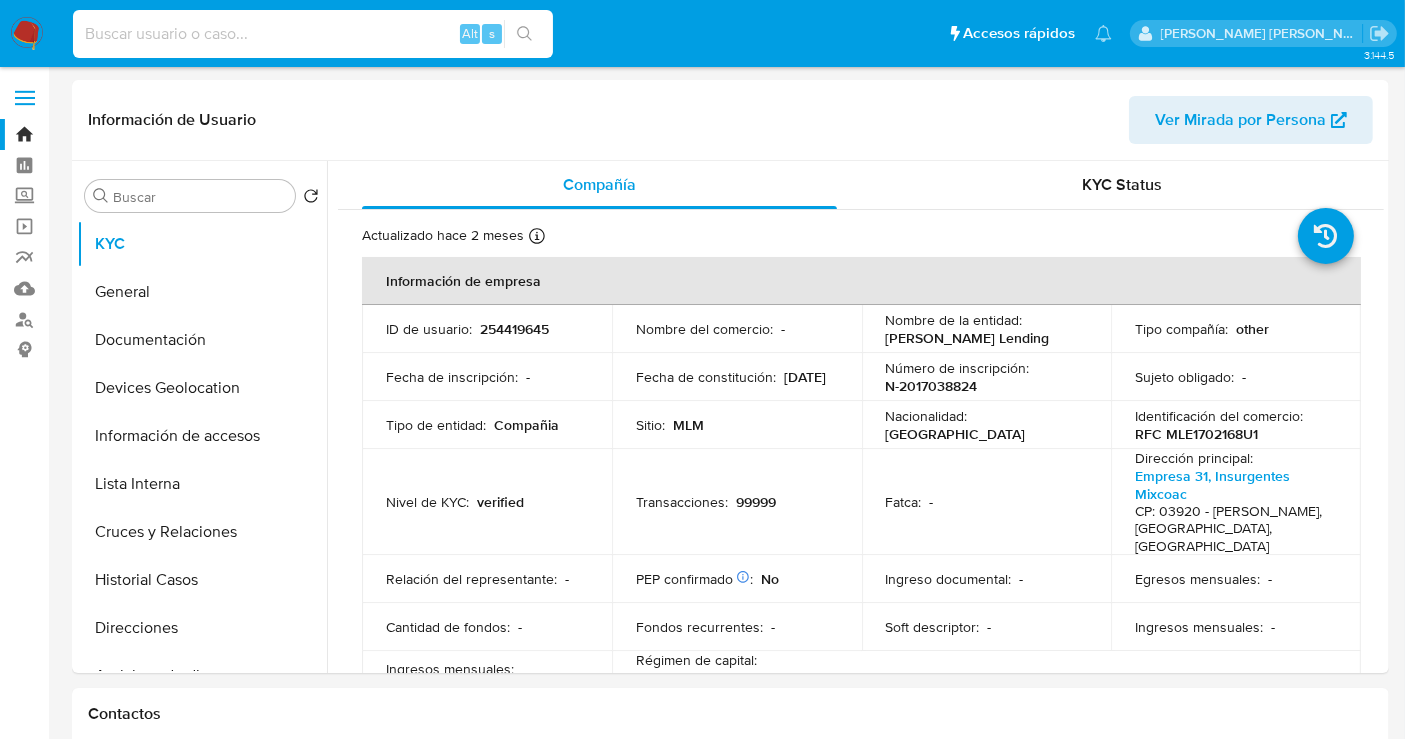 click at bounding box center [313, 34] 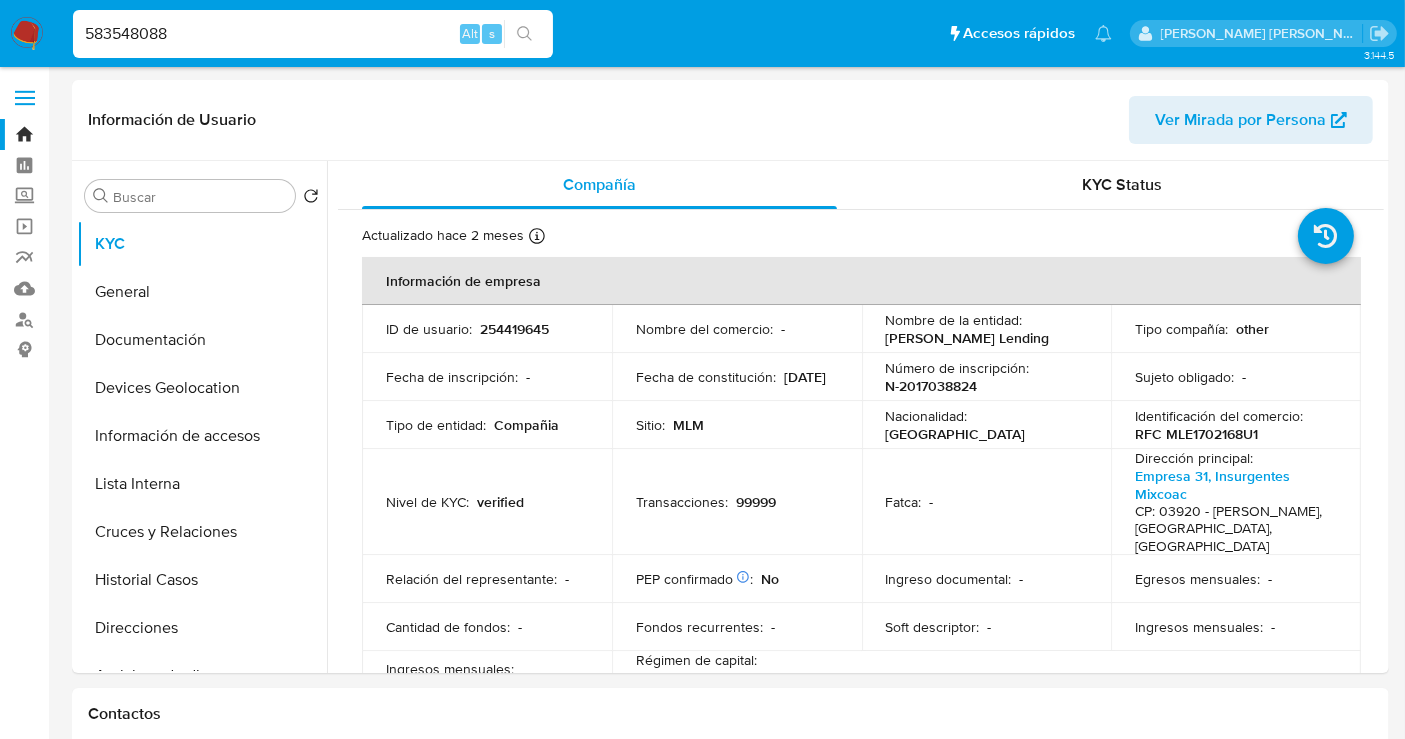 type on "583548088" 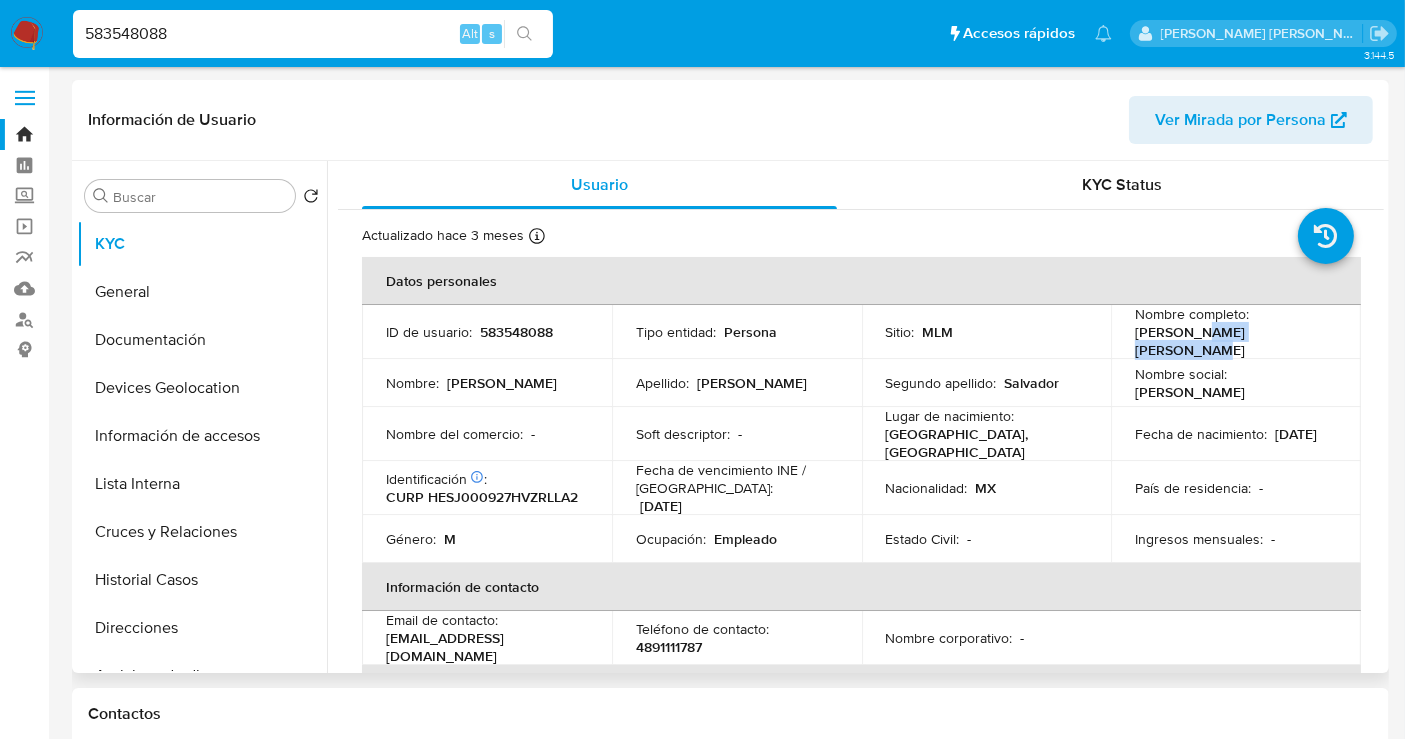 select on "10" 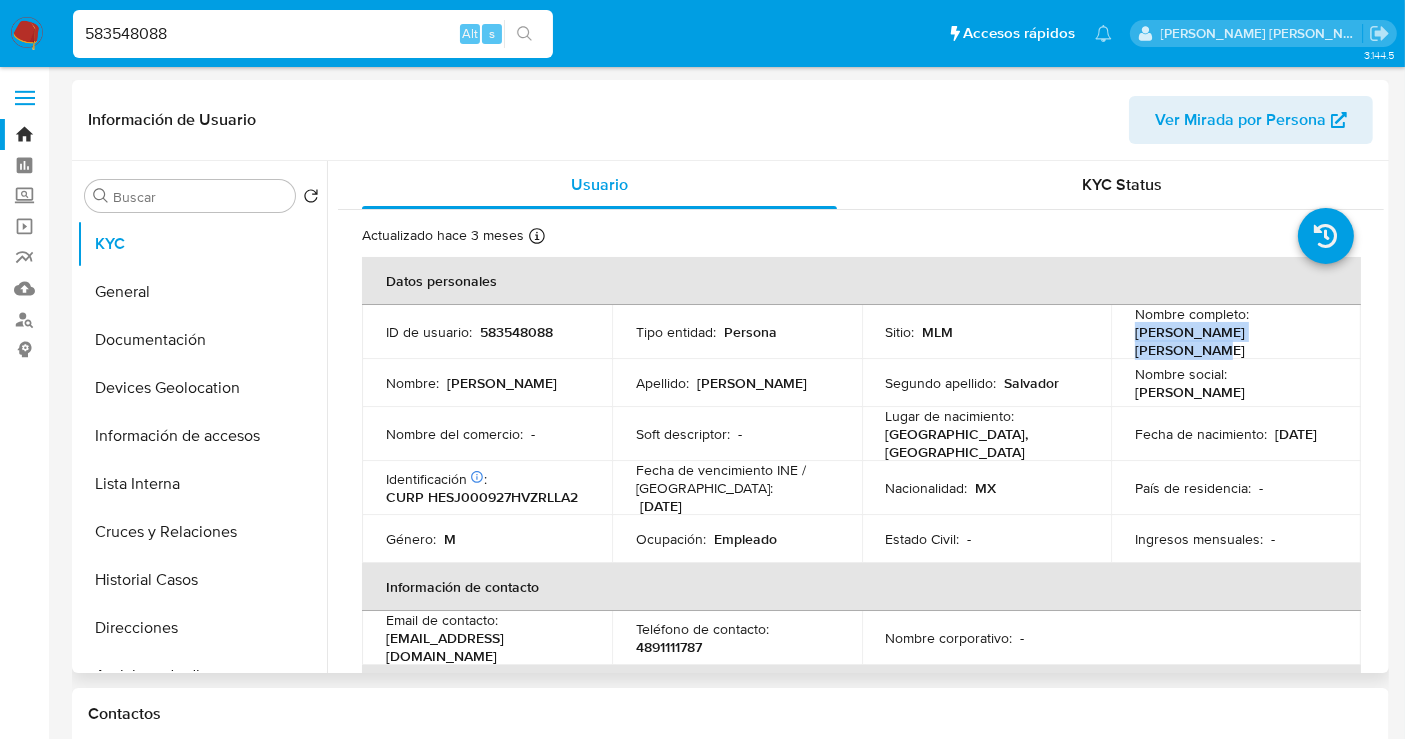 drag, startPoint x: 1308, startPoint y: 337, endPoint x: 1121, endPoint y: 376, distance: 191.02356 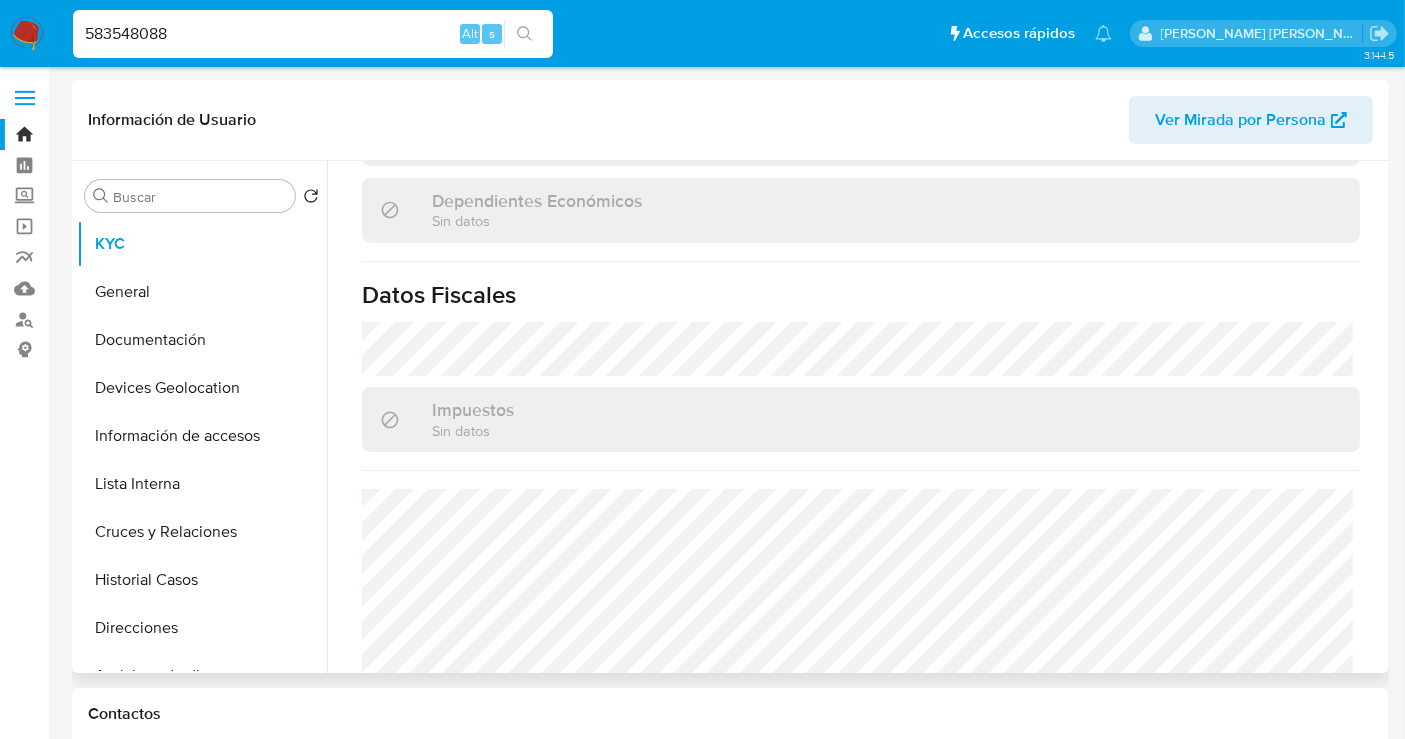 scroll, scrollTop: 1262, scrollLeft: 0, axis: vertical 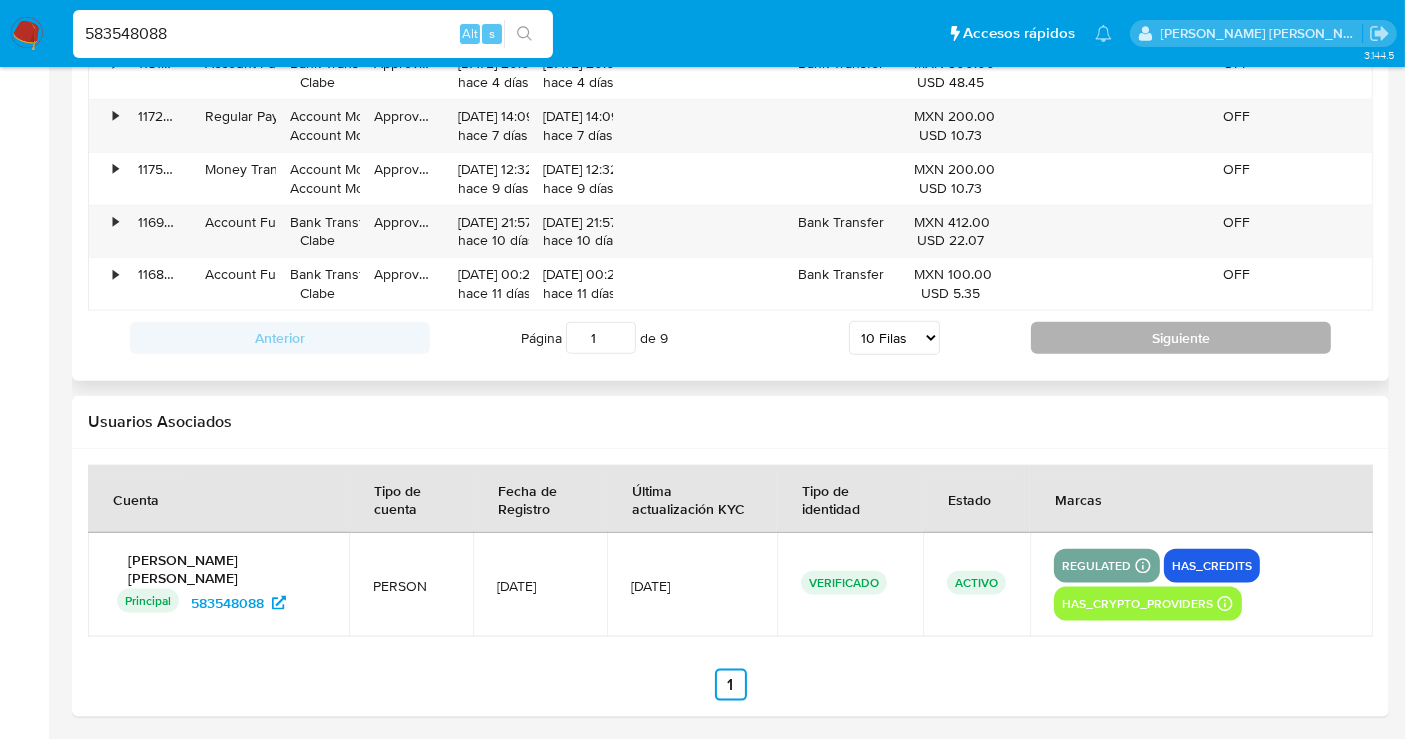 click on "Siguiente" at bounding box center (1181, 338) 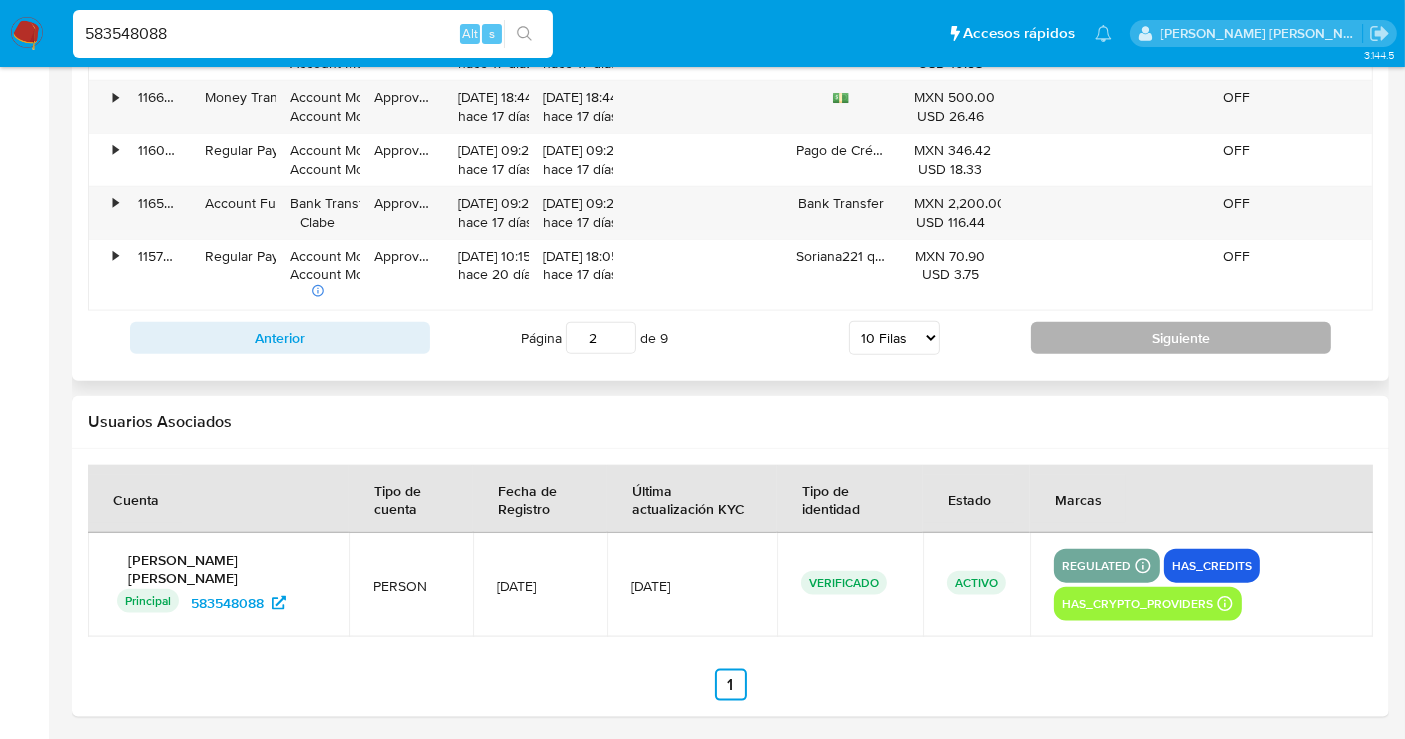 click on "Siguiente" at bounding box center (1181, 338) 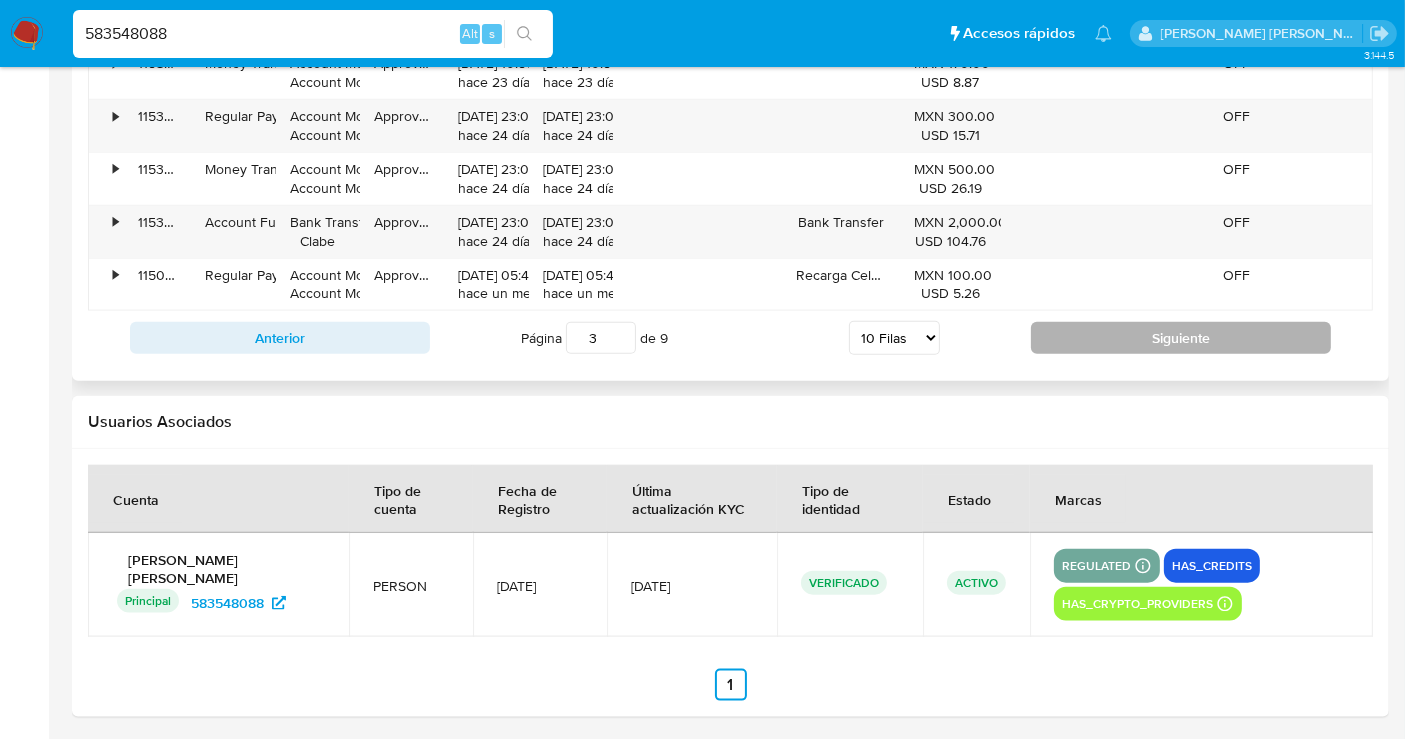 click on "Siguiente" at bounding box center (1181, 338) 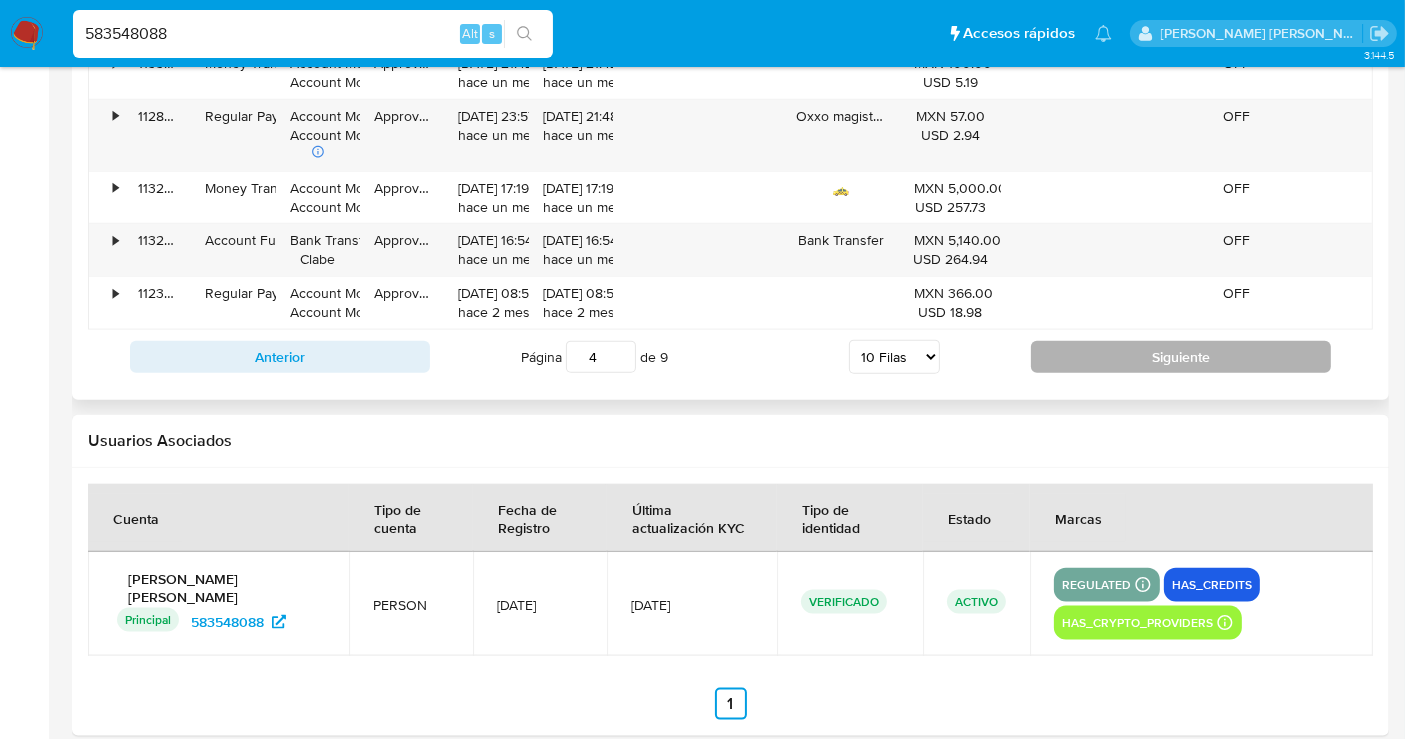 click on "Siguiente" at bounding box center [1181, 357] 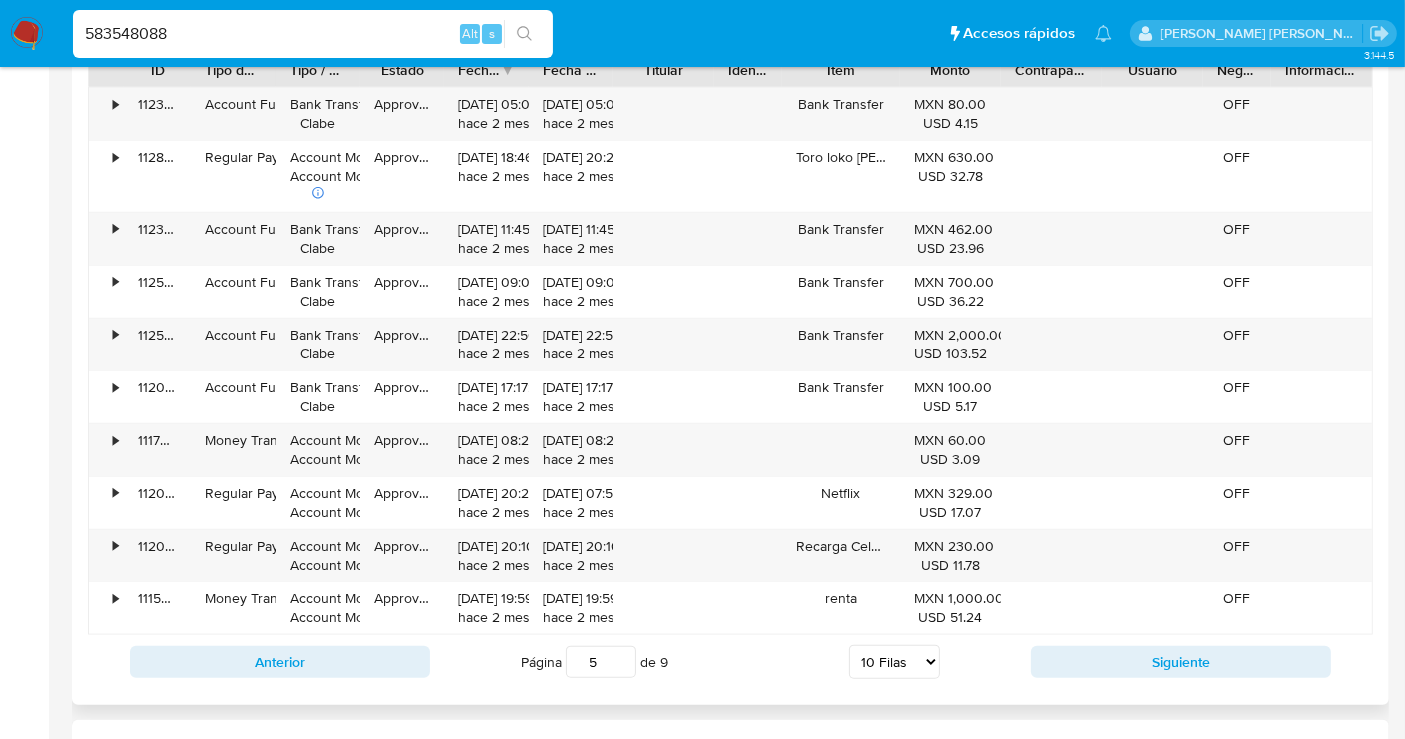 scroll, scrollTop: 1920, scrollLeft: 0, axis: vertical 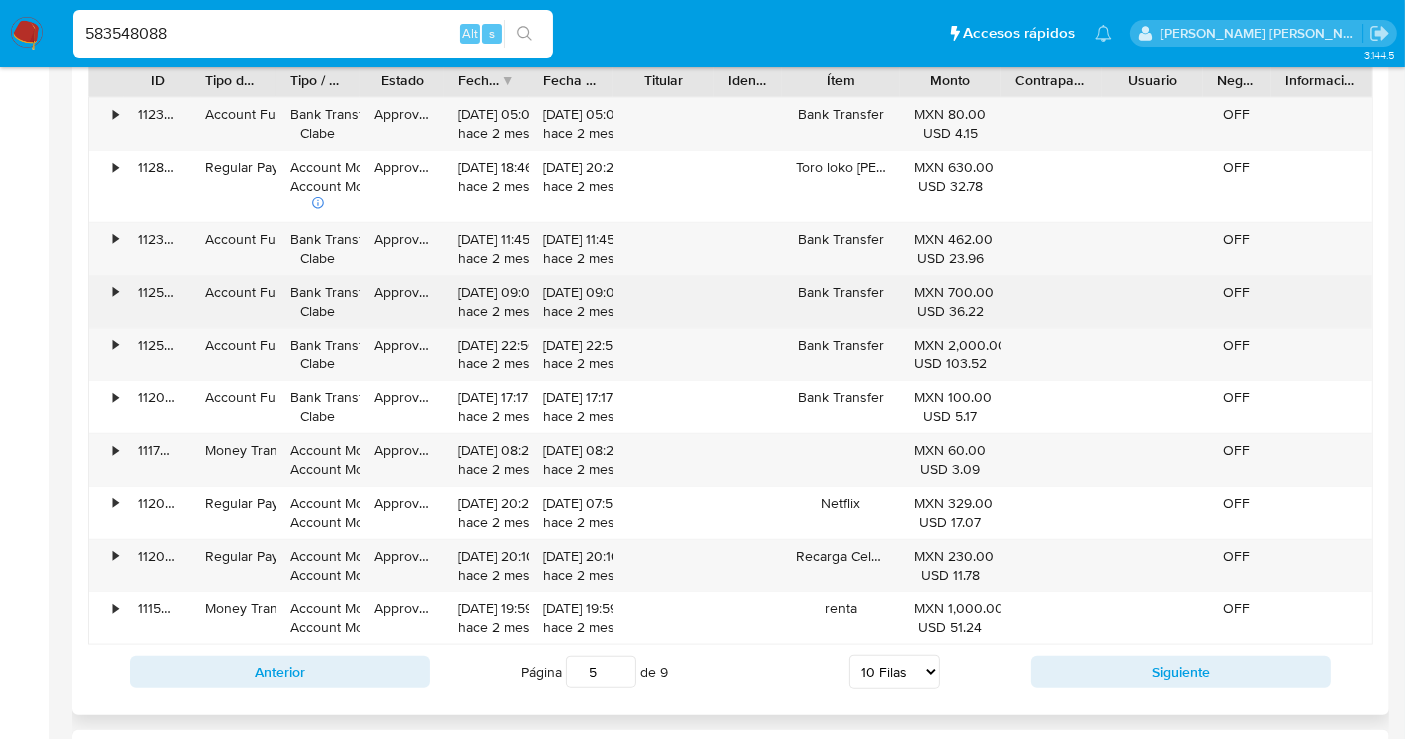 type 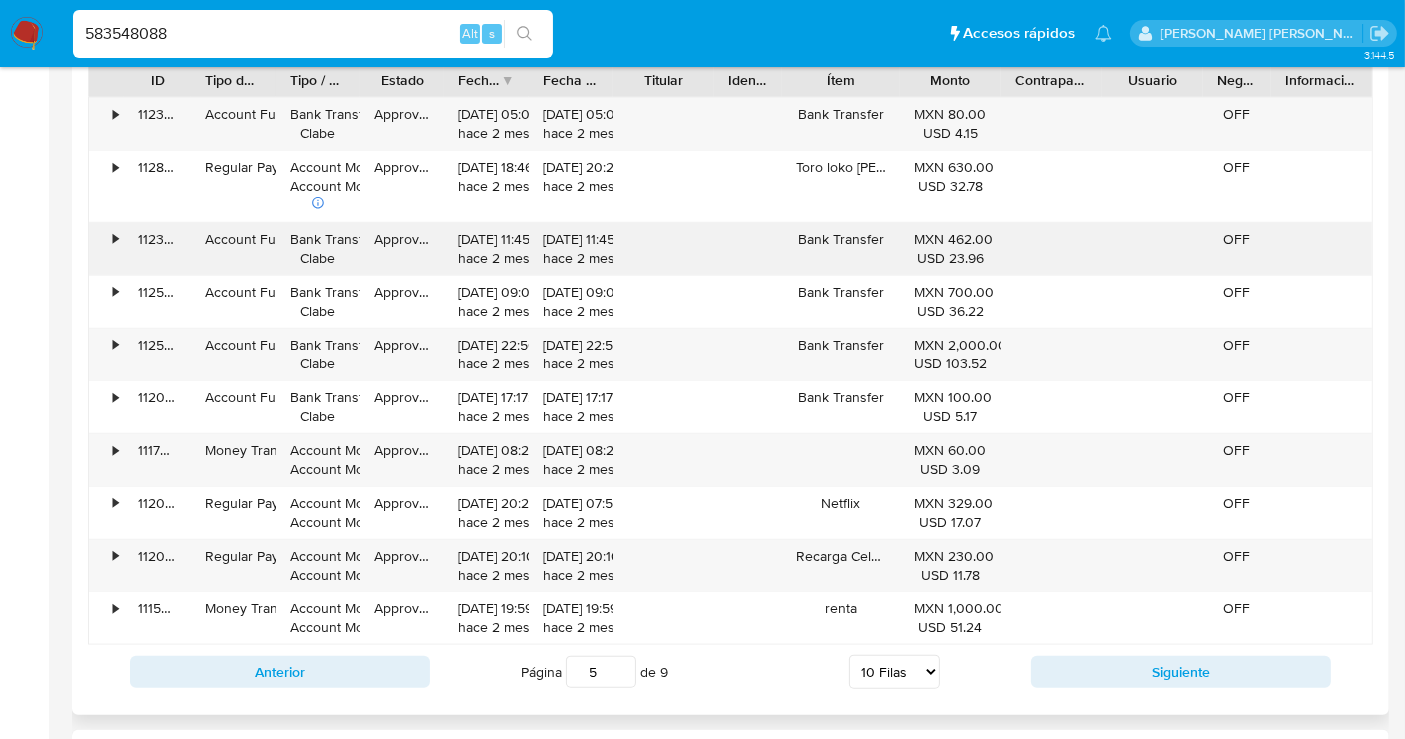 click on "•" at bounding box center (106, 249) 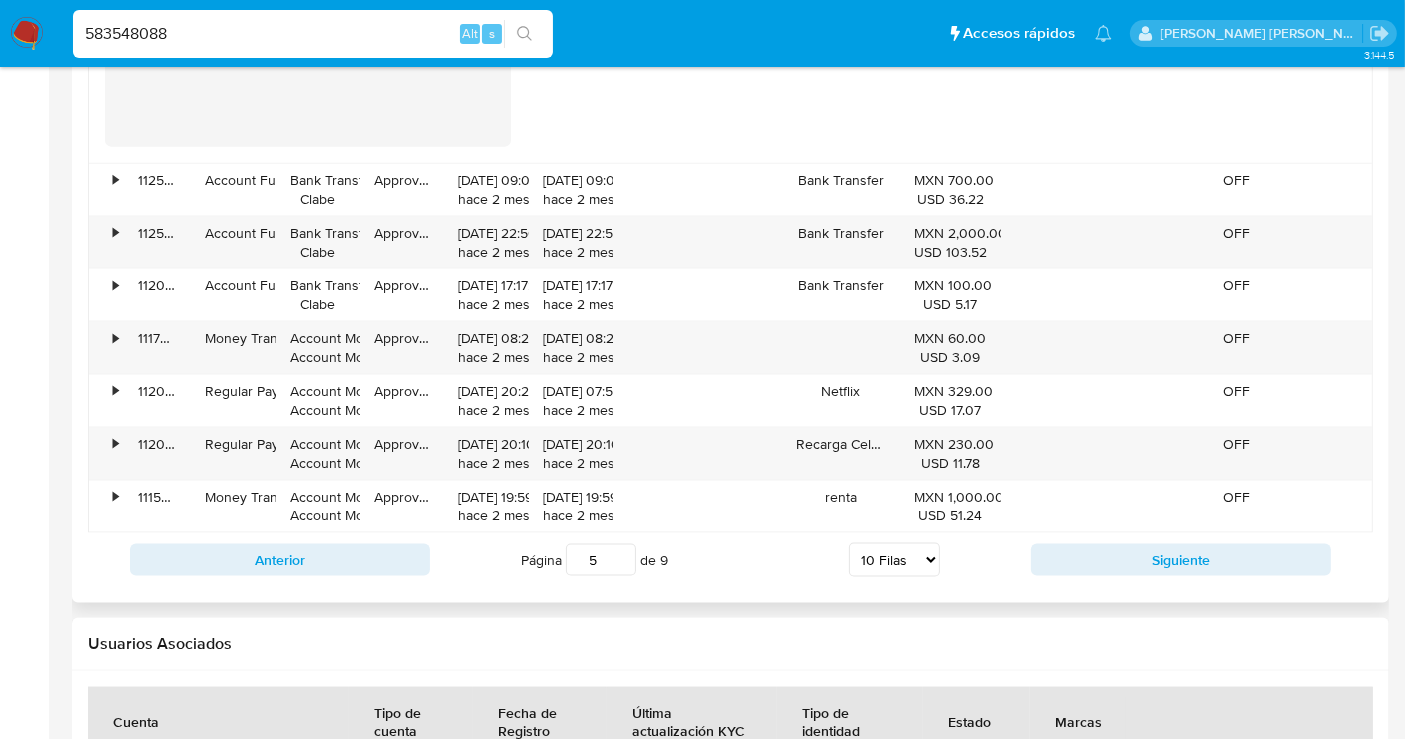 scroll, scrollTop: 2654, scrollLeft: 0, axis: vertical 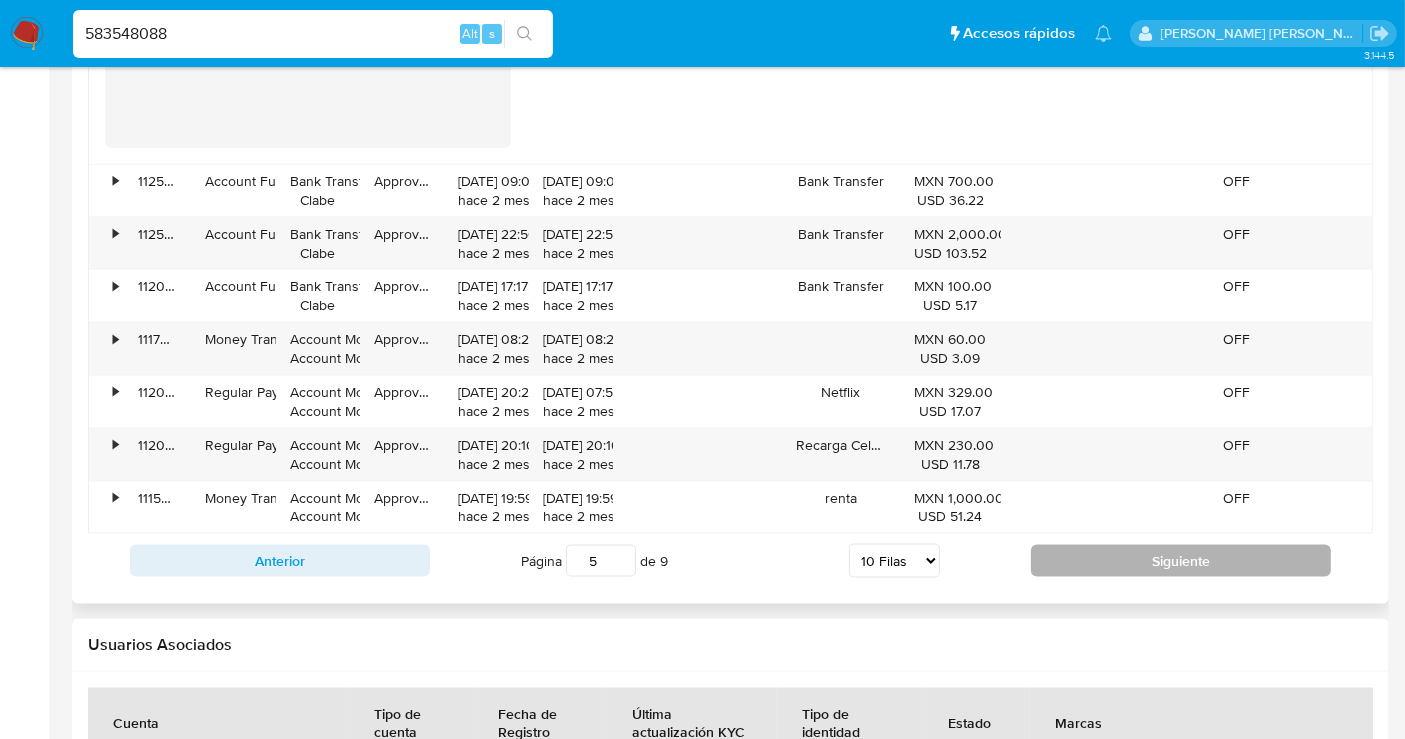 click on "Siguiente" at bounding box center (1181, 561) 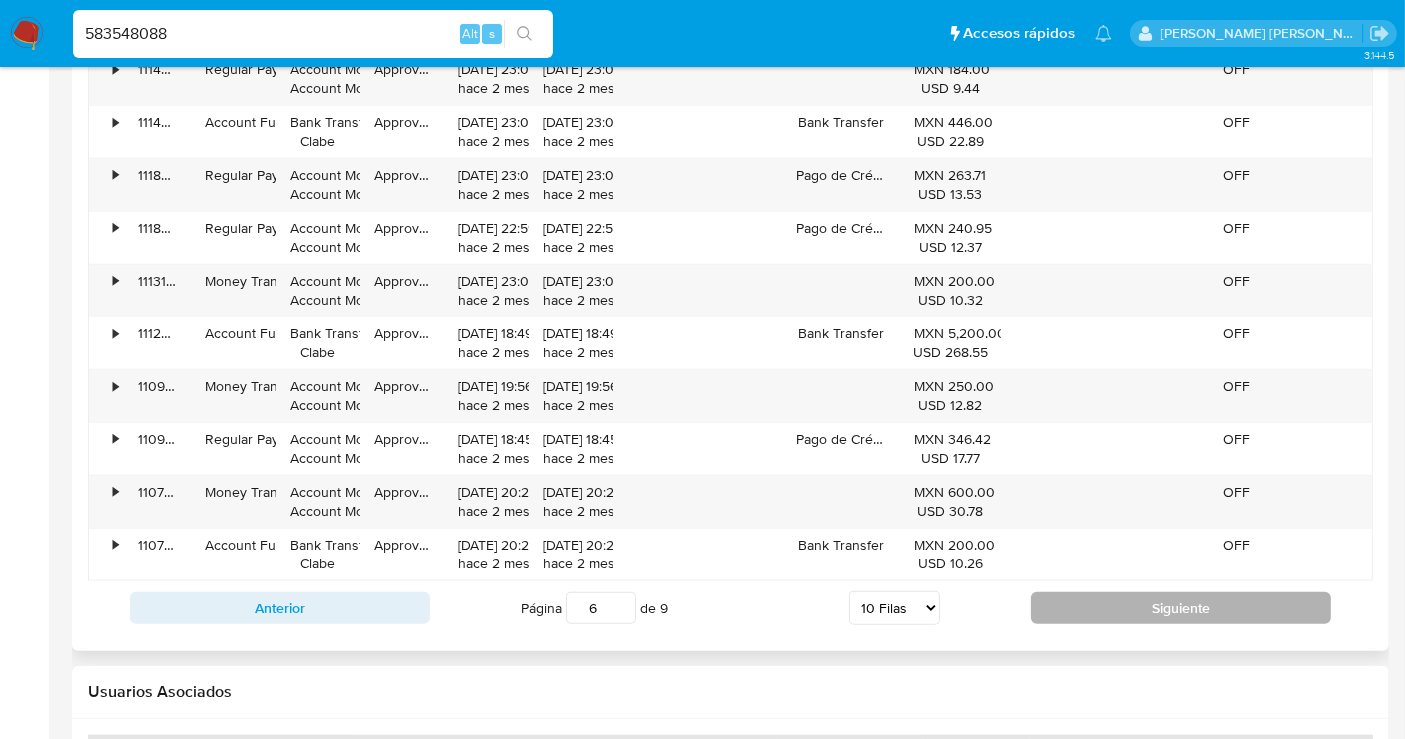 scroll, scrollTop: 1823, scrollLeft: 0, axis: vertical 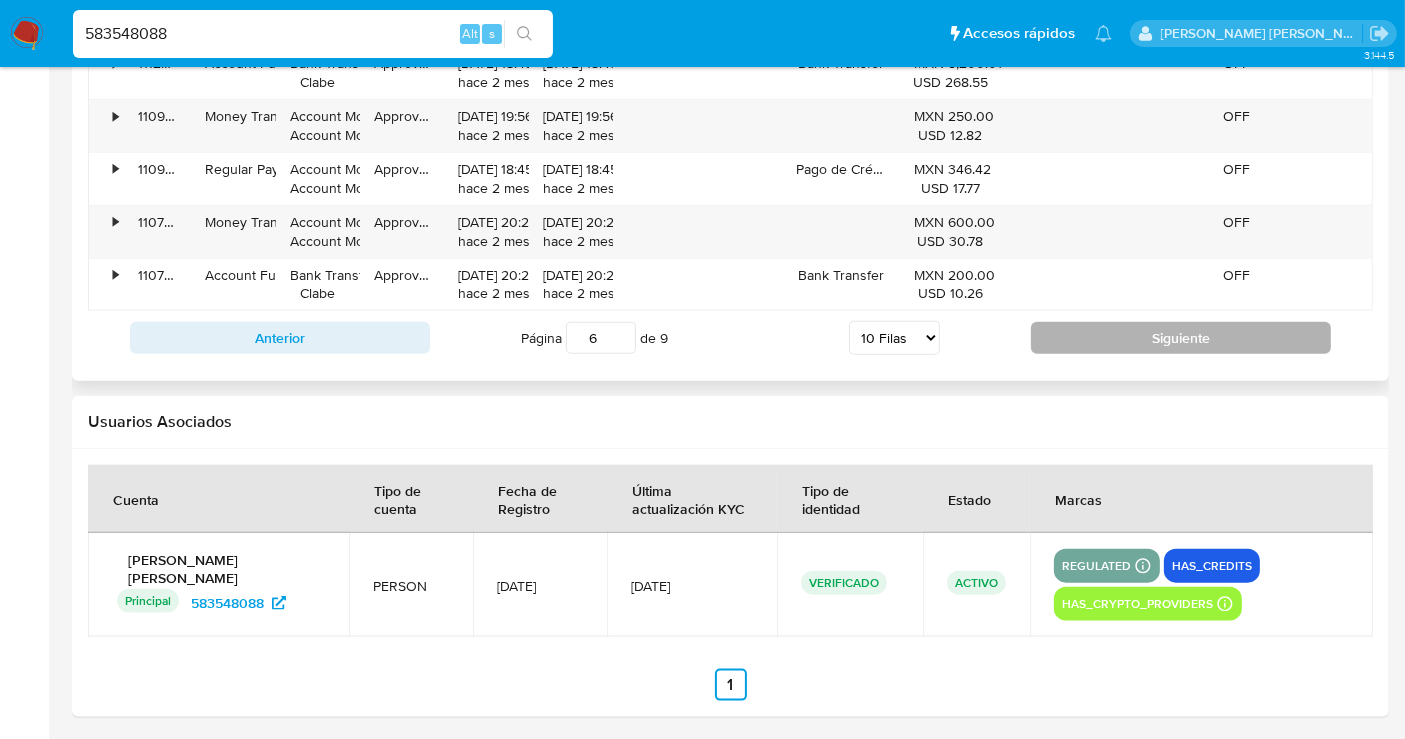 click on "Siguiente" at bounding box center (1181, 338) 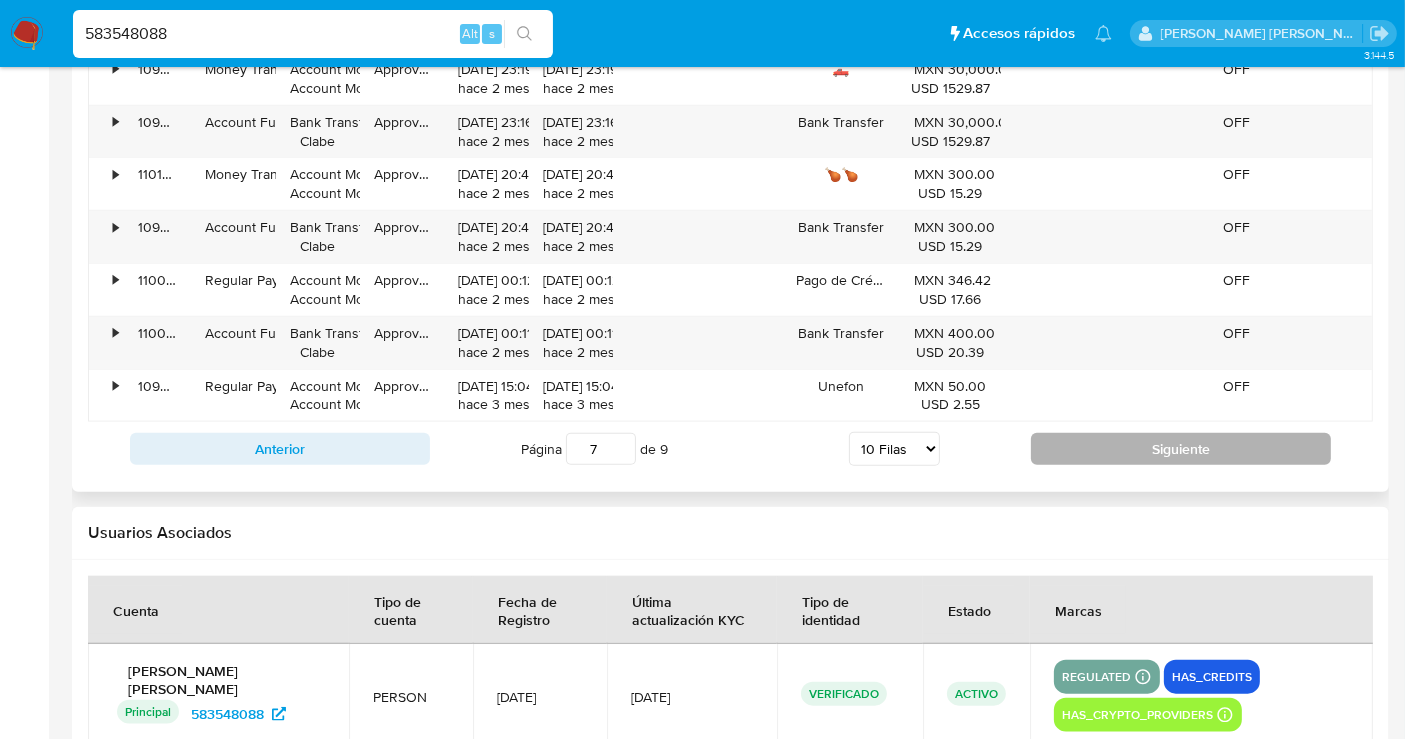 click on "Siguiente" at bounding box center [1181, 449] 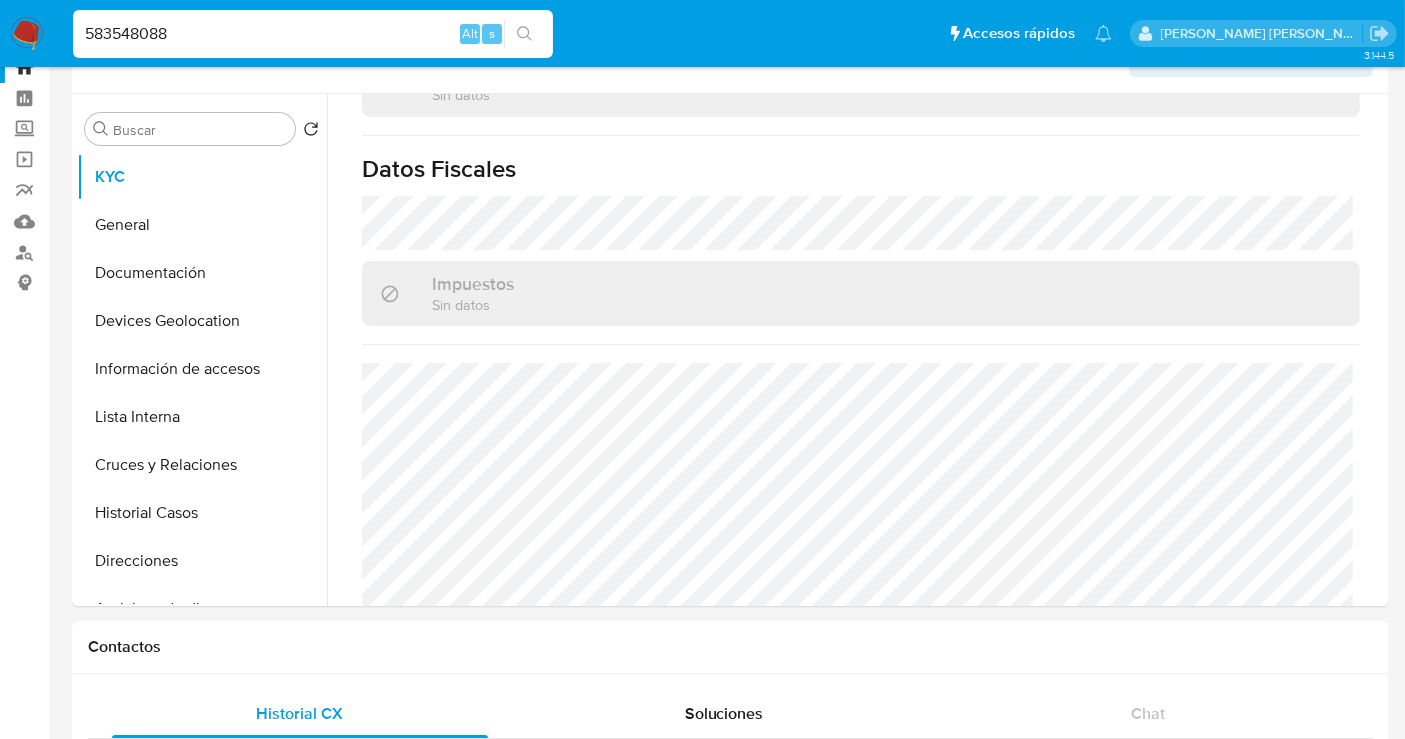 scroll, scrollTop: 0, scrollLeft: 0, axis: both 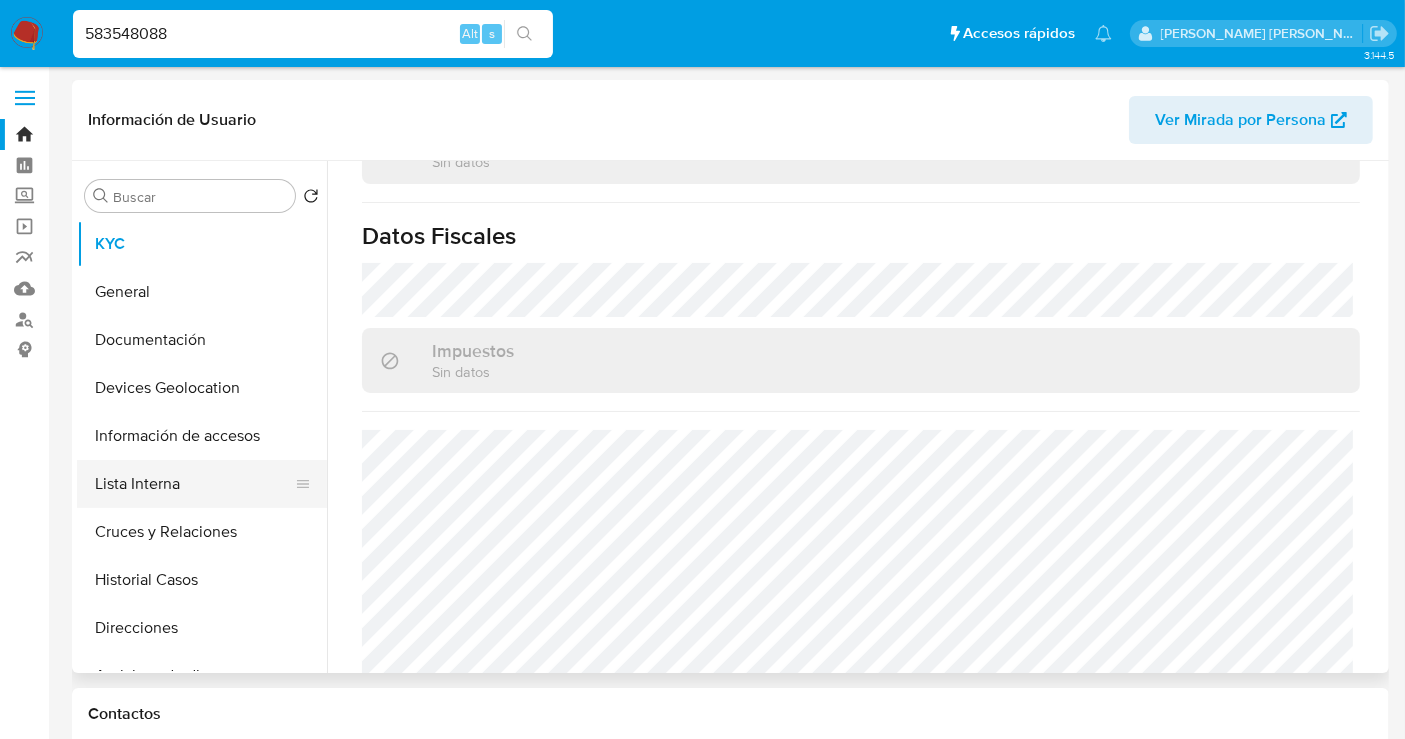 click on "Lista Interna" at bounding box center [194, 484] 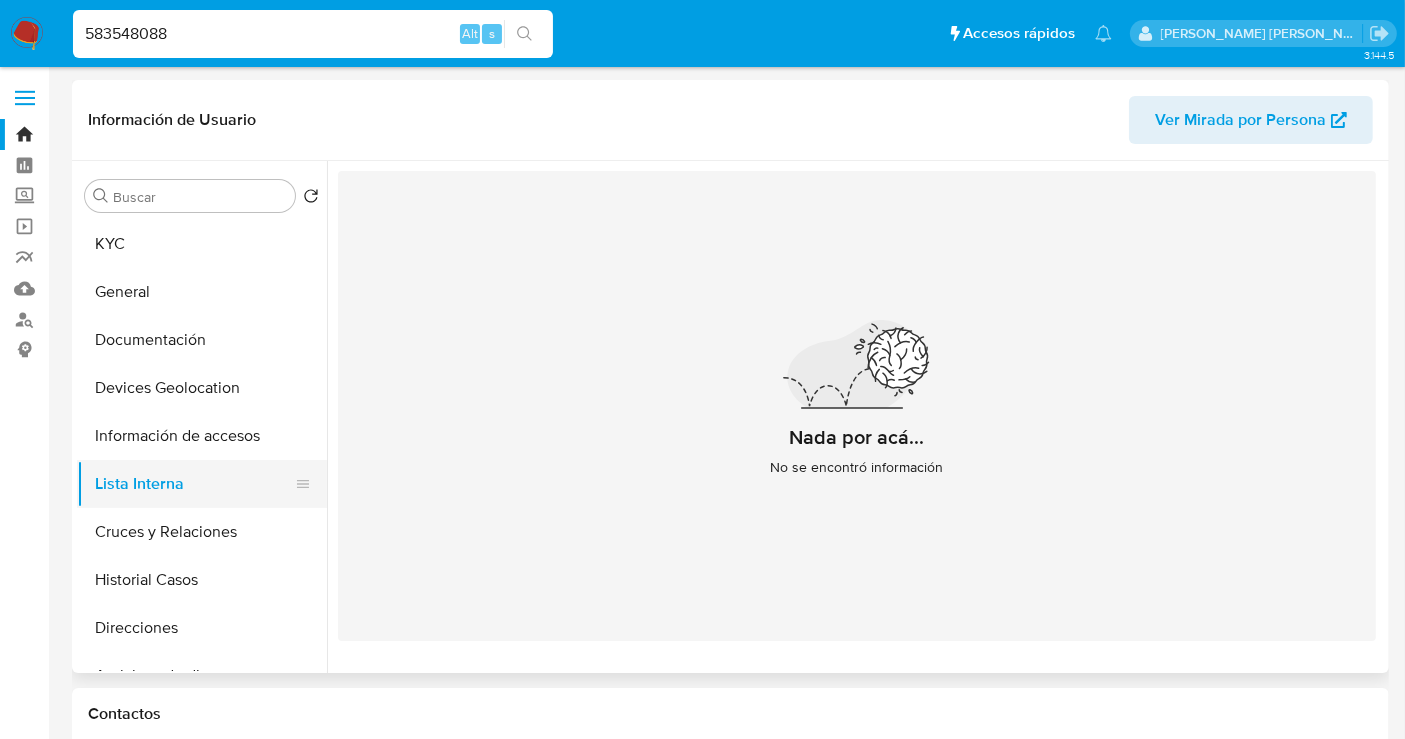 scroll, scrollTop: 111, scrollLeft: 0, axis: vertical 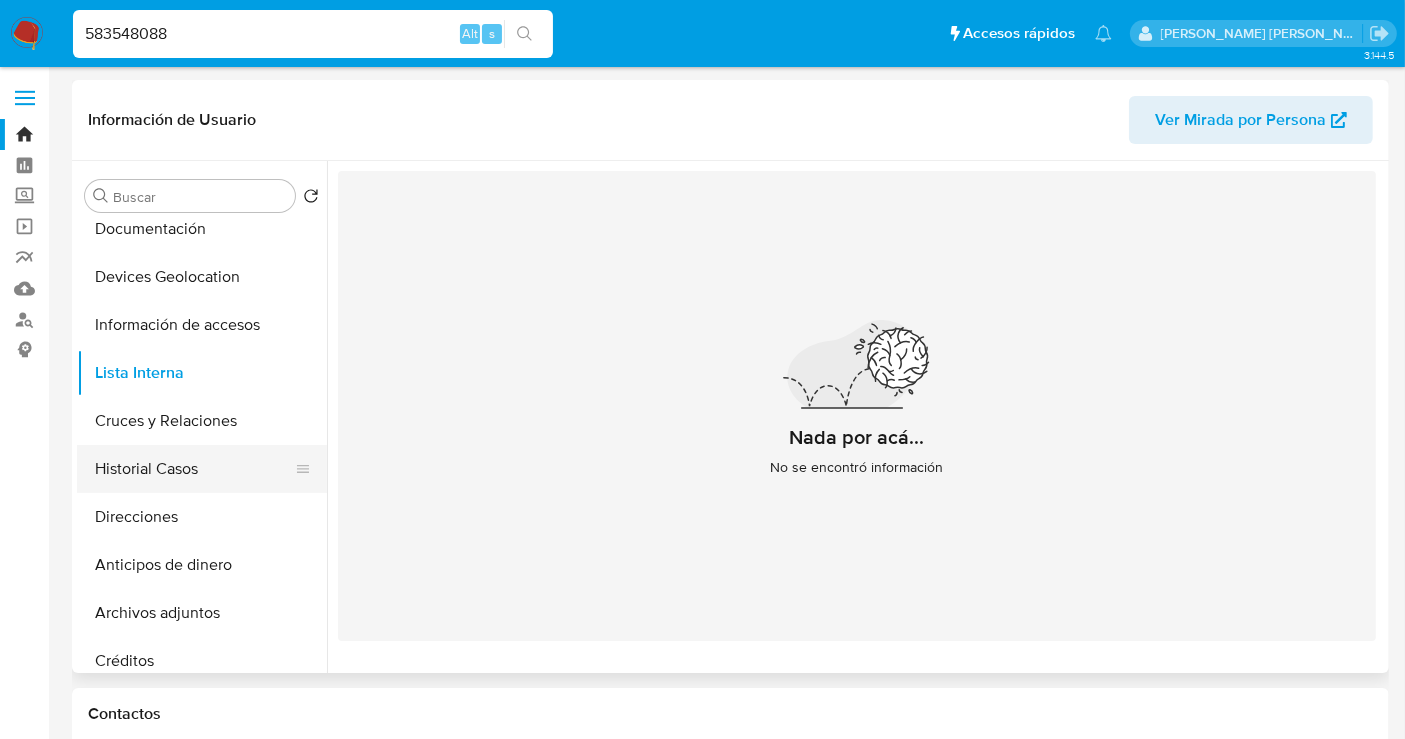 click on "Historial Casos" at bounding box center [194, 469] 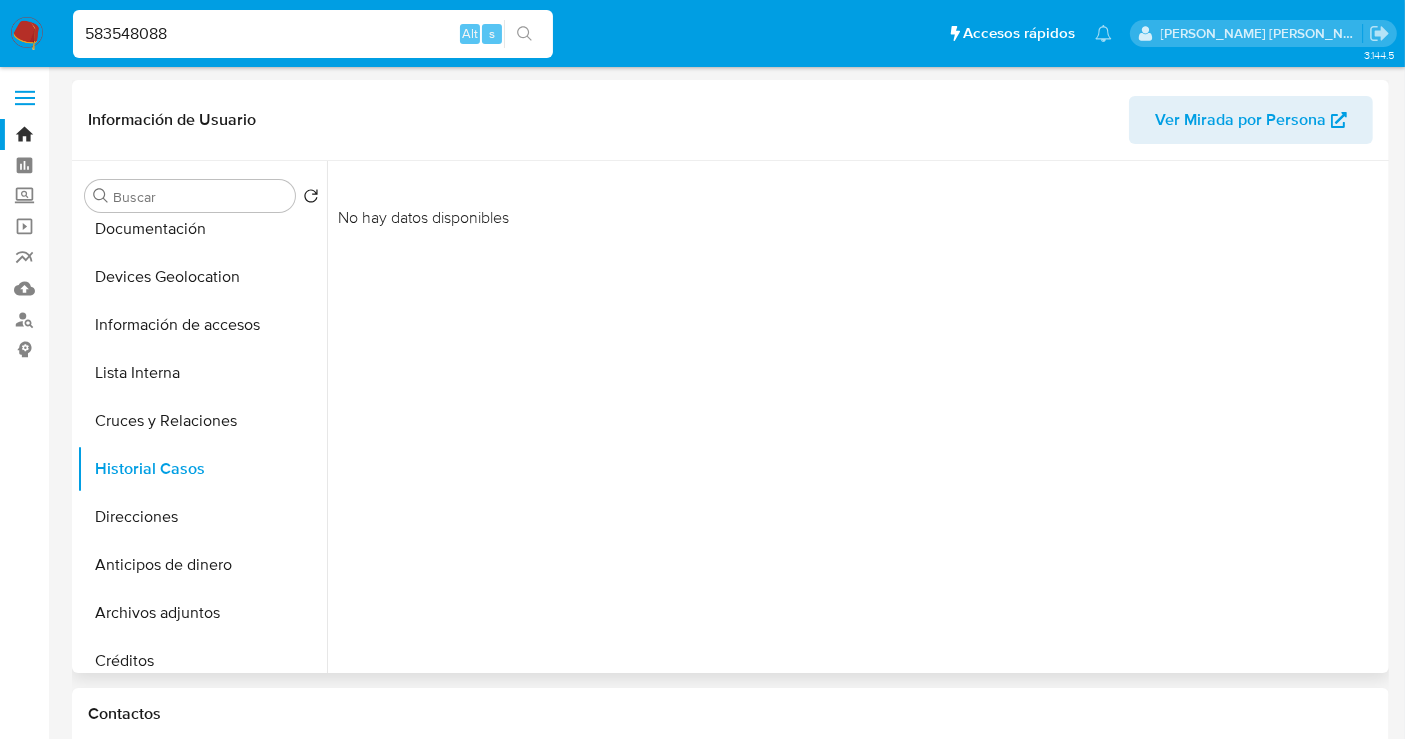 type 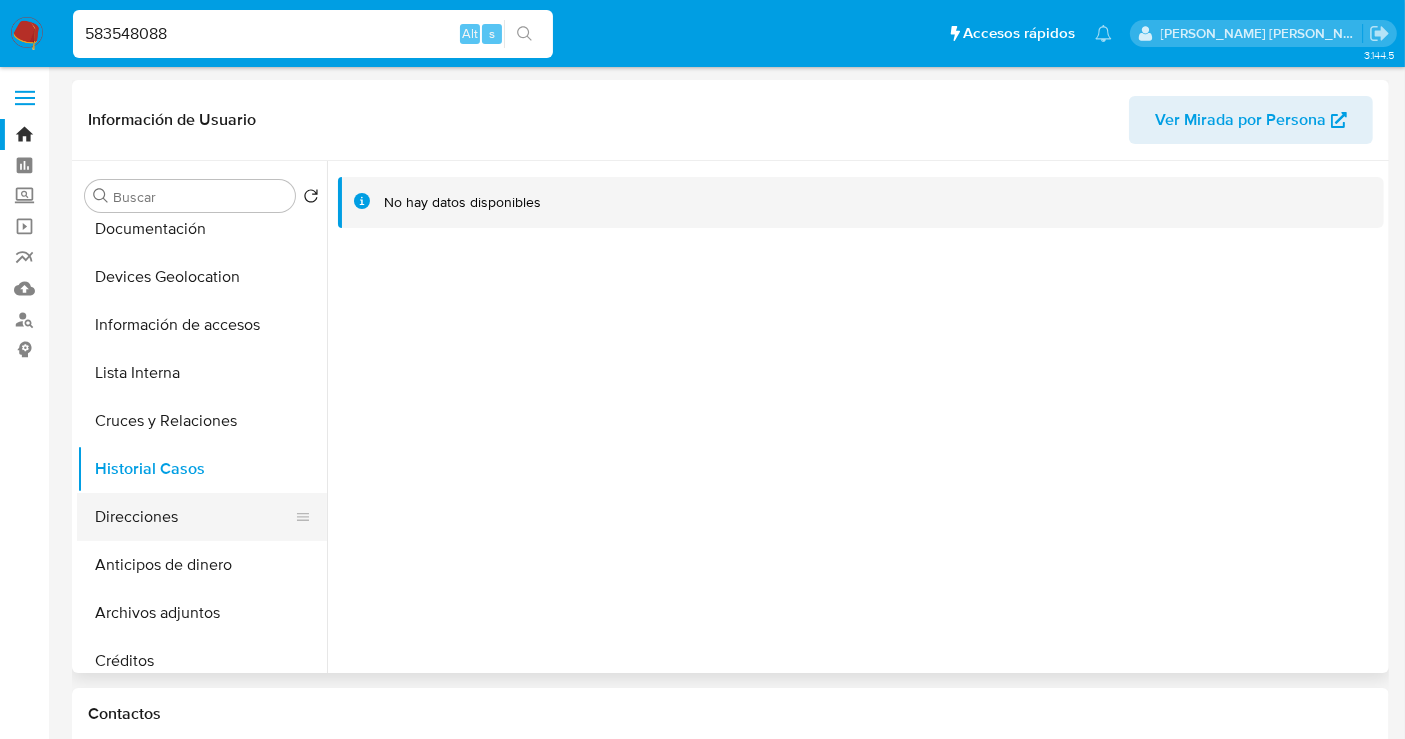 click on "Direcciones" at bounding box center (194, 517) 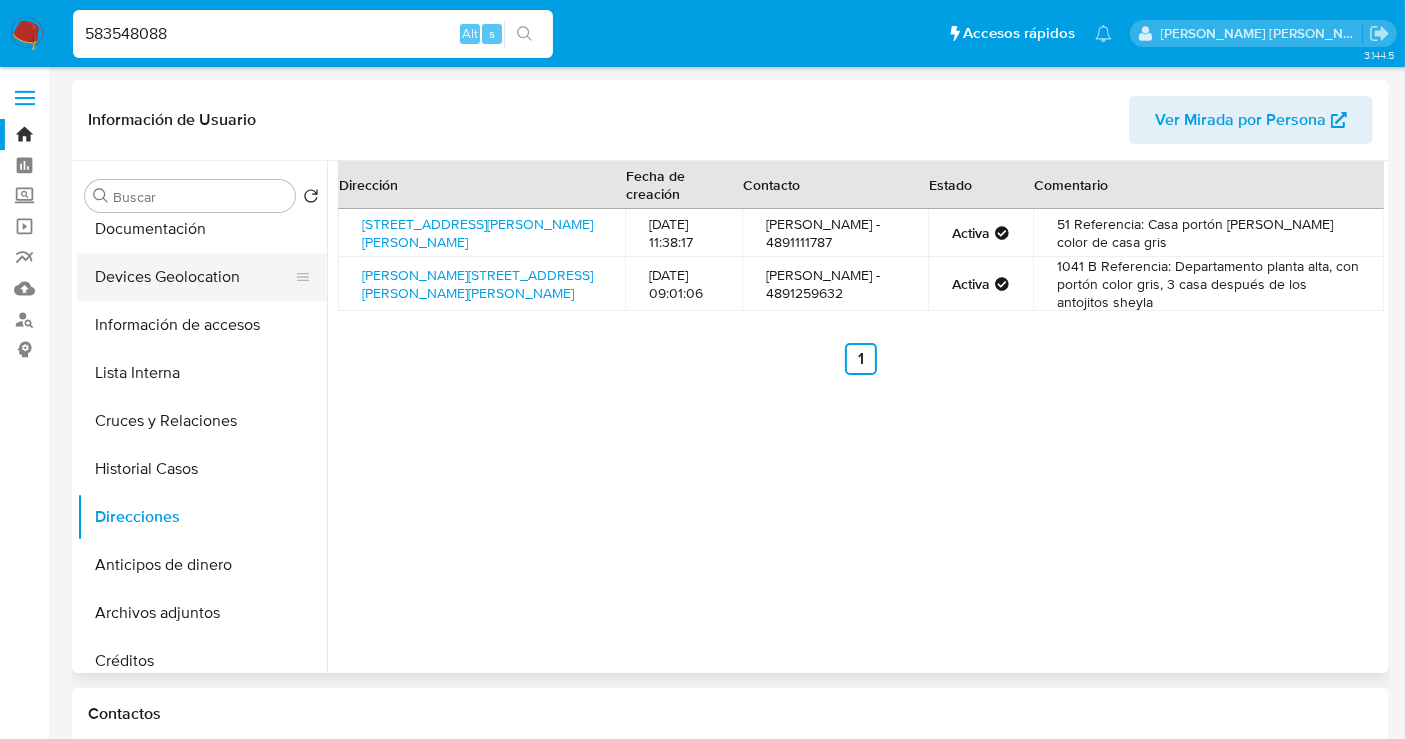 scroll, scrollTop: 0, scrollLeft: 0, axis: both 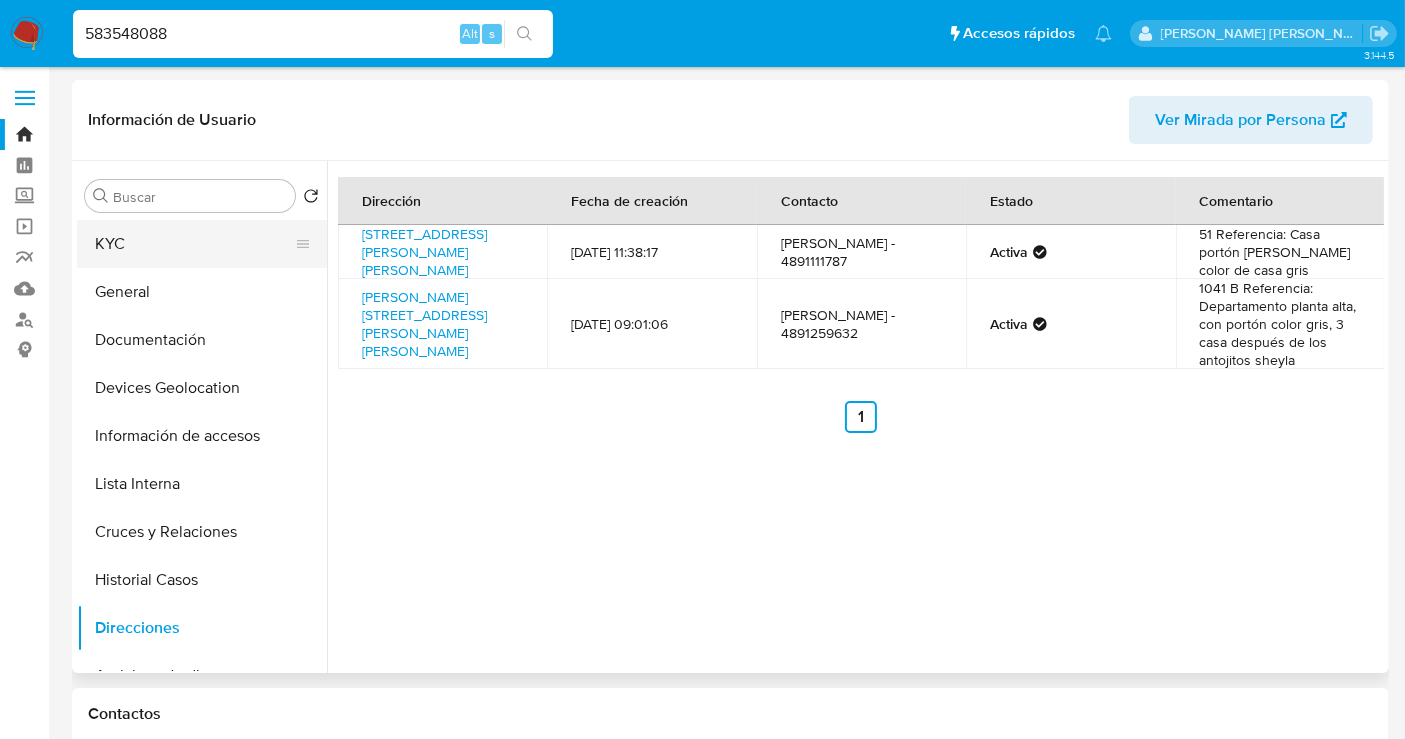 click on "KYC" at bounding box center [194, 244] 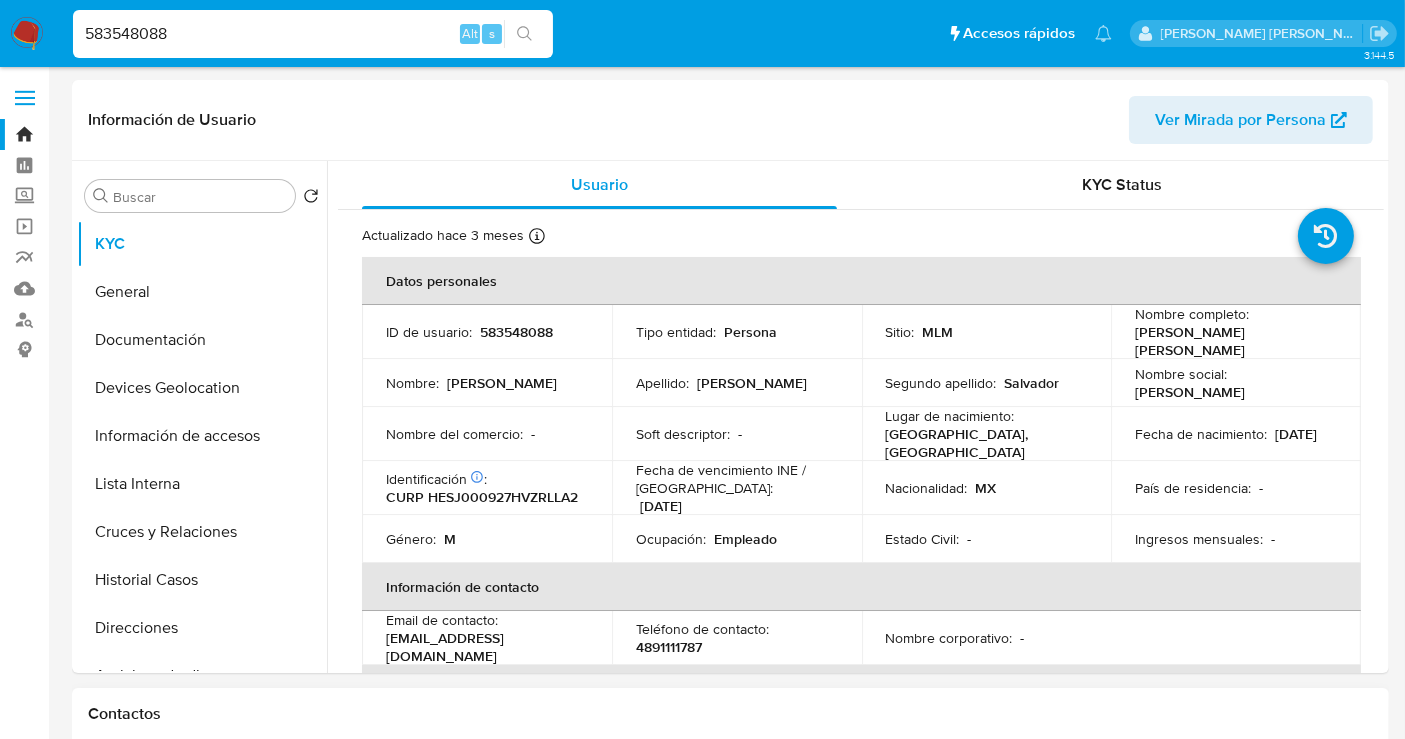 type 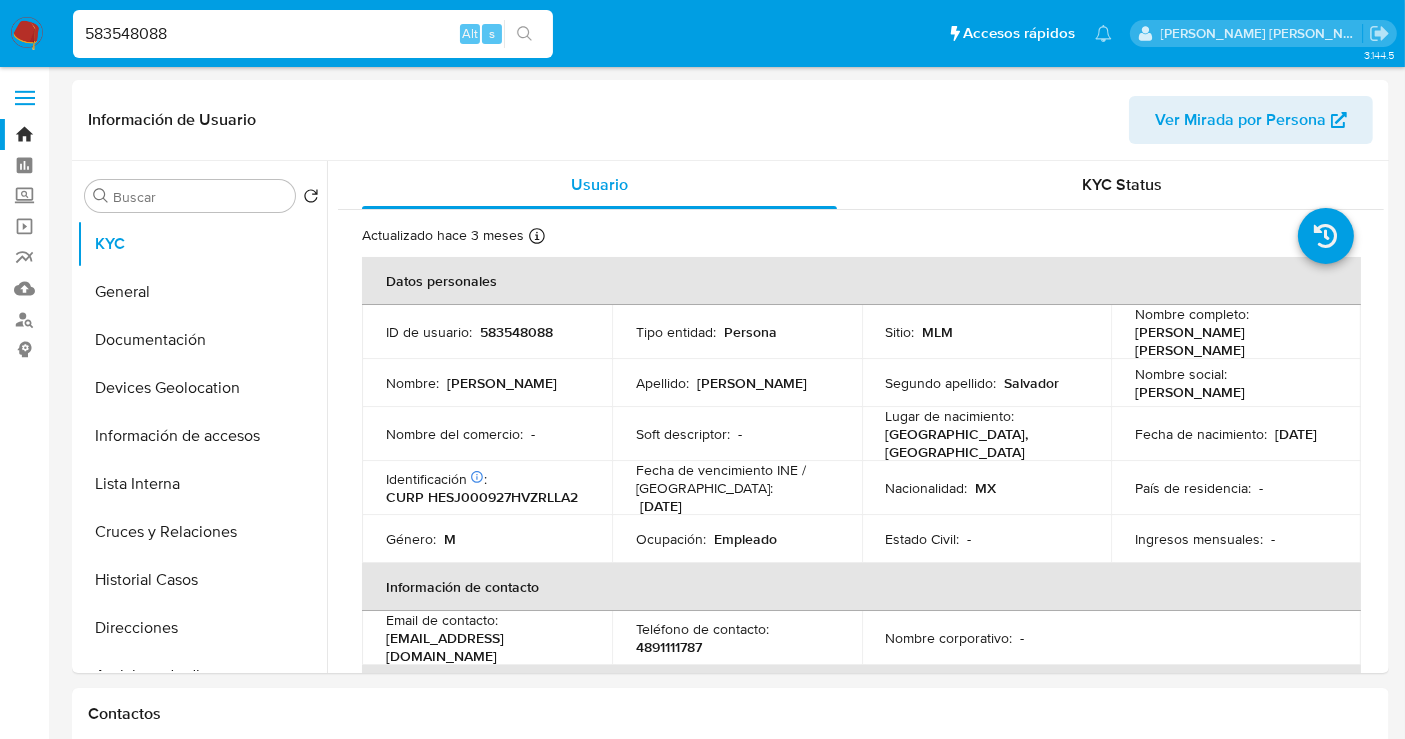 click on "583548088" at bounding box center (313, 34) 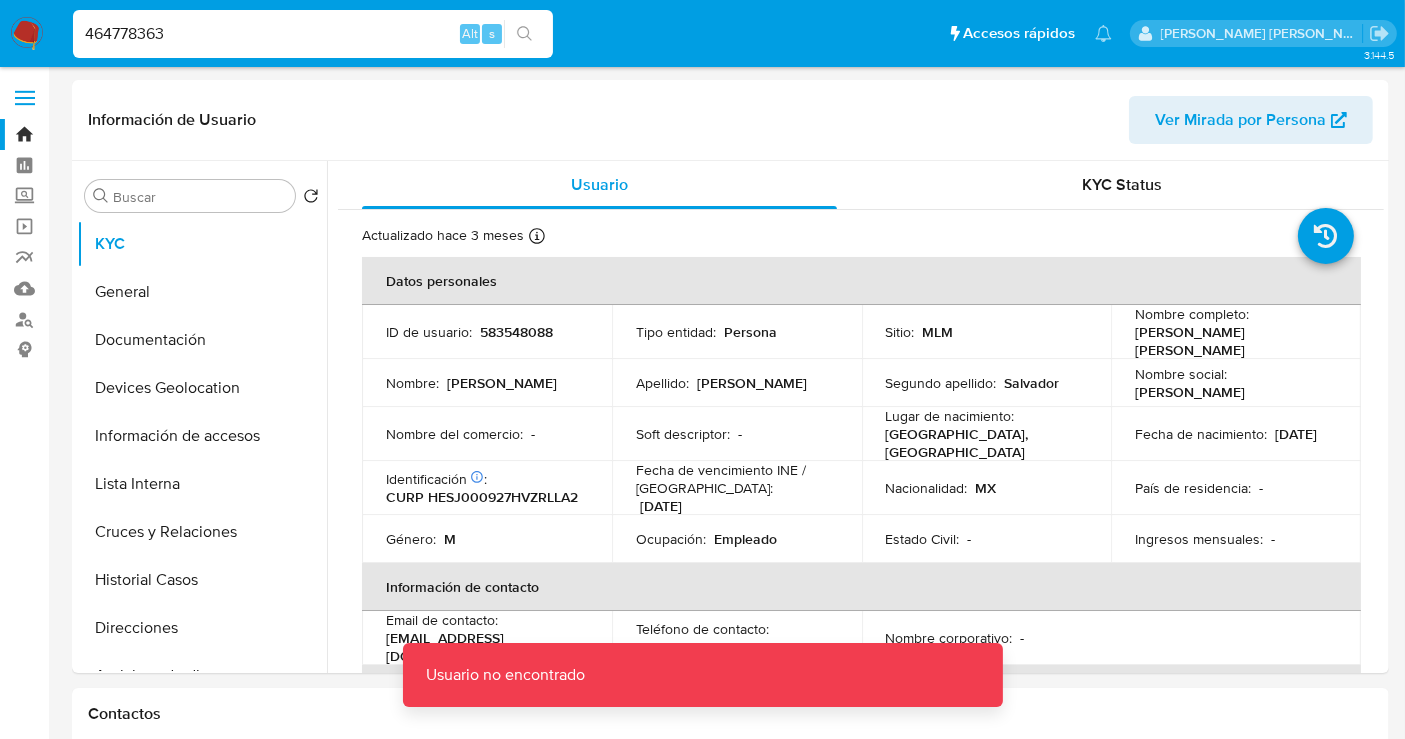 click on "464778363" at bounding box center [313, 34] 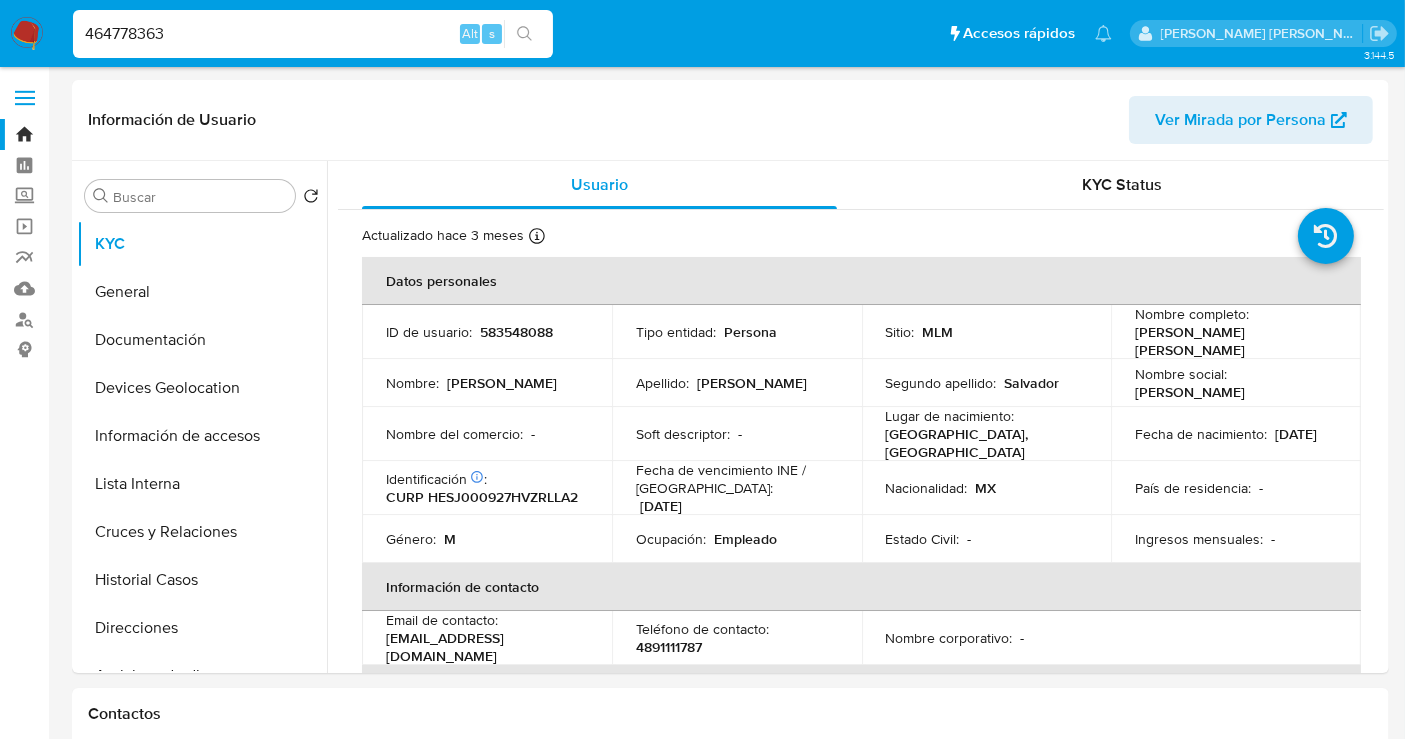 type on "464778363" 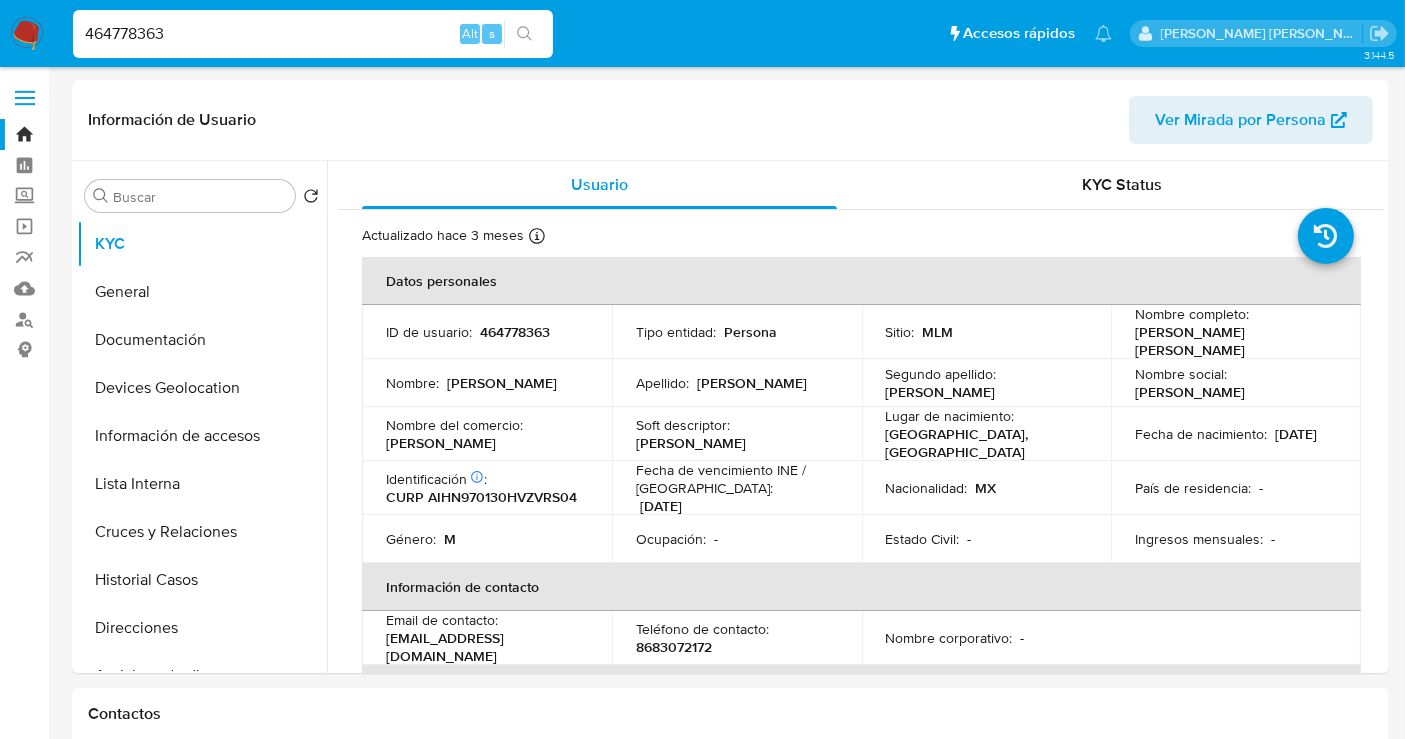 select on "10" 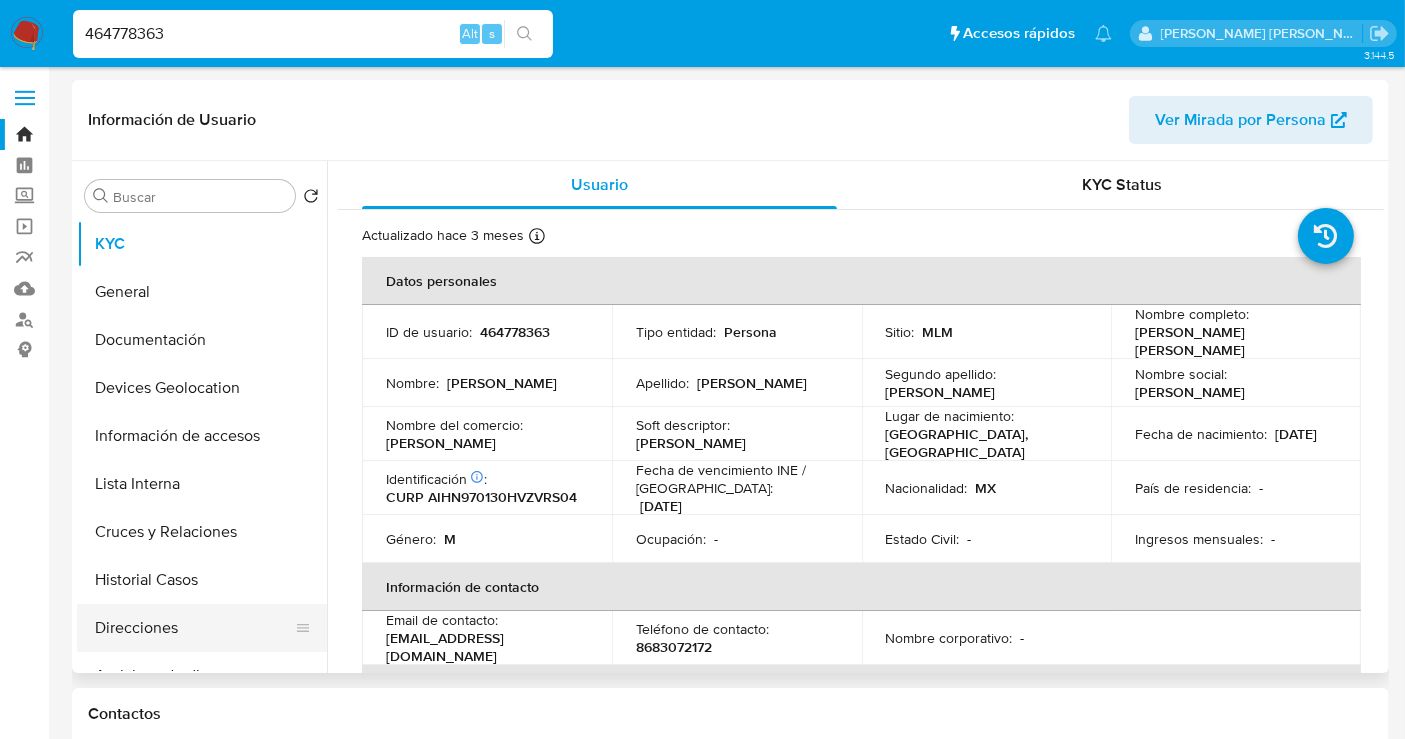 click on "Direcciones" at bounding box center (194, 628) 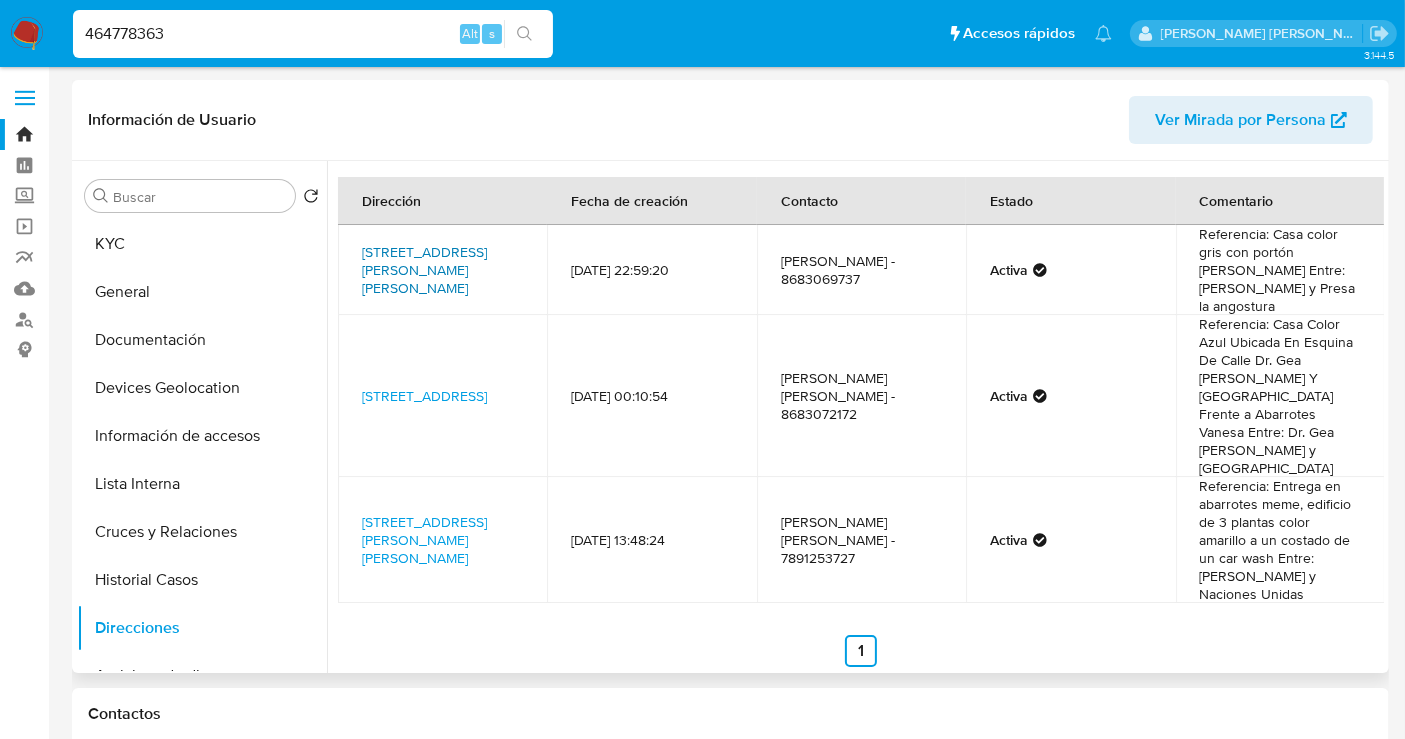 click on "Calle León Guzmán 51, Matamoros, Tamaulipas, 87390, Mexico 51" at bounding box center (424, 270) 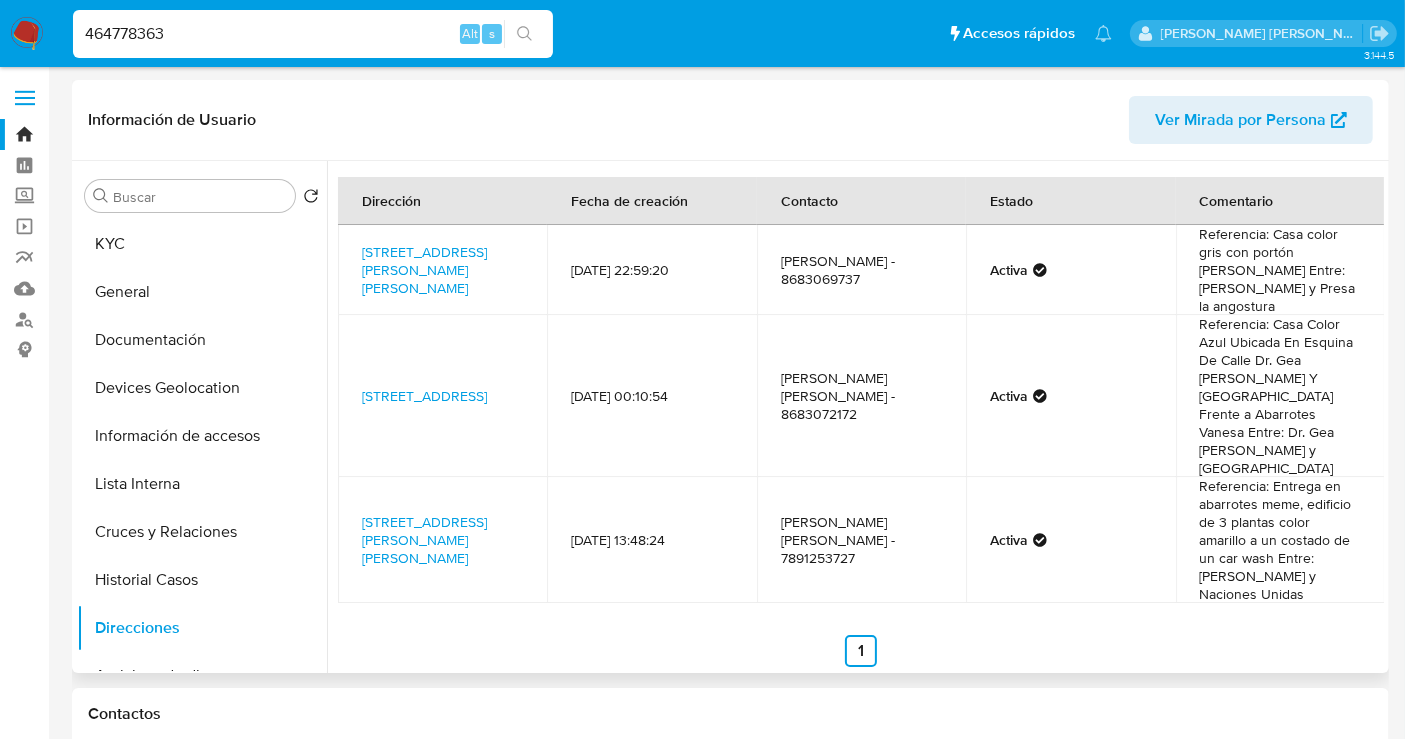 click on "Calle León Guzmán 51, Matamoros, Tamaulipas, 87390, Mexico 51" at bounding box center (442, 270) 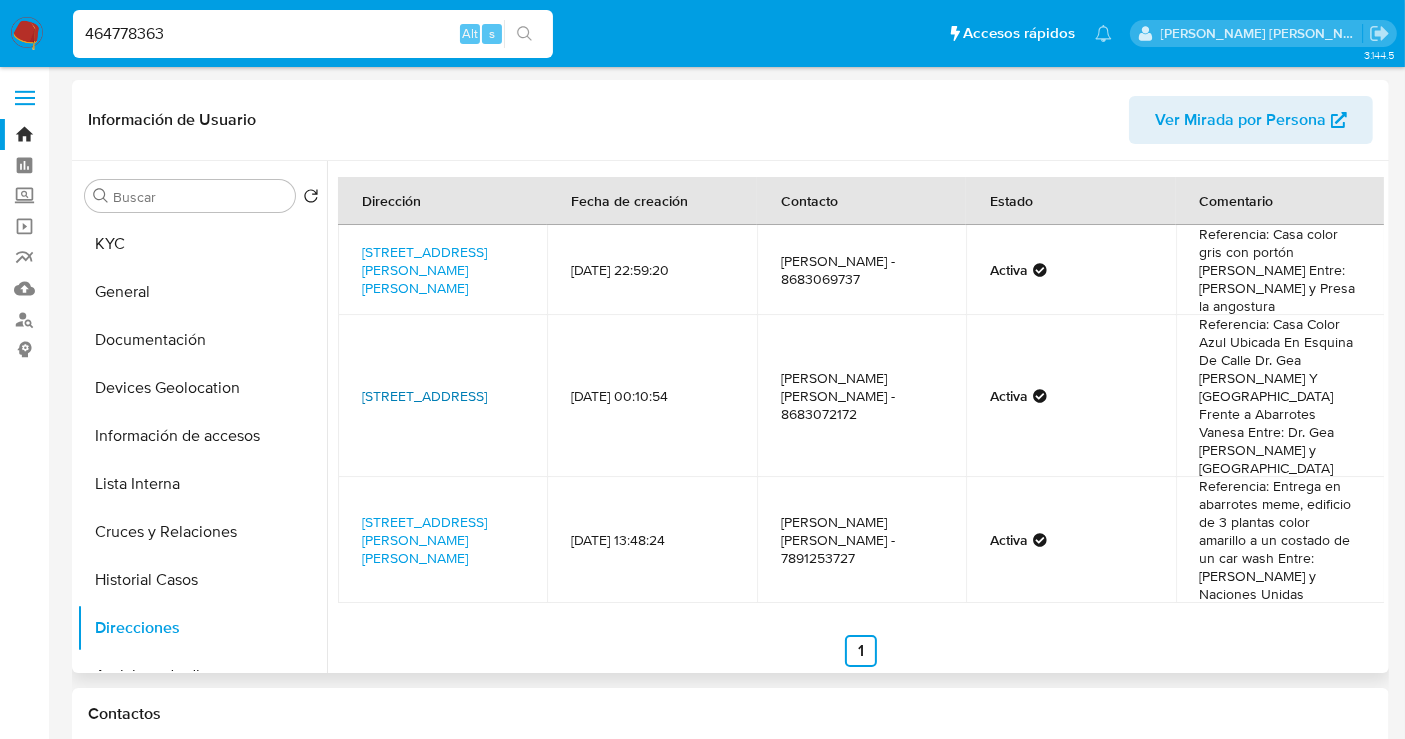click on "Calle Rastro Viejo 312, Tantoyuca, Veracruz, 92126, Mexico 312" at bounding box center [424, 396] 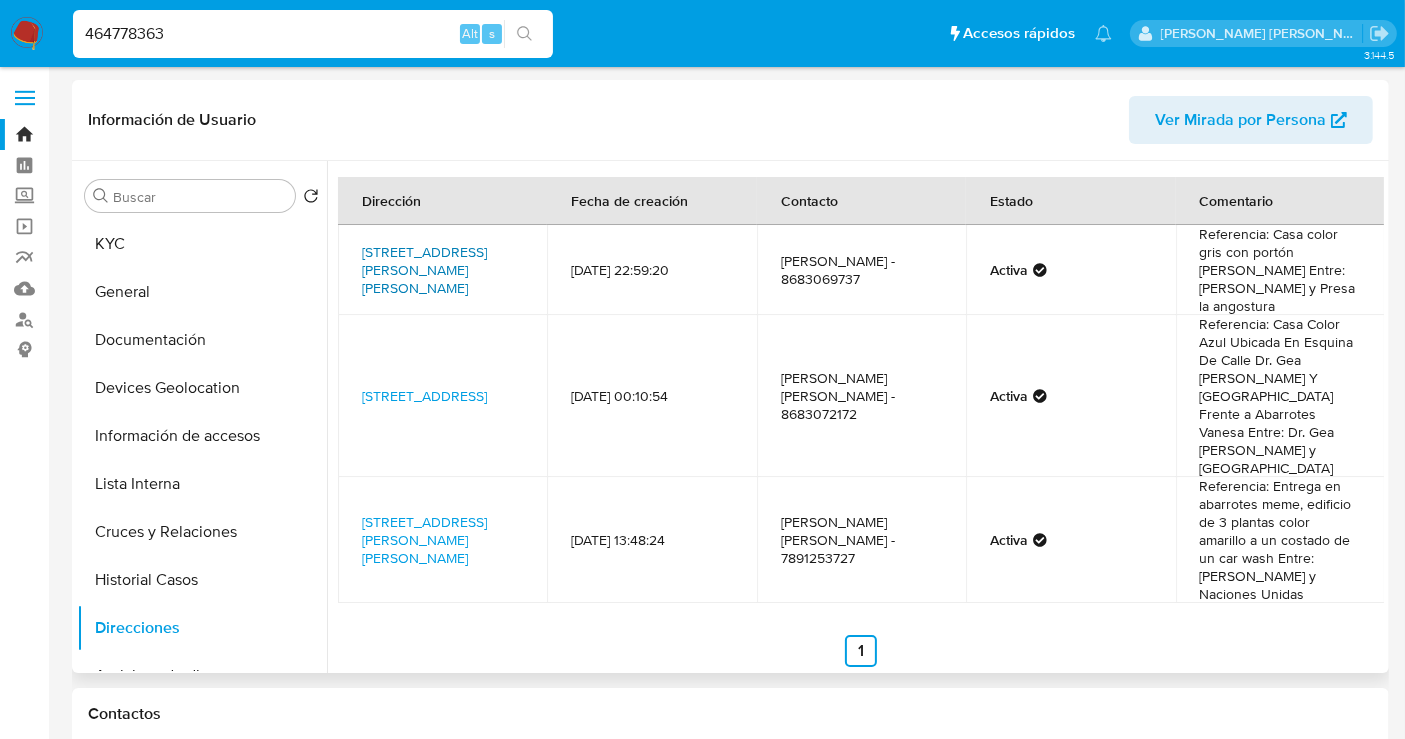 drag, startPoint x: 357, startPoint y: 336, endPoint x: 404, endPoint y: 284, distance: 70.0928 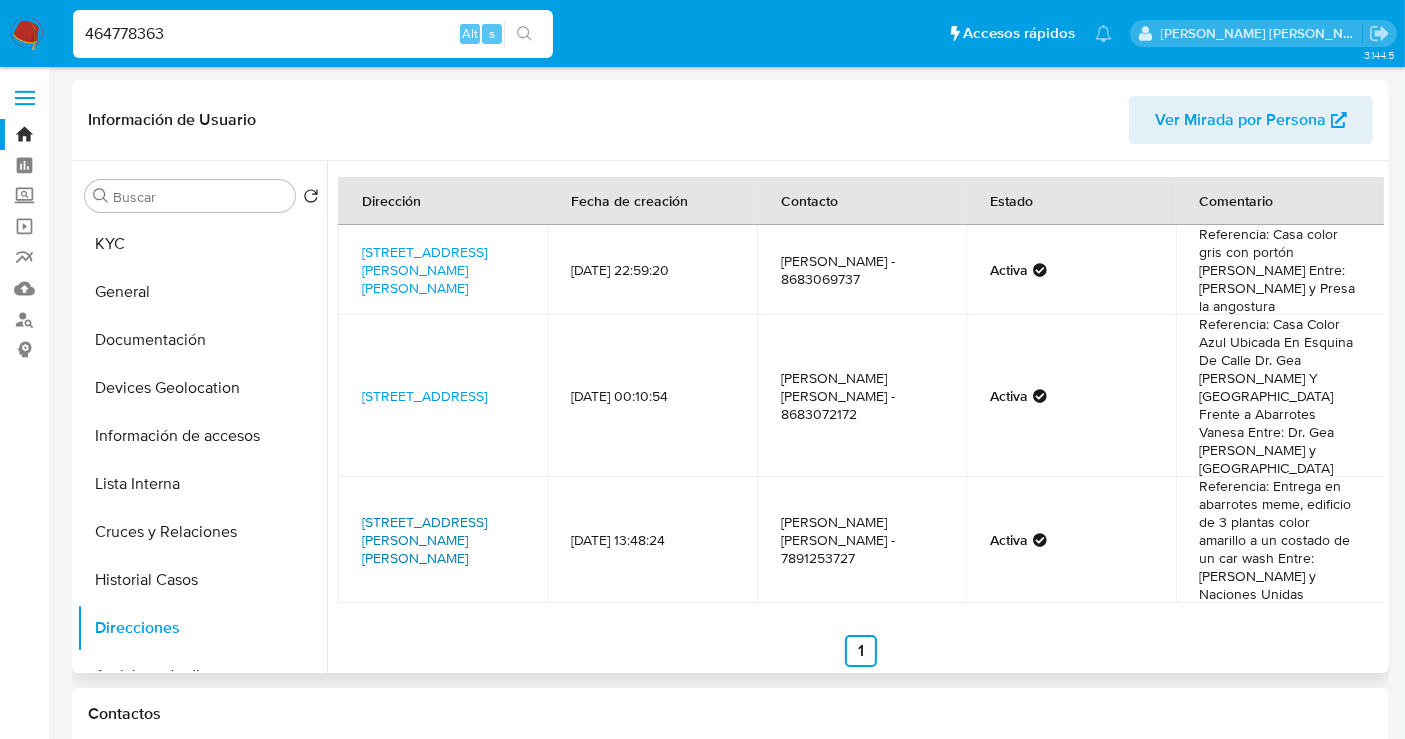 click on "Calle Fidencio Trejo 153, Matamoros, Tamaulipas, 87460, Mexico 153" at bounding box center (424, 540) 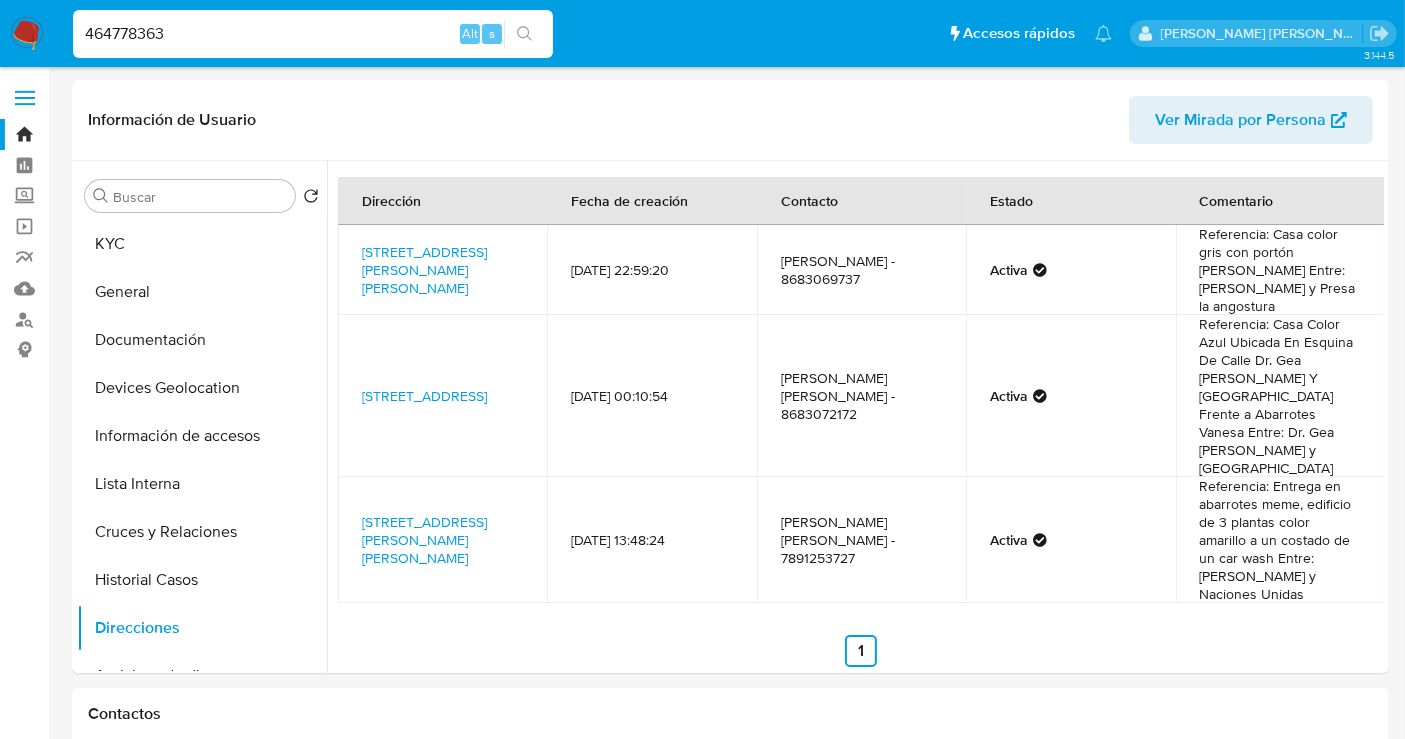click on "464778363" at bounding box center (313, 34) 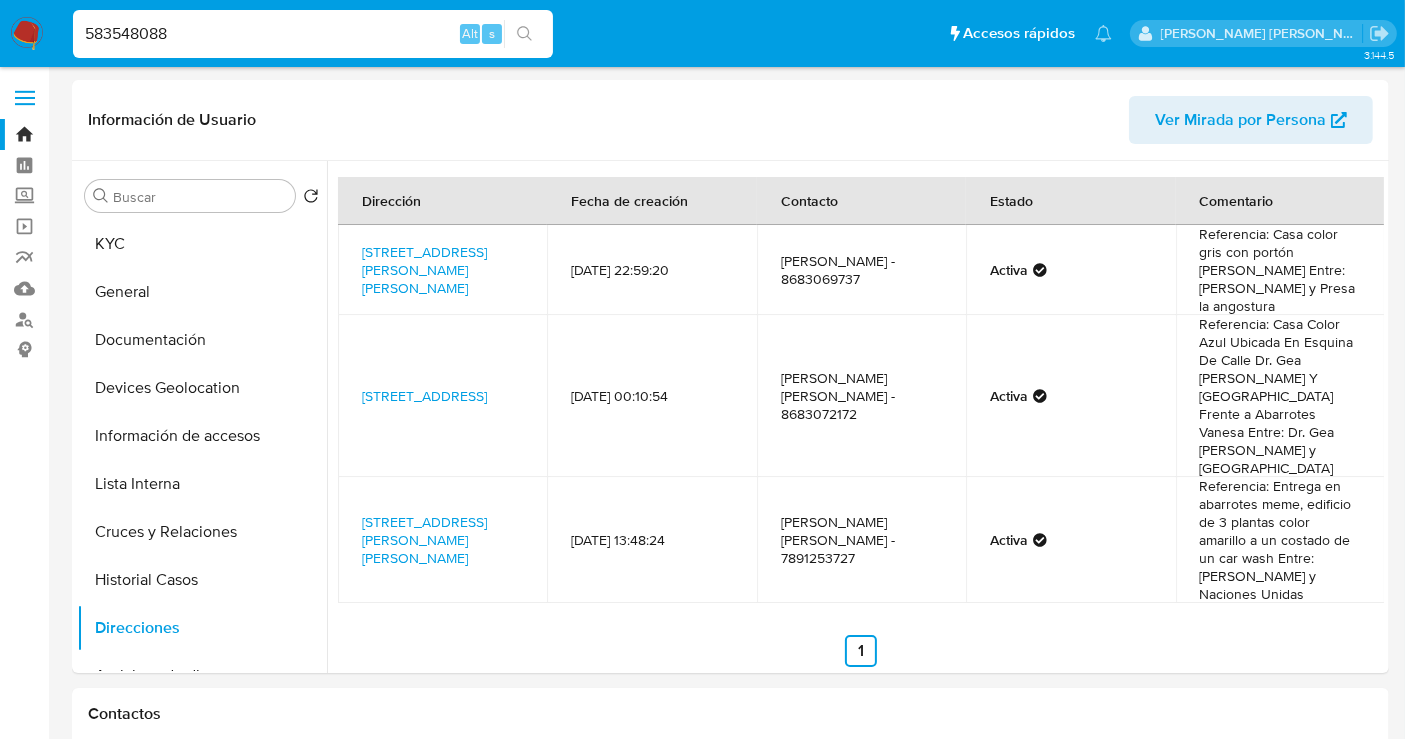 type on "583548088" 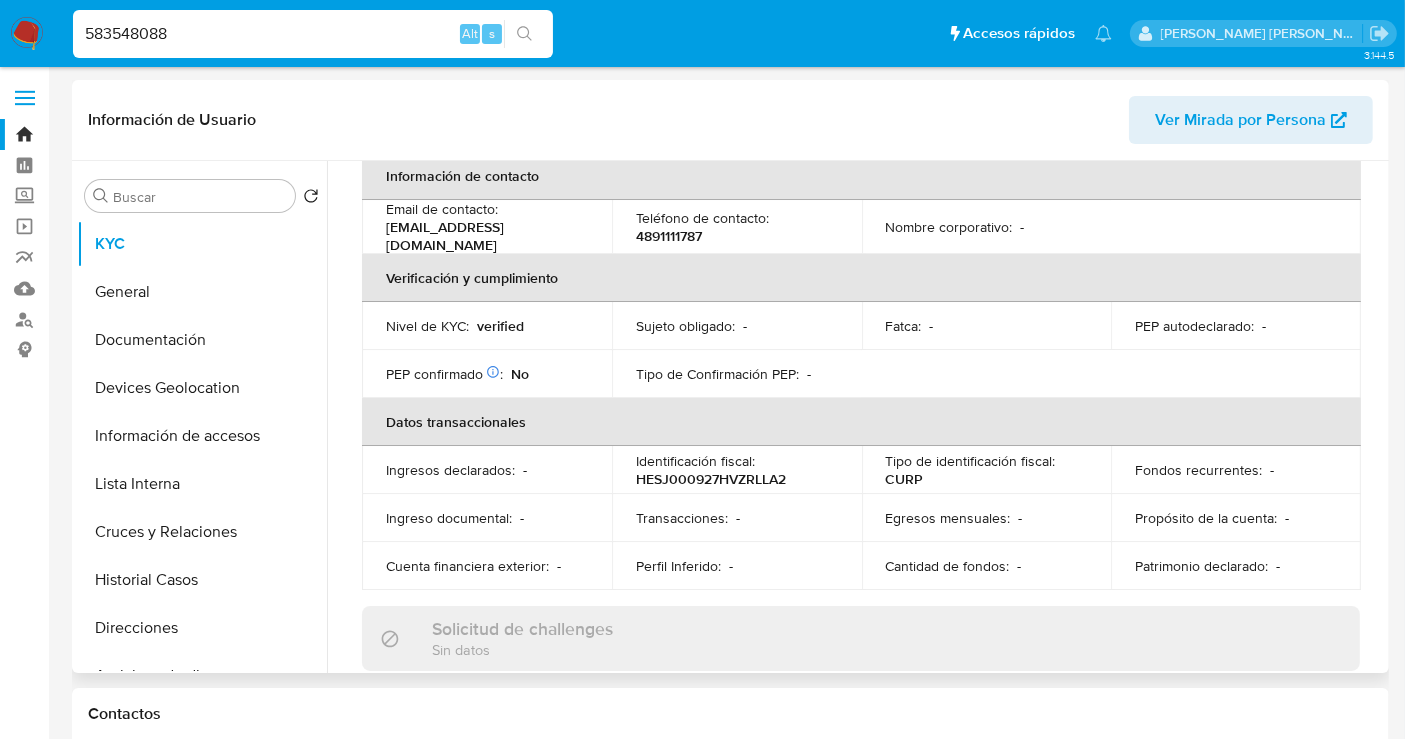 select on "10" 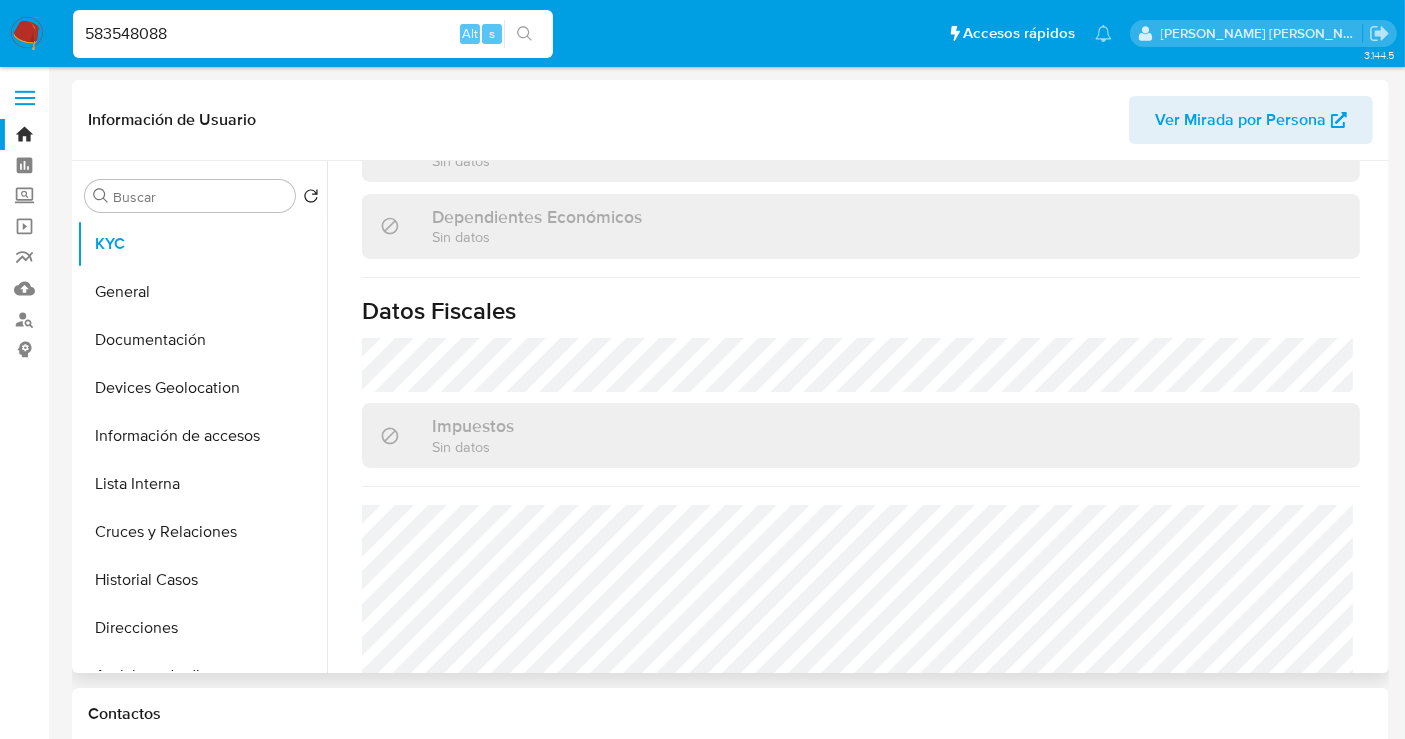 scroll, scrollTop: 1222, scrollLeft: 0, axis: vertical 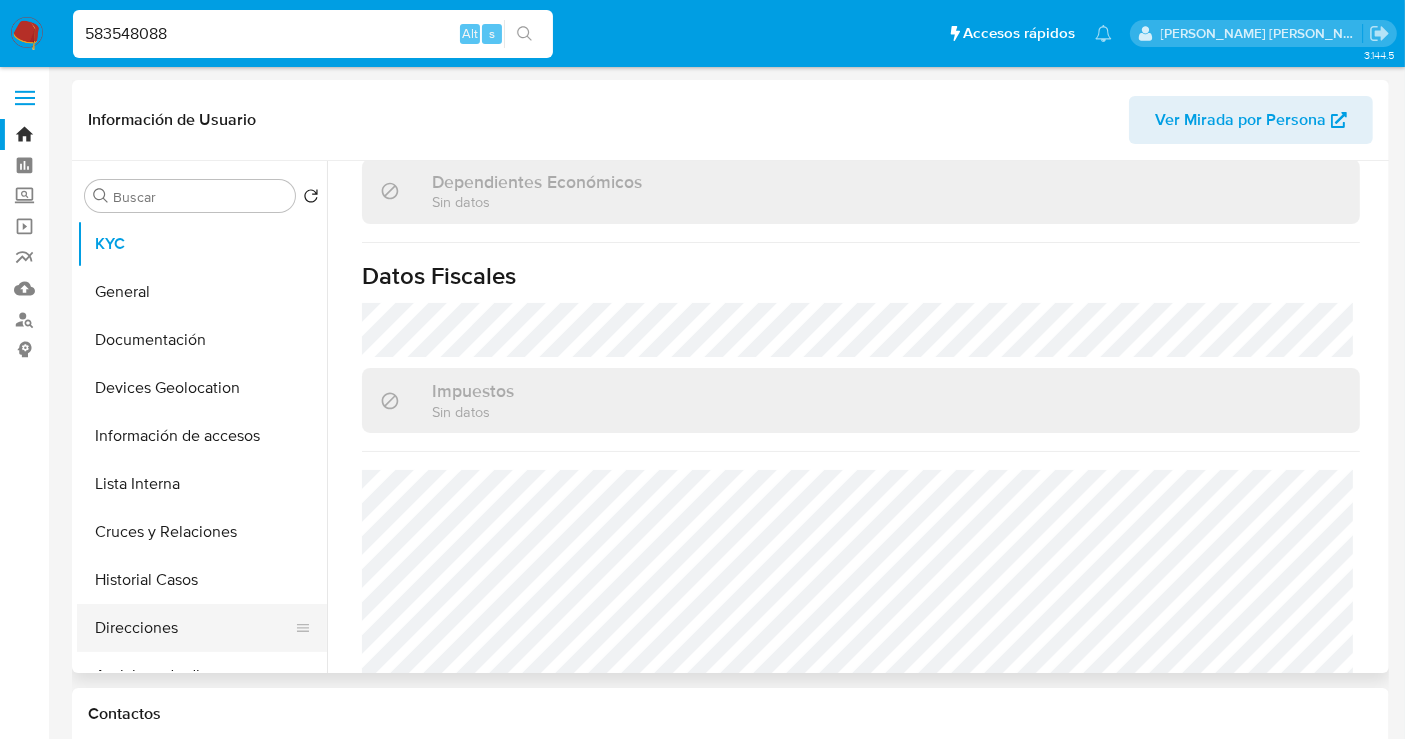click on "Direcciones" at bounding box center [194, 628] 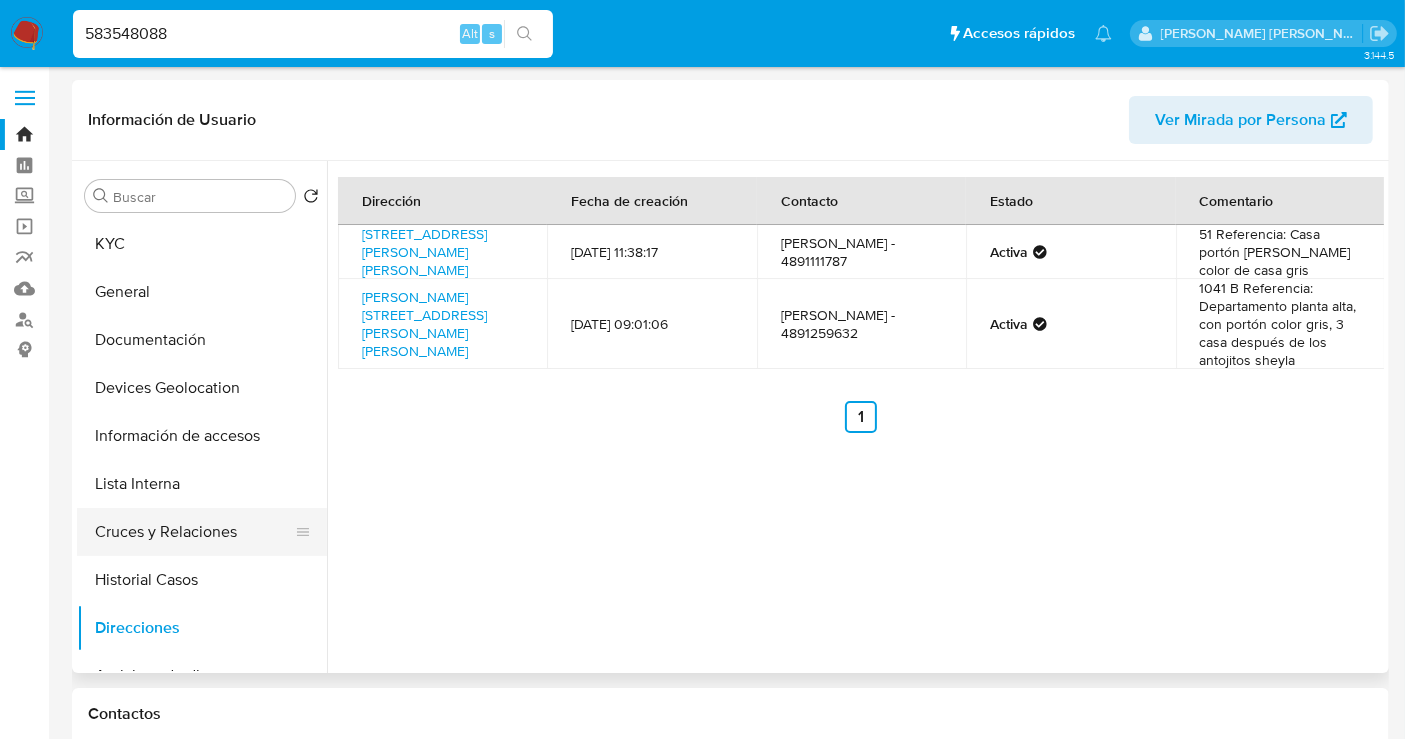 type 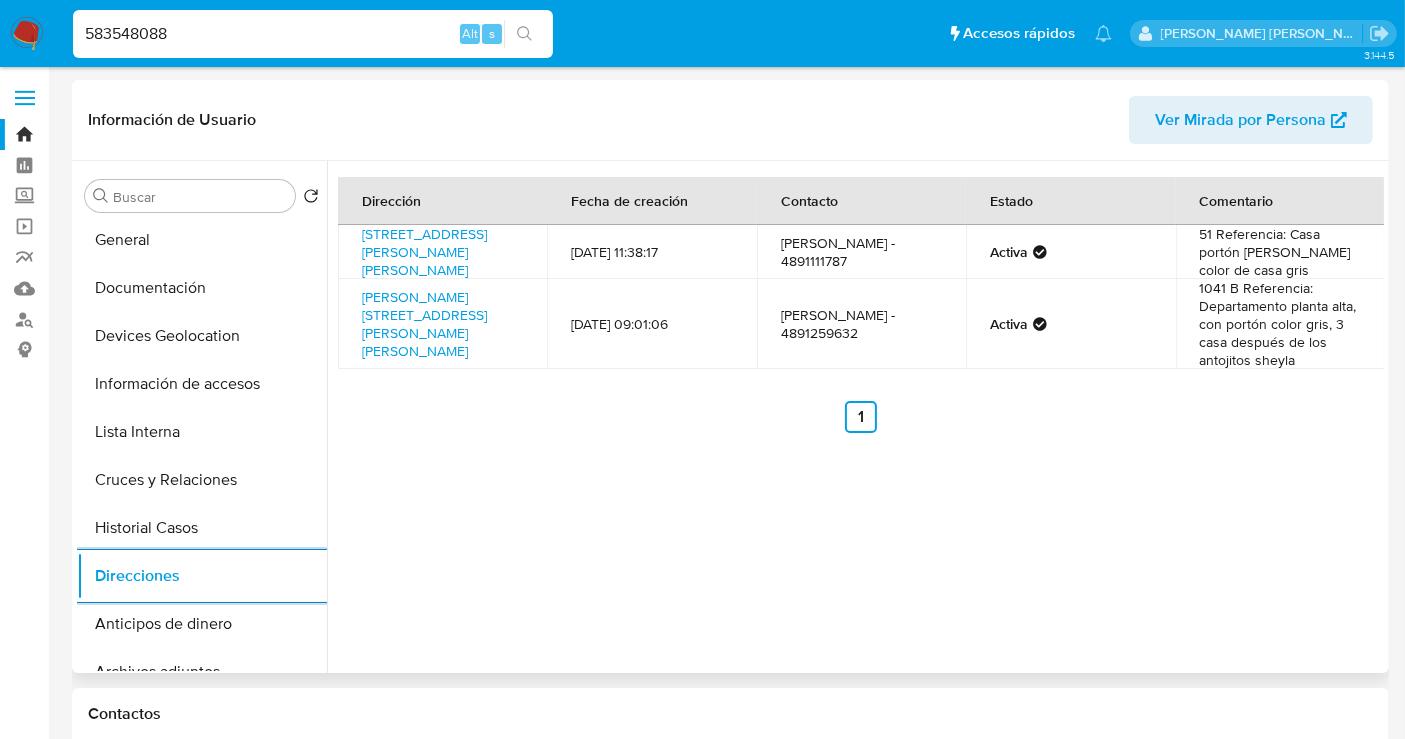 scroll, scrollTop: 0, scrollLeft: 0, axis: both 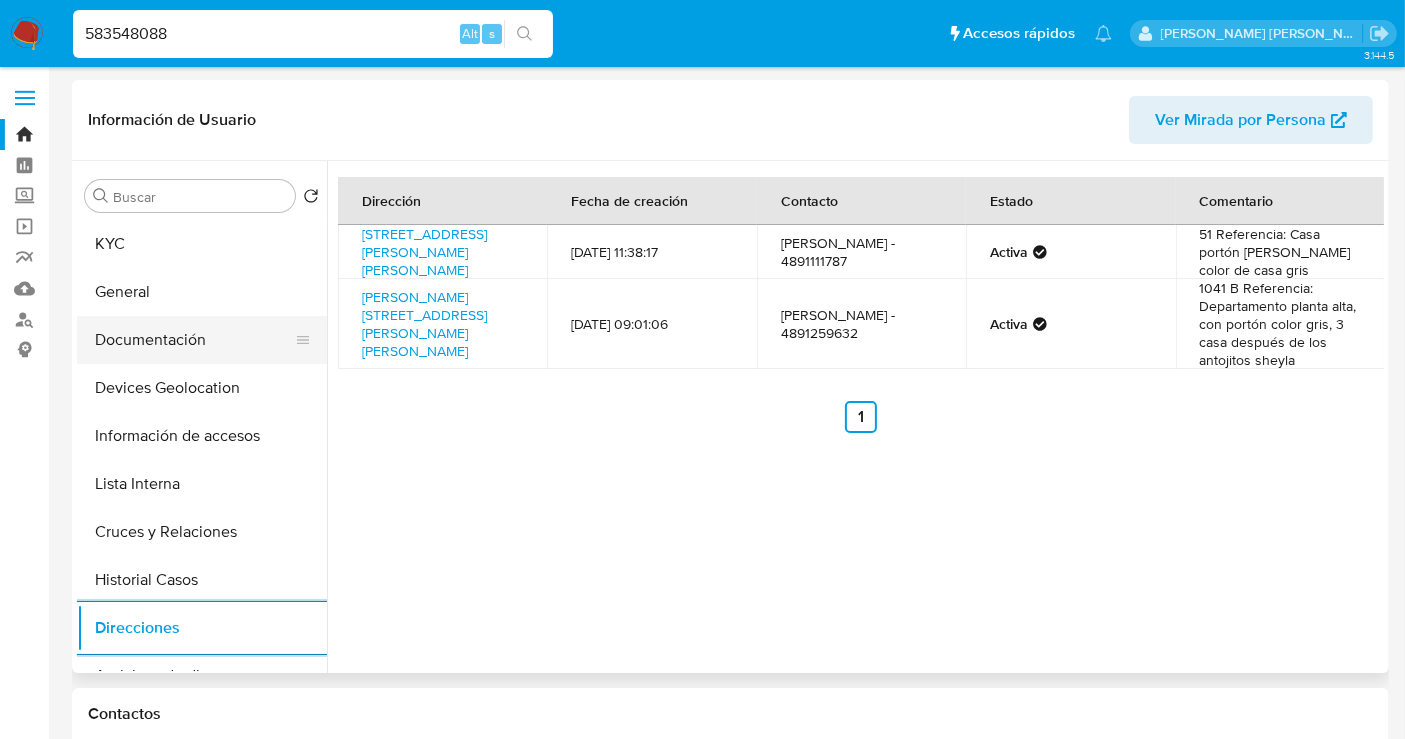 click on "Documentación" at bounding box center (194, 340) 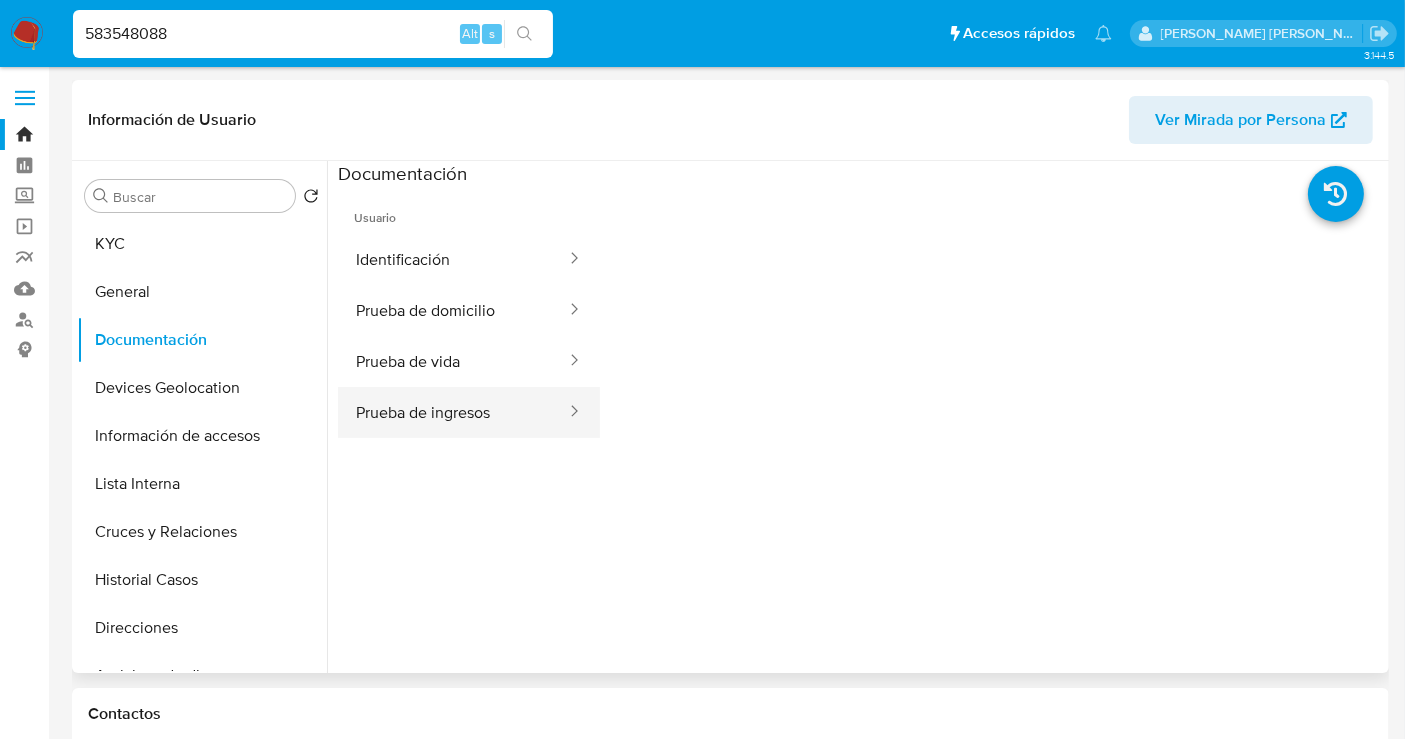 click on "Prueba de ingresos" at bounding box center (453, 412) 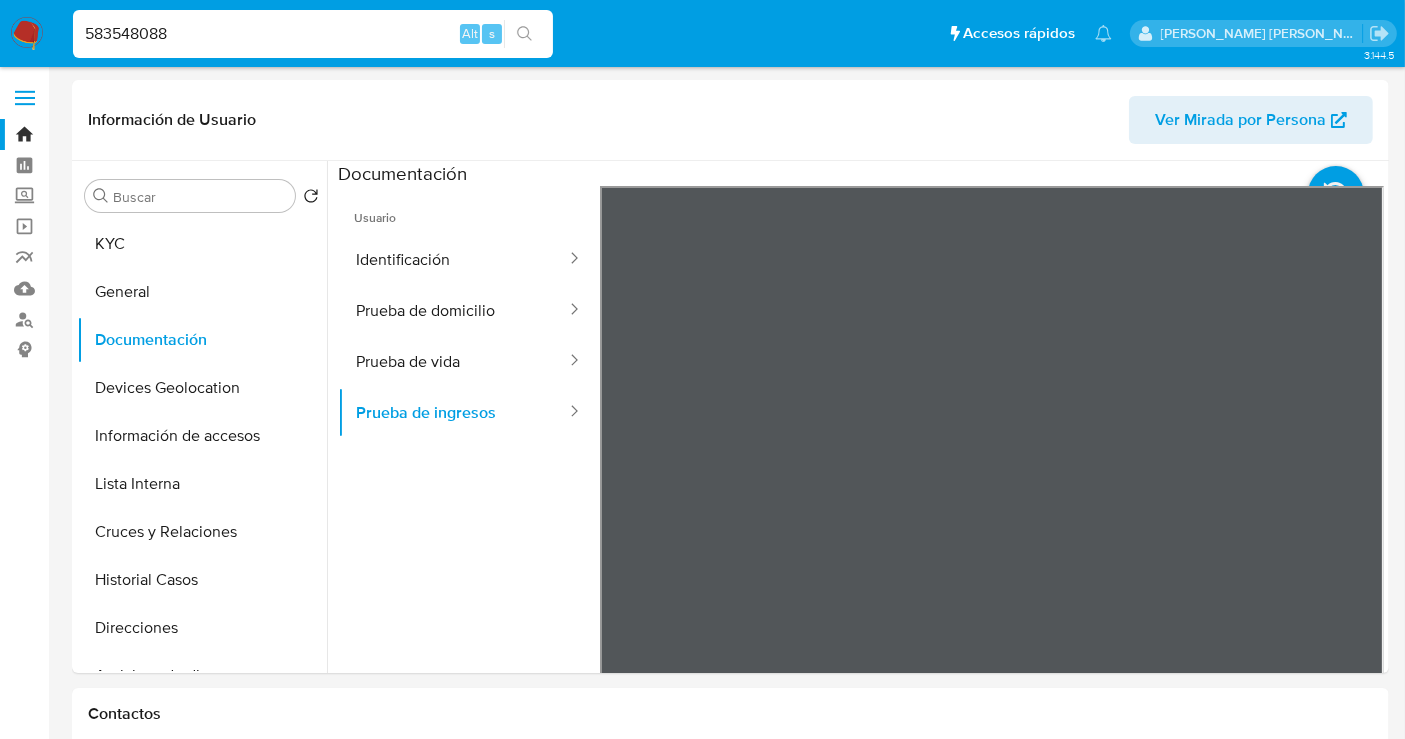 type 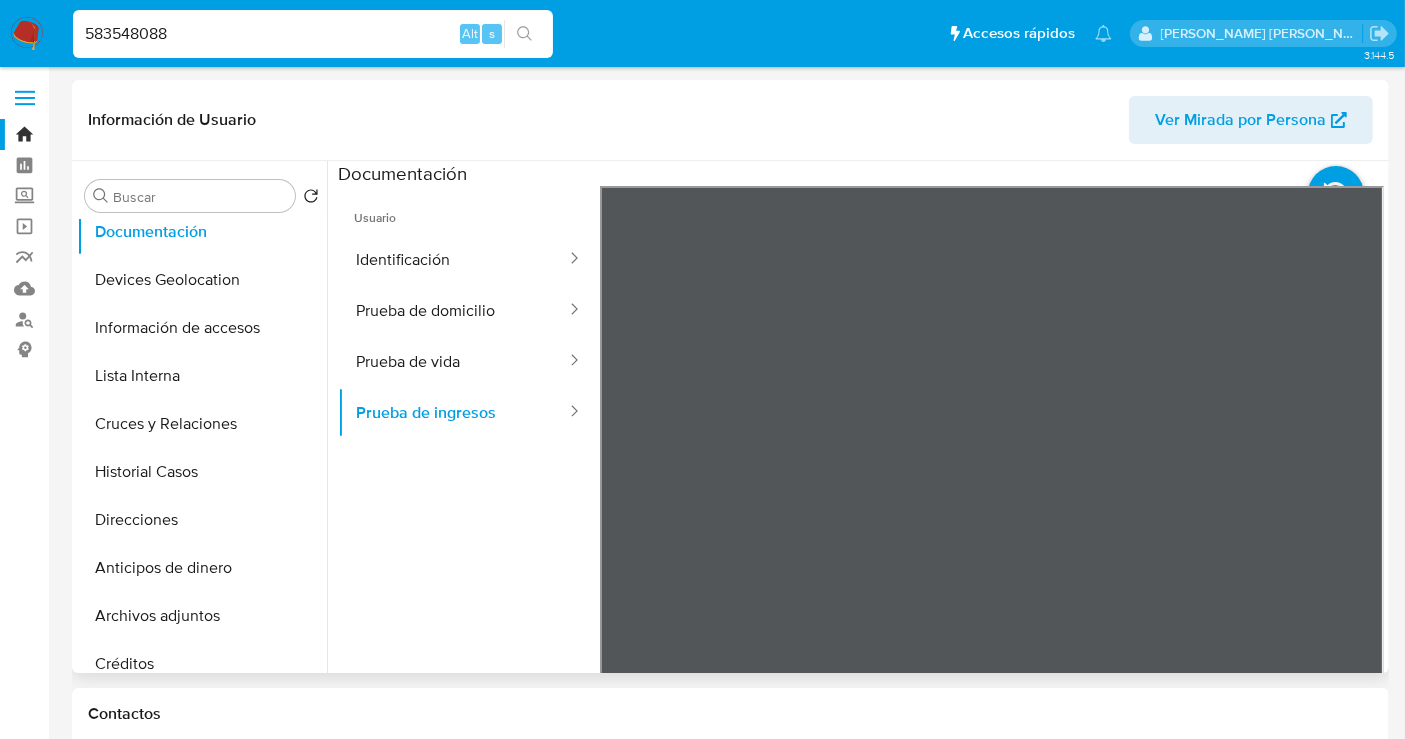 scroll, scrollTop: 0, scrollLeft: 0, axis: both 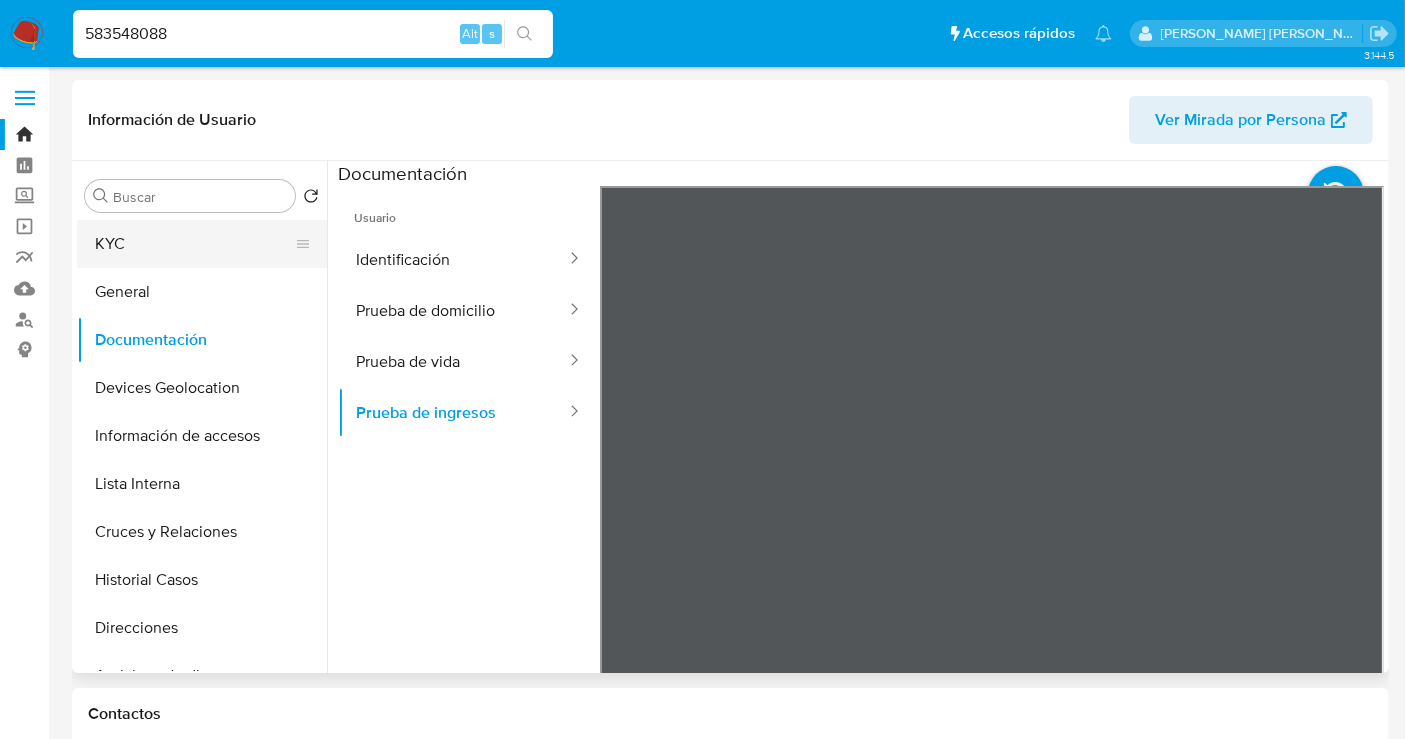click on "KYC" at bounding box center (194, 244) 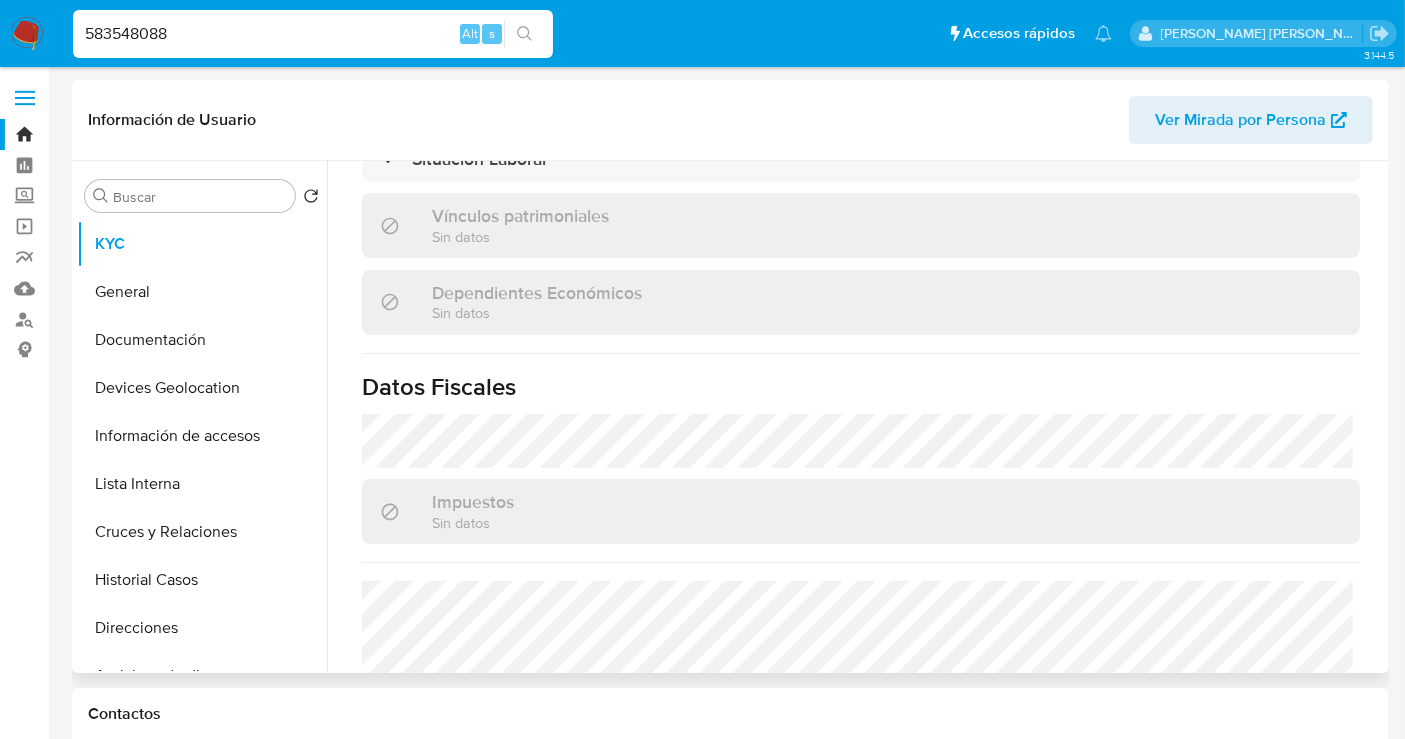 scroll, scrollTop: 1262, scrollLeft: 0, axis: vertical 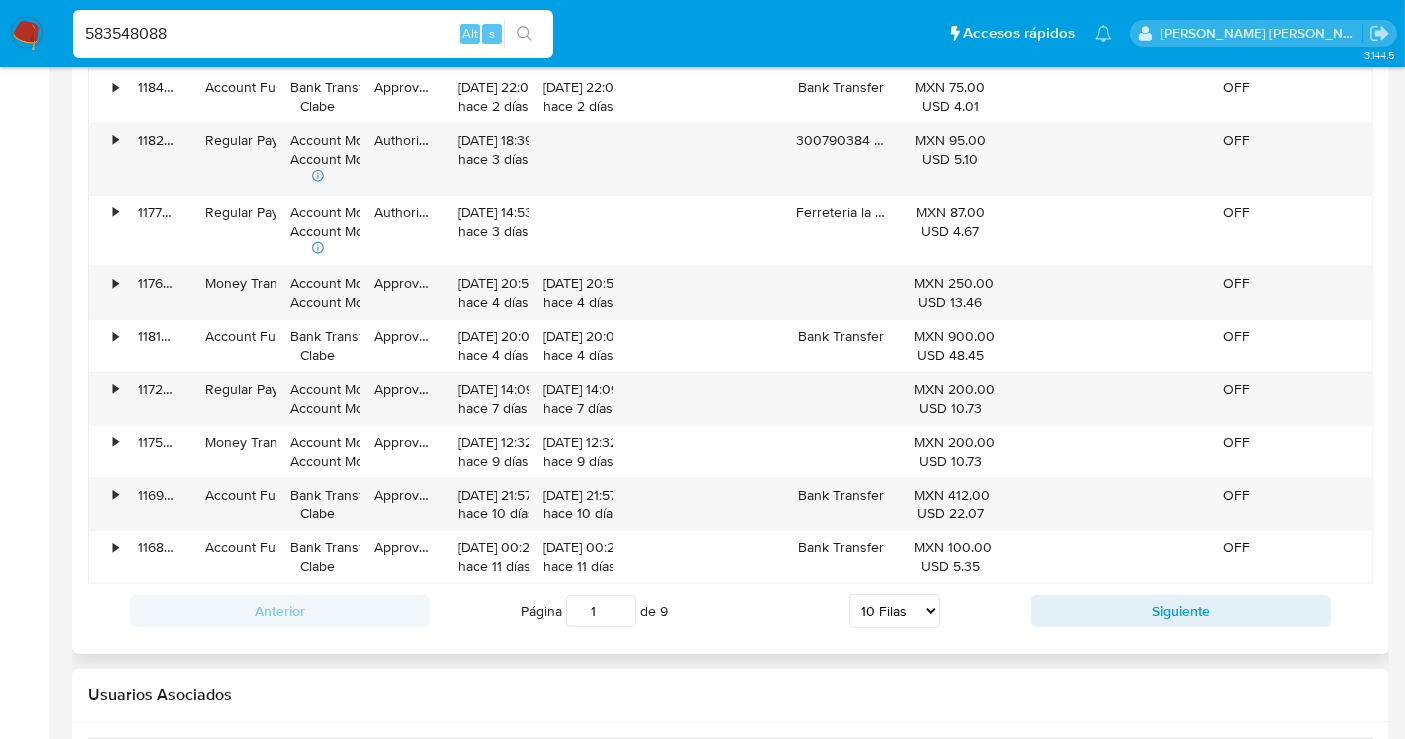 type 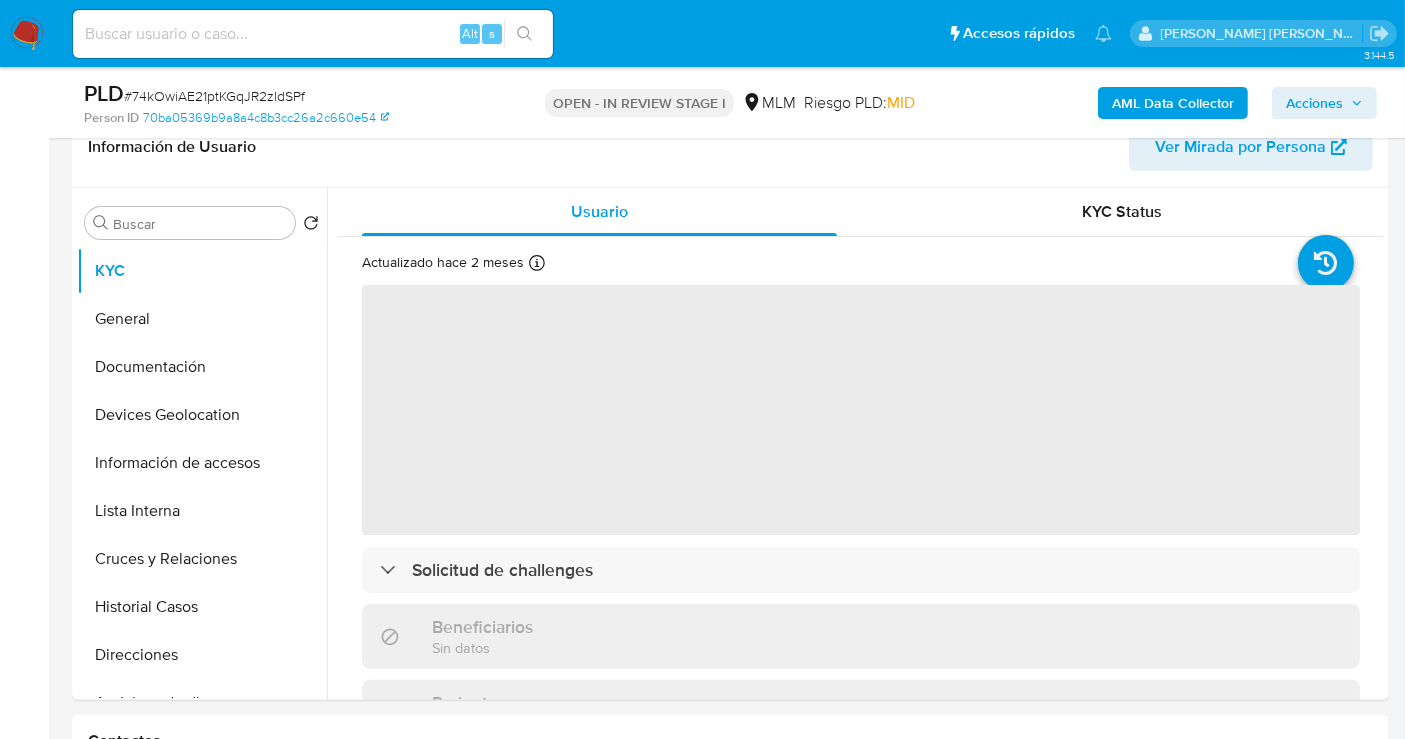 scroll, scrollTop: 333, scrollLeft: 0, axis: vertical 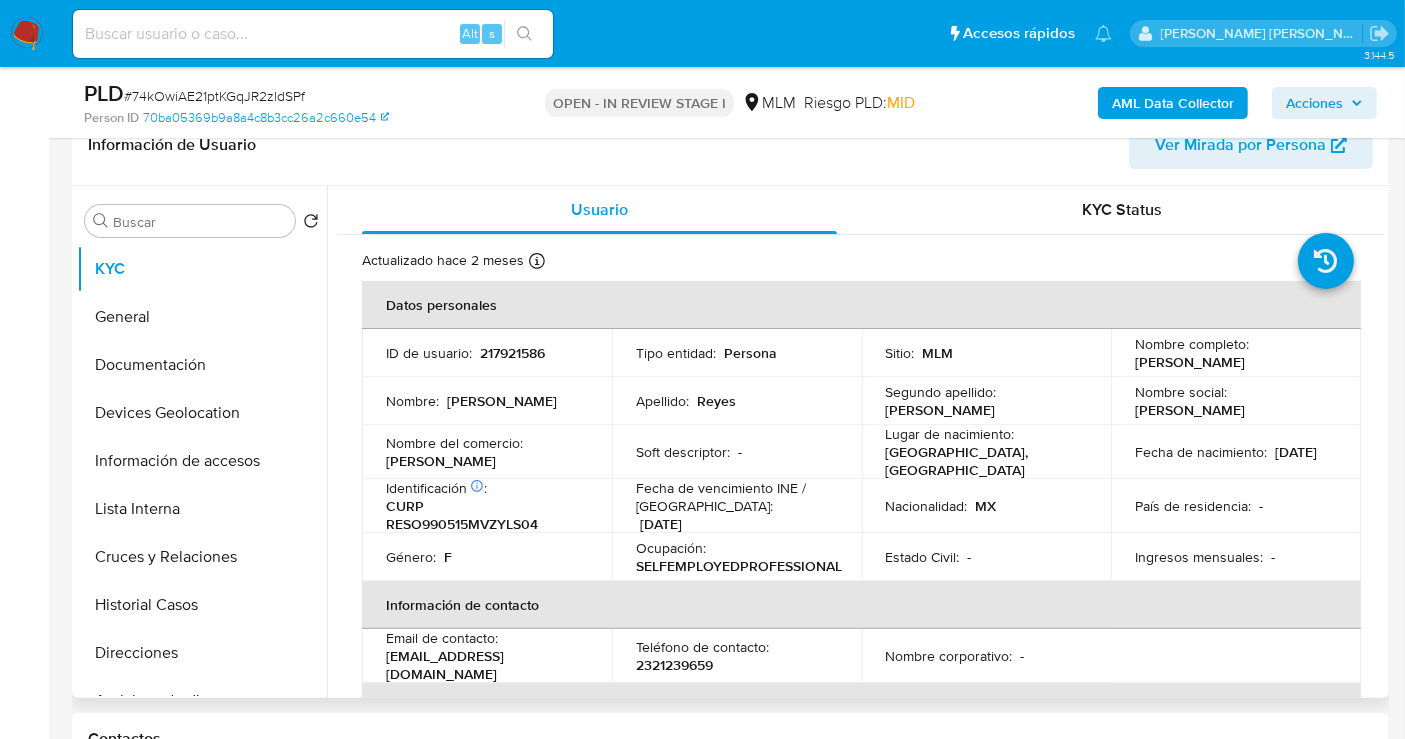 select on "10" 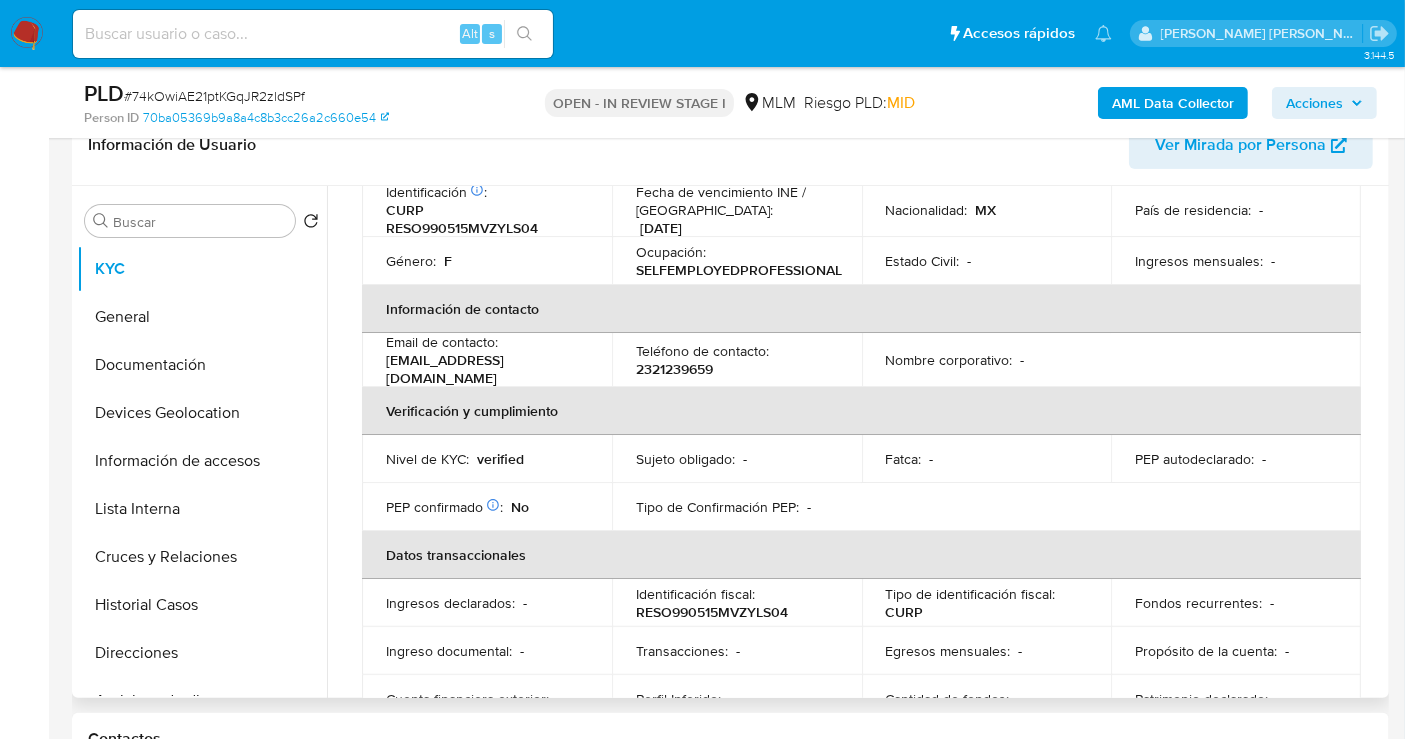 scroll, scrollTop: 555, scrollLeft: 0, axis: vertical 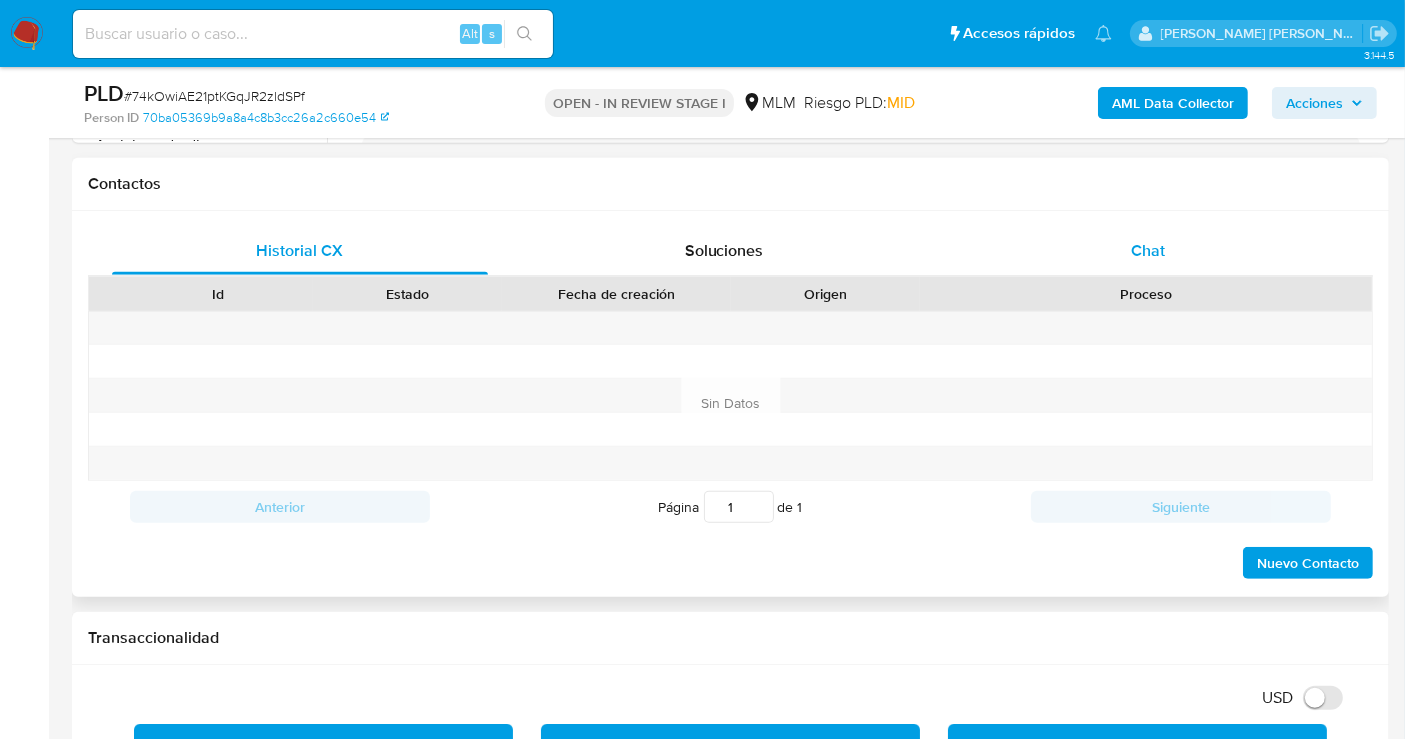 click on "Chat" at bounding box center [1148, 250] 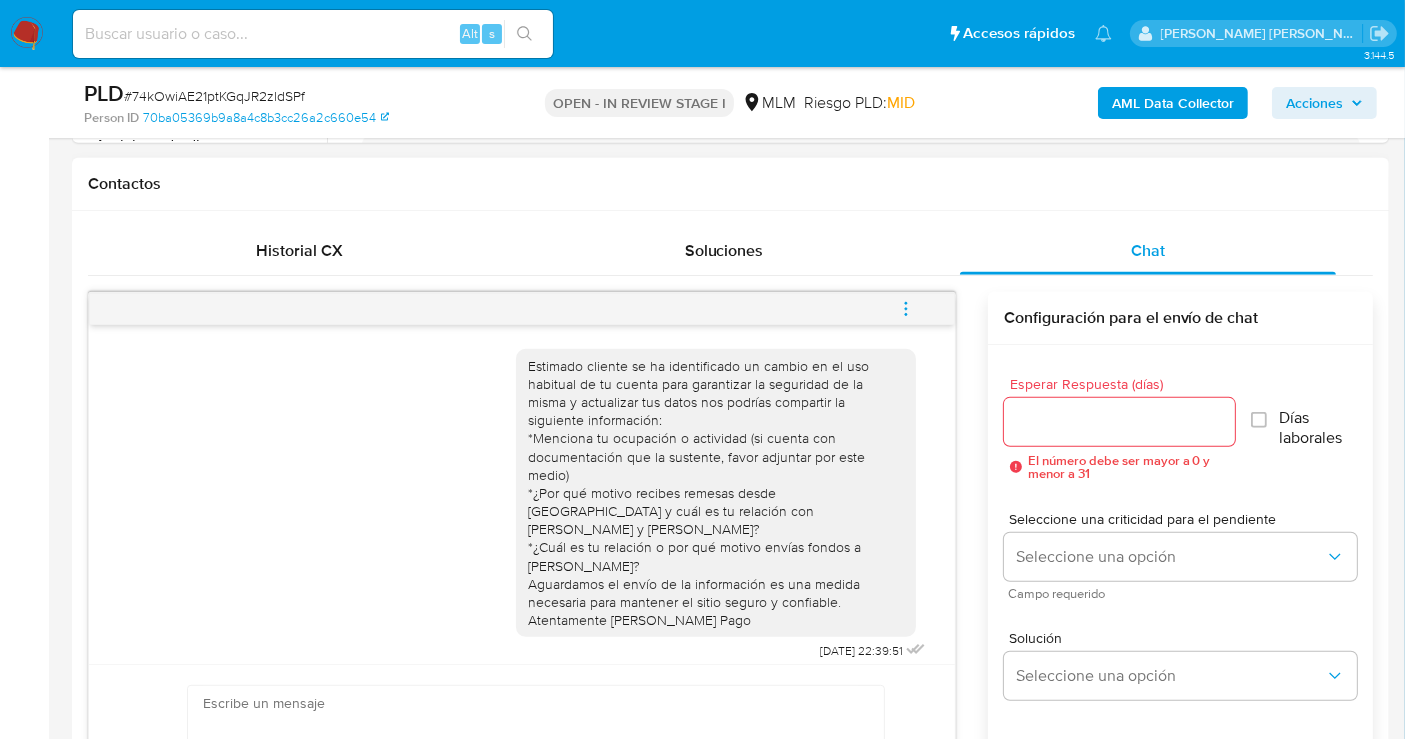 scroll, scrollTop: 142, scrollLeft: 0, axis: vertical 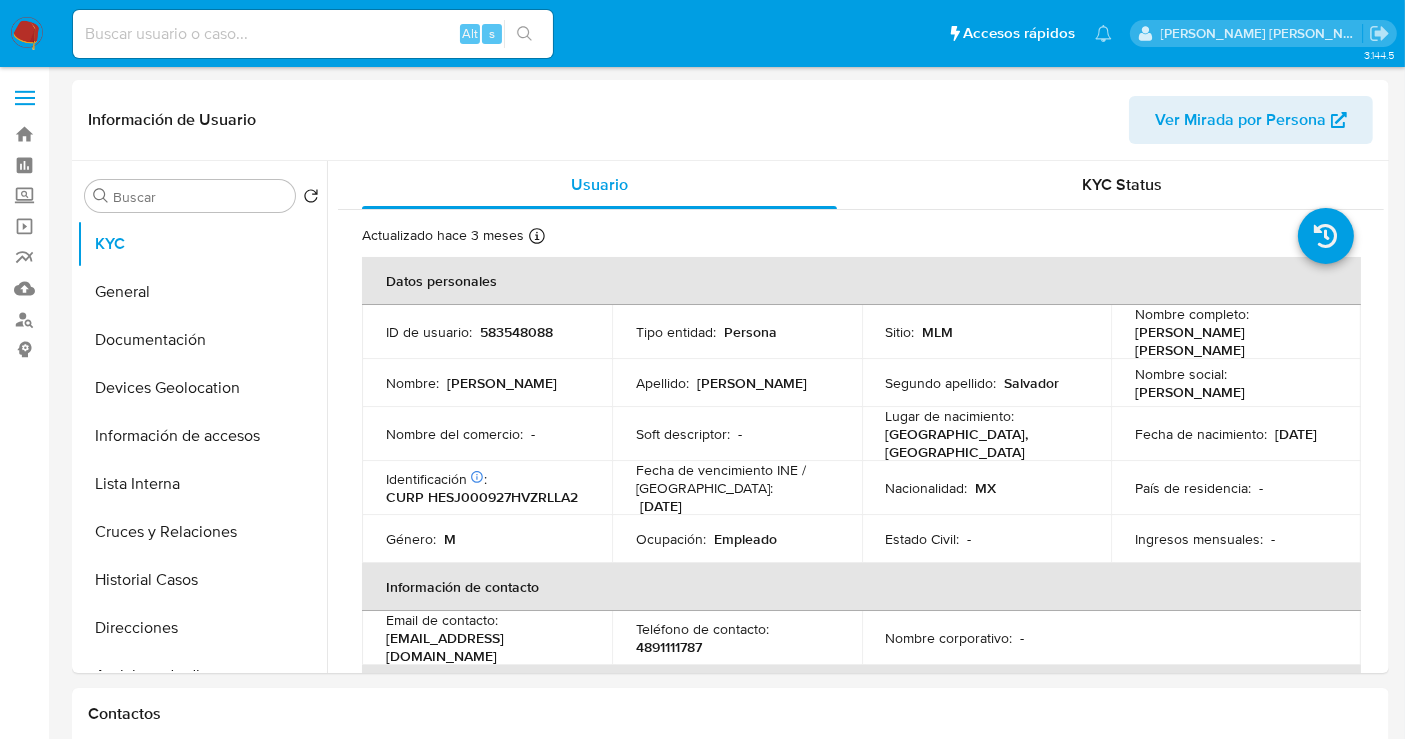 select on "10" 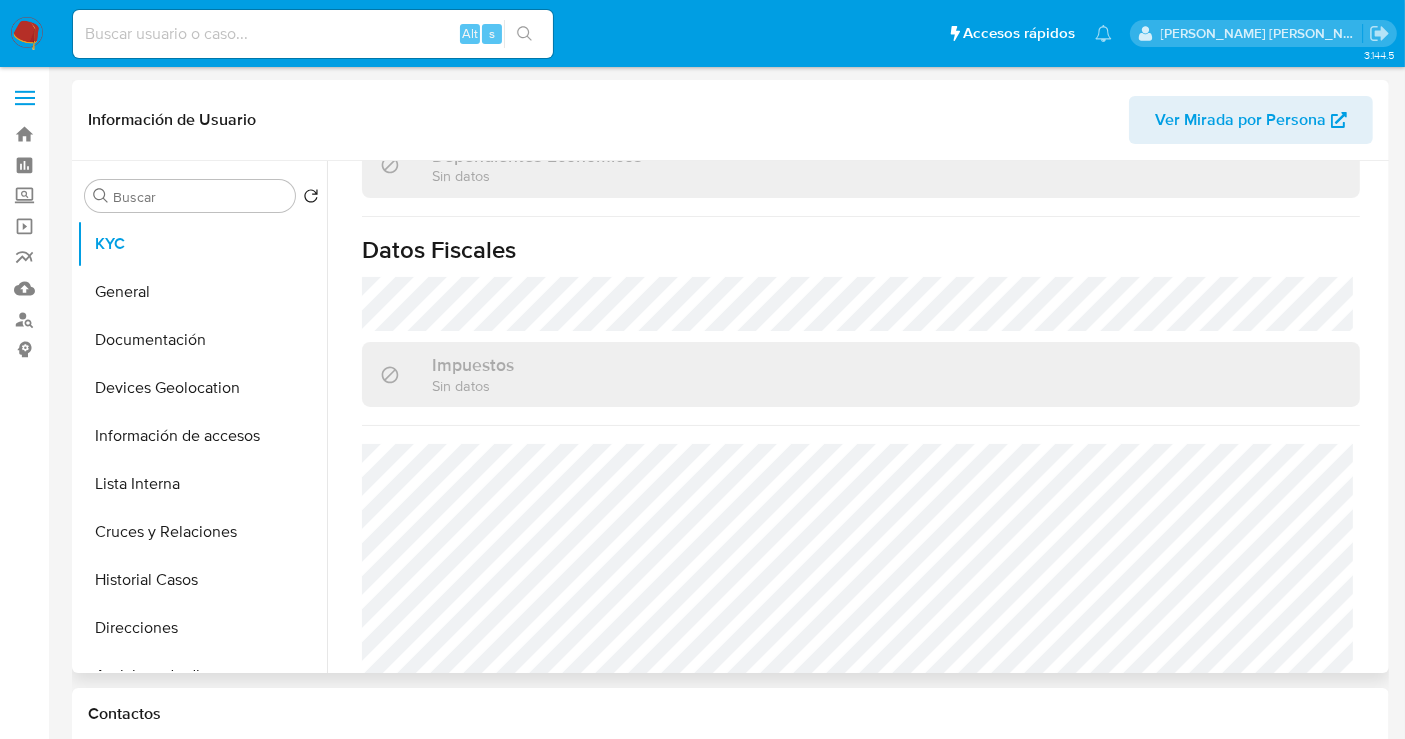 scroll, scrollTop: 1262, scrollLeft: 0, axis: vertical 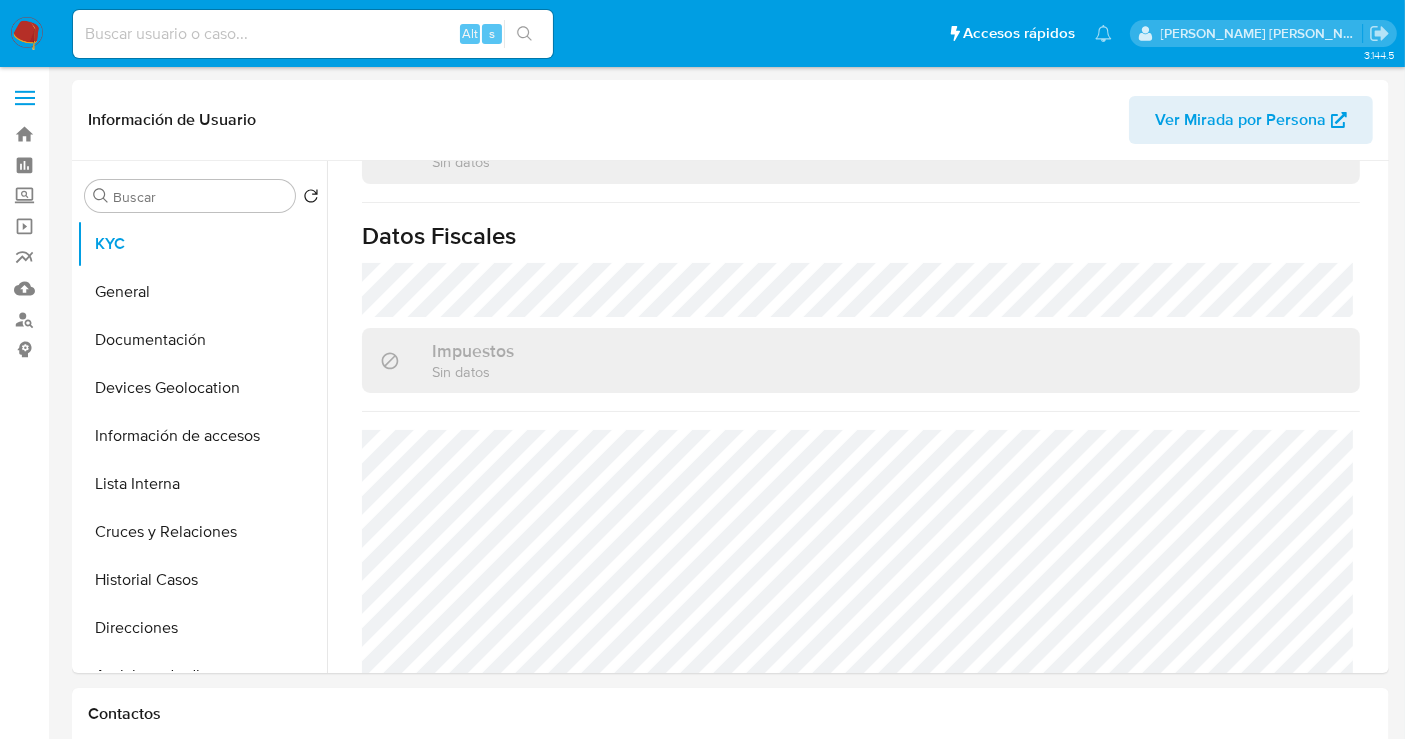 click at bounding box center (313, 34) 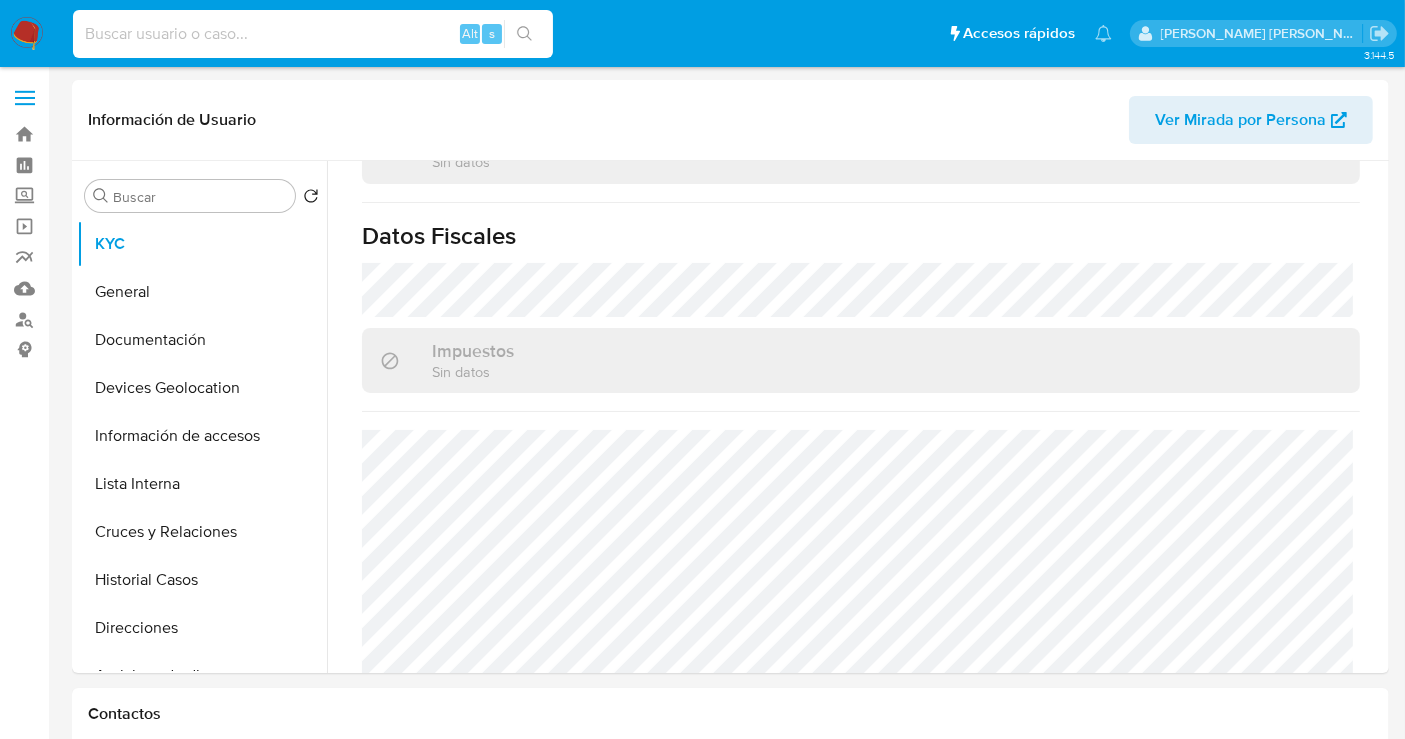 paste on "788133771" 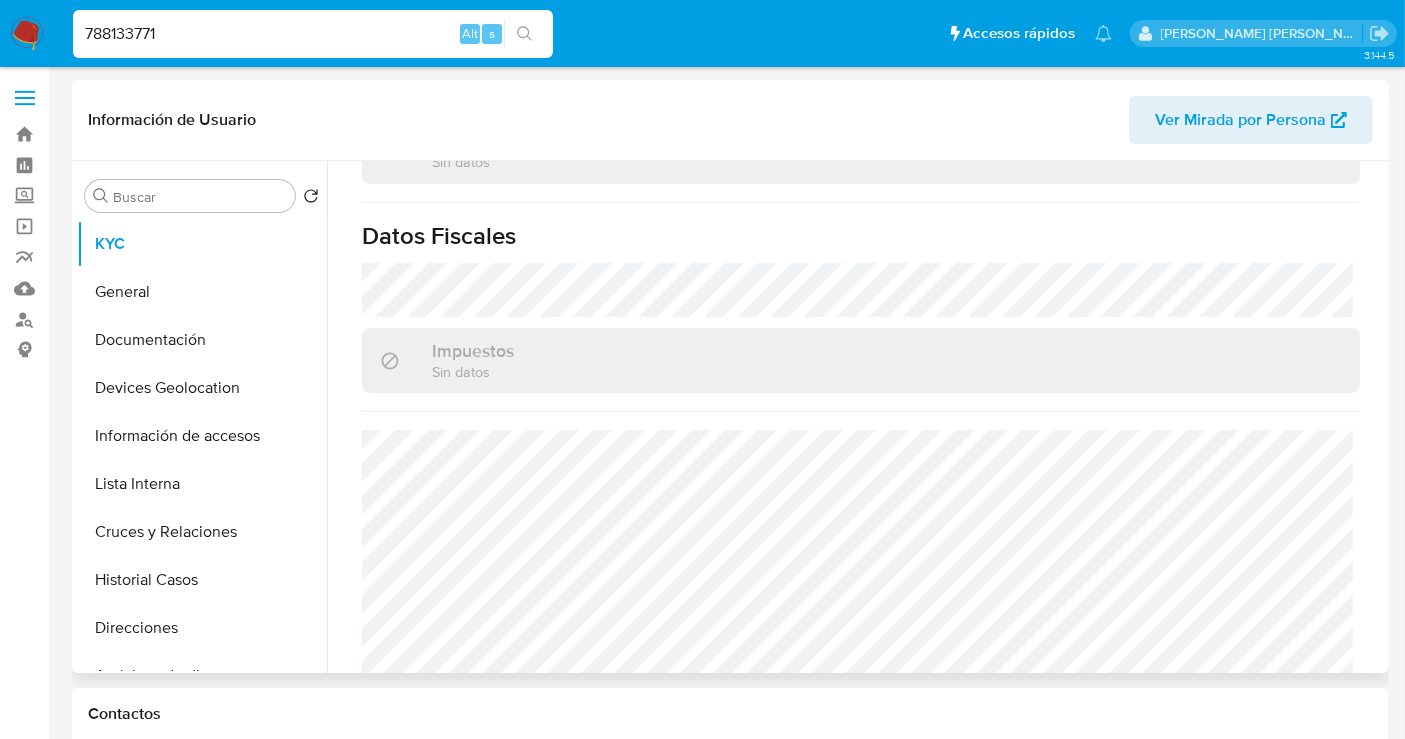 type on "788133771" 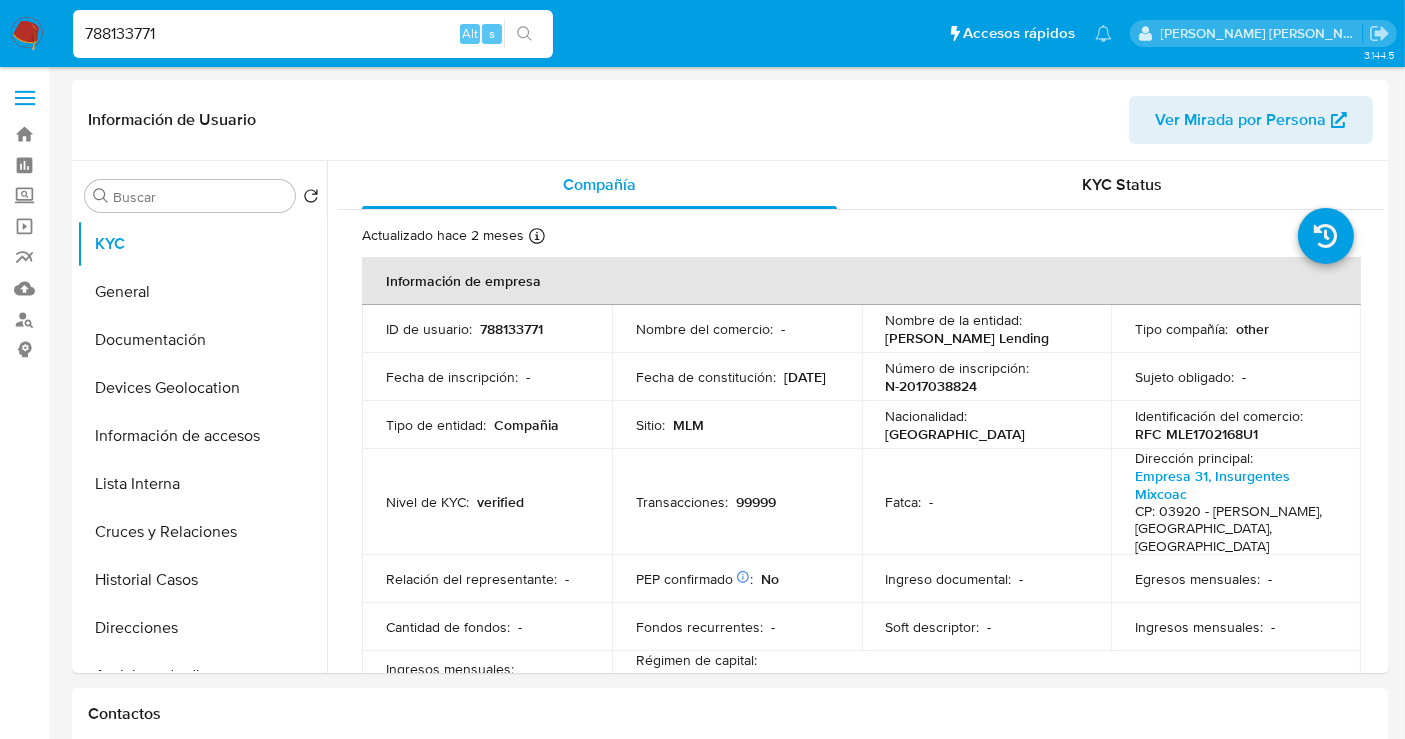 select on "10" 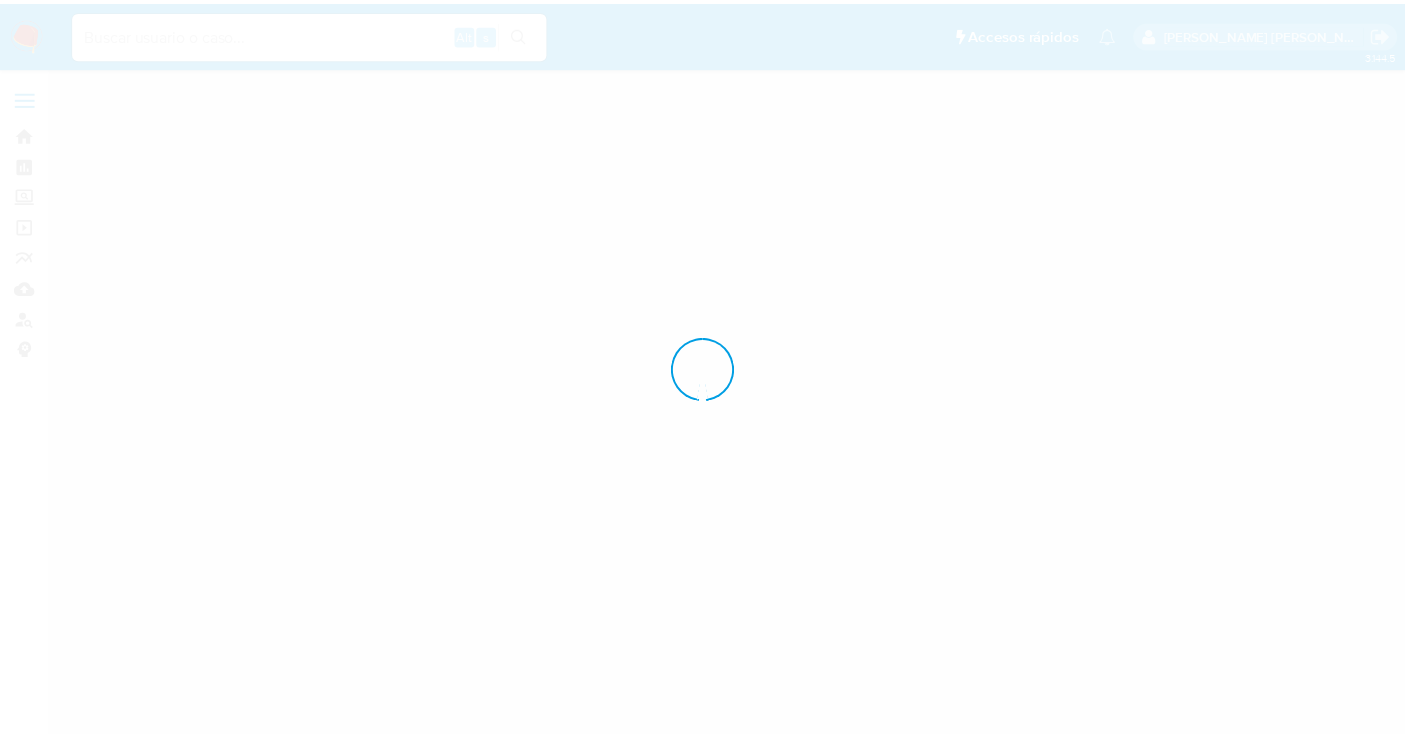 scroll, scrollTop: 0, scrollLeft: 0, axis: both 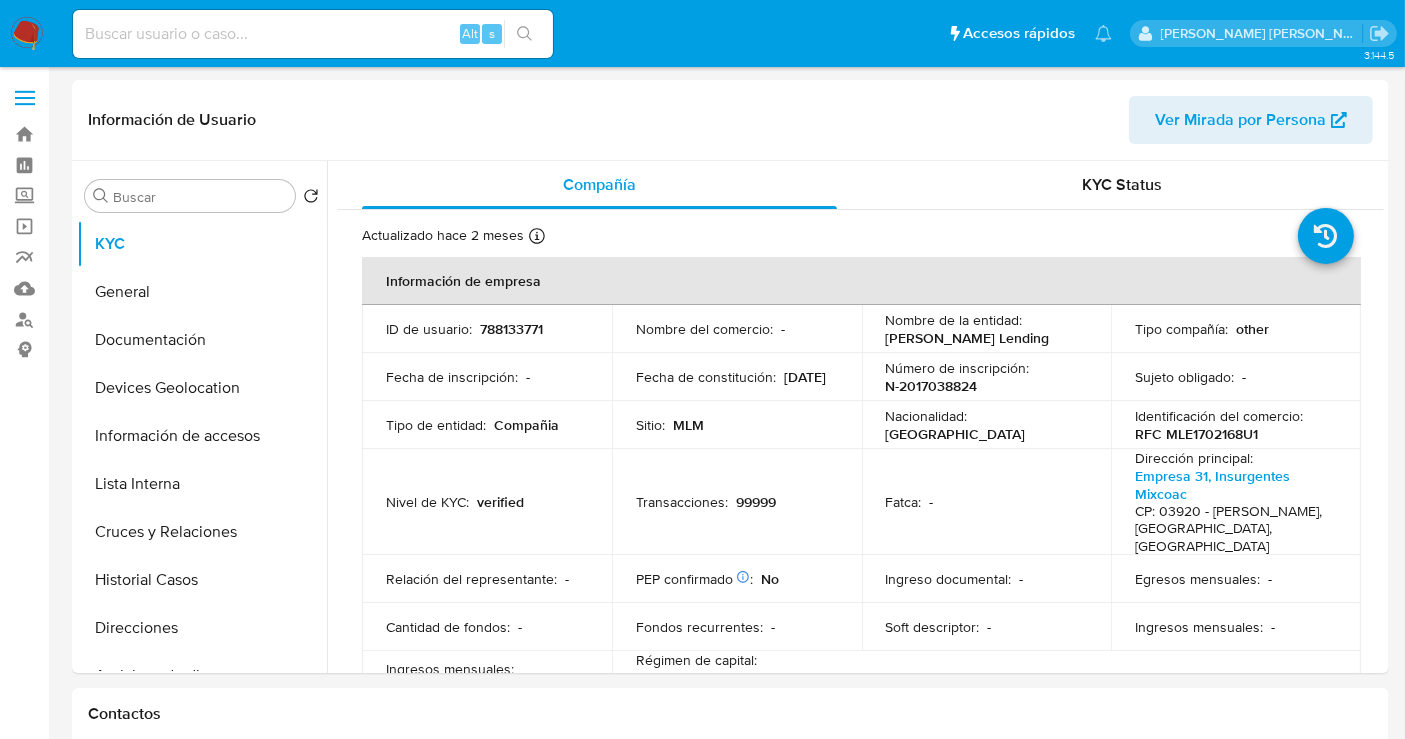 click at bounding box center [27, 34] 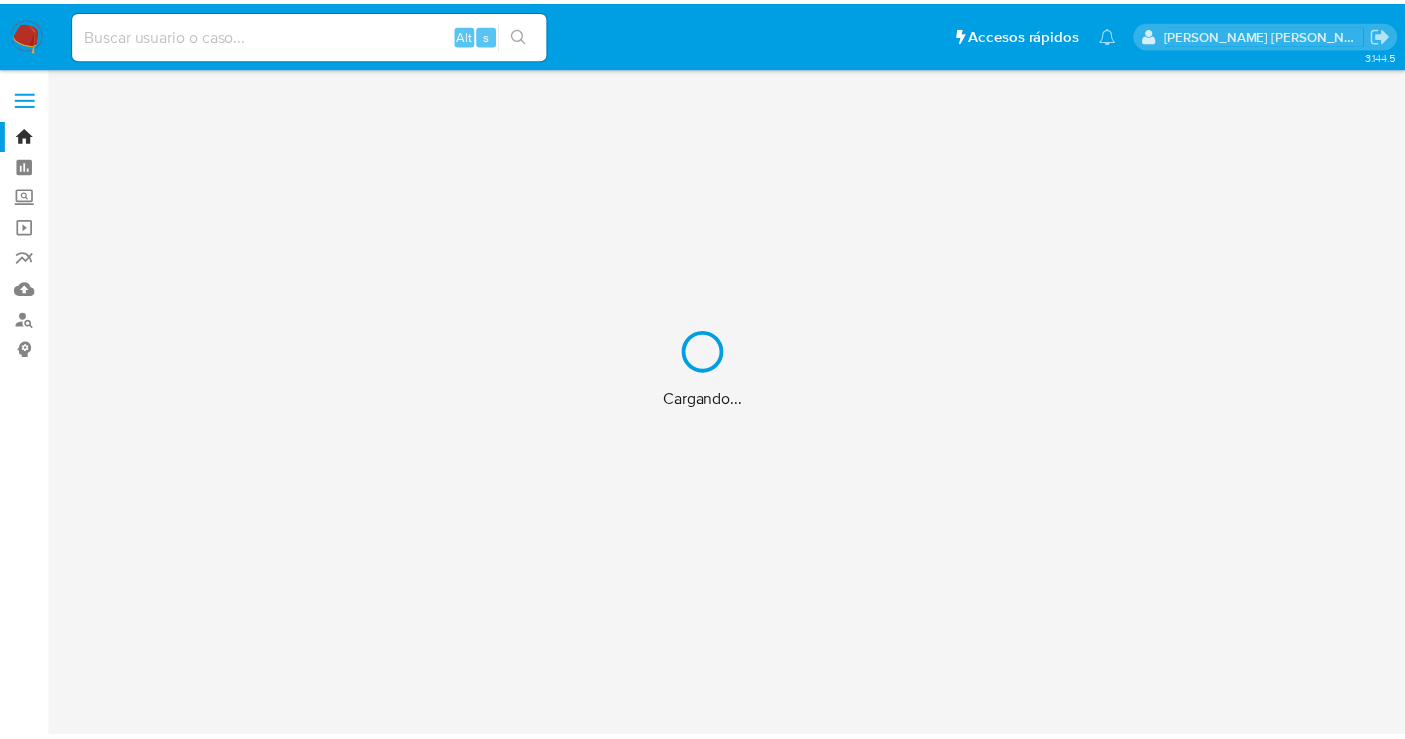 scroll, scrollTop: 0, scrollLeft: 0, axis: both 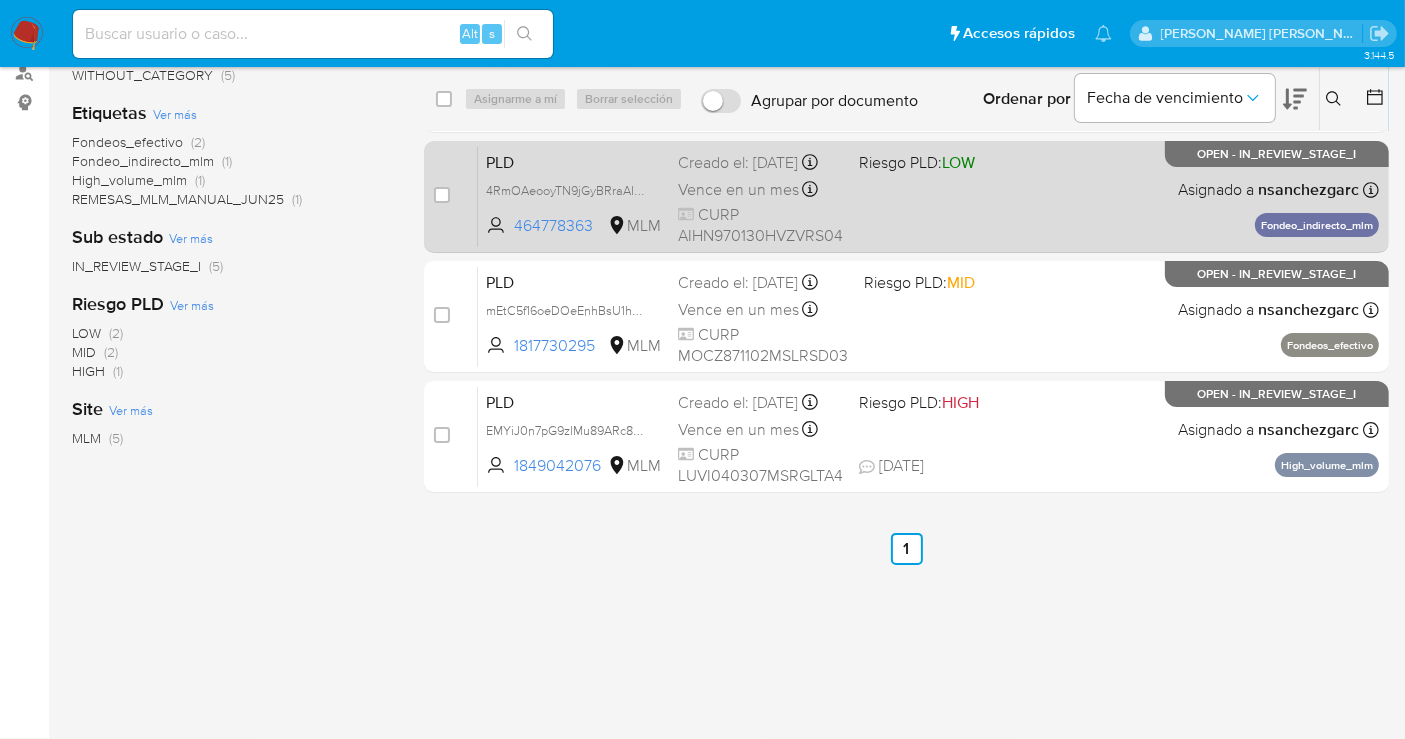 click on "PLD 4RmOAeooyTN9jGyBRraAIH7H 464778363 MLM Riesgo PLD:  LOW Creado el: 12/06/2025   Creado el: 12/06/2025 02:07:10 Vence en un mes   Vence el 11/08/2025 02:07:11 CURP   AIHN970130HVZVRS04 Asignado a   nsanchezgarc   Asignado el: 14/07/2025 13:37:10 Fondeo_indirecto_mlm OPEN - IN_REVIEW_STAGE_I" at bounding box center (928, 196) 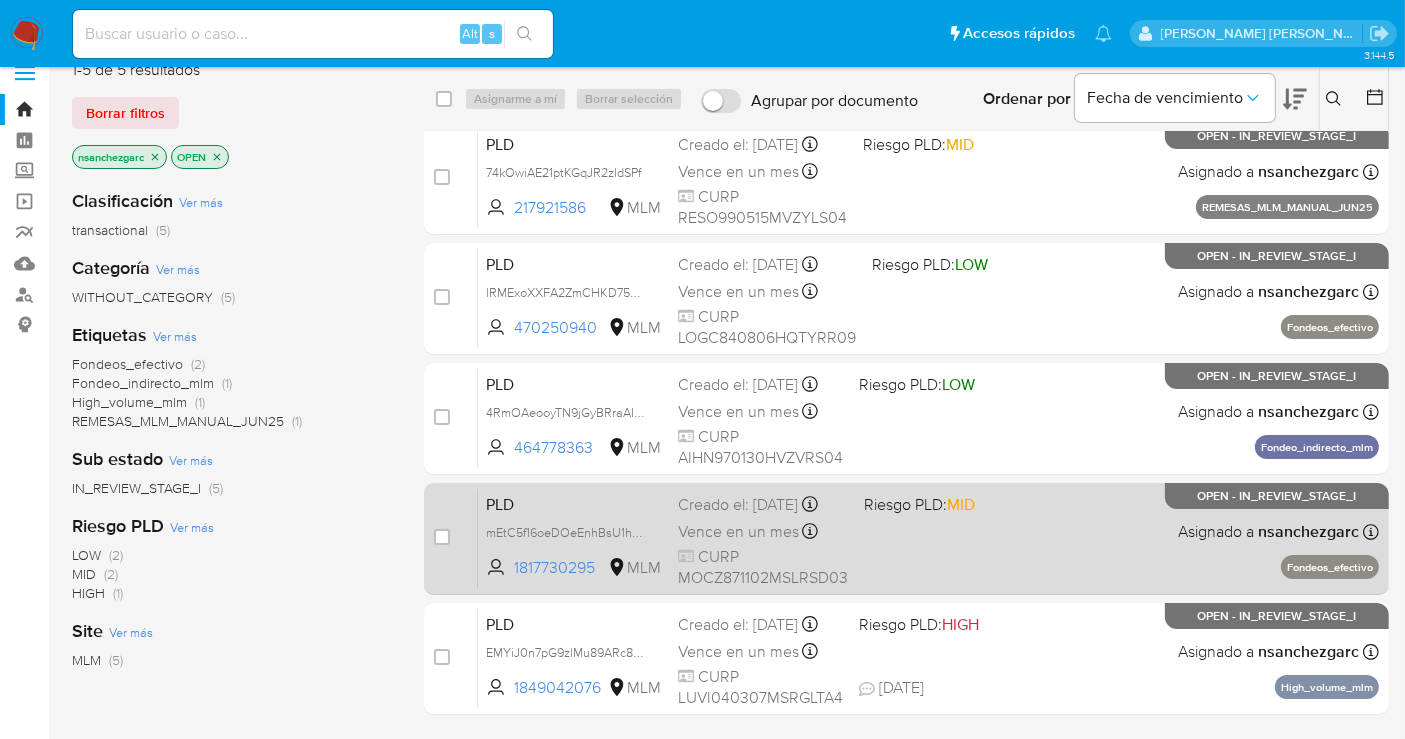 scroll, scrollTop: 0, scrollLeft: 0, axis: both 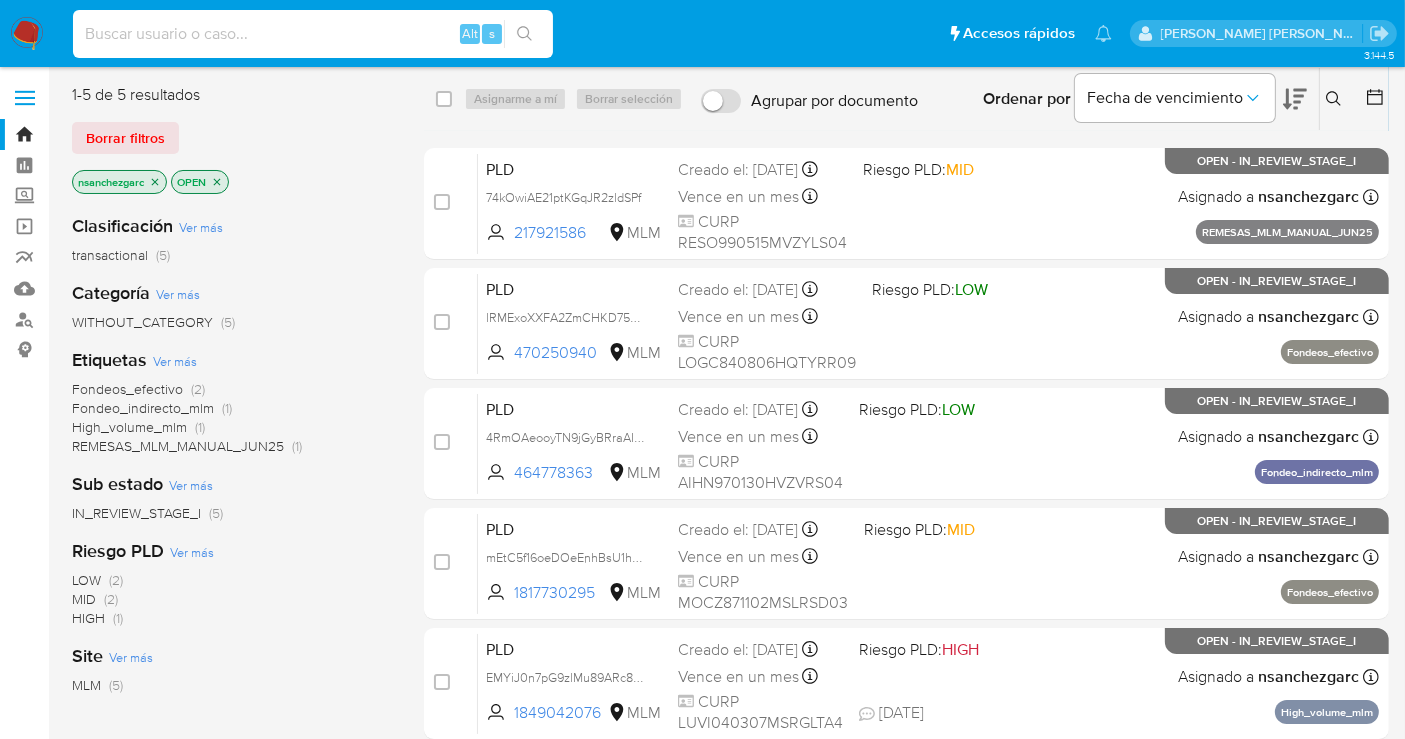 click at bounding box center (313, 34) 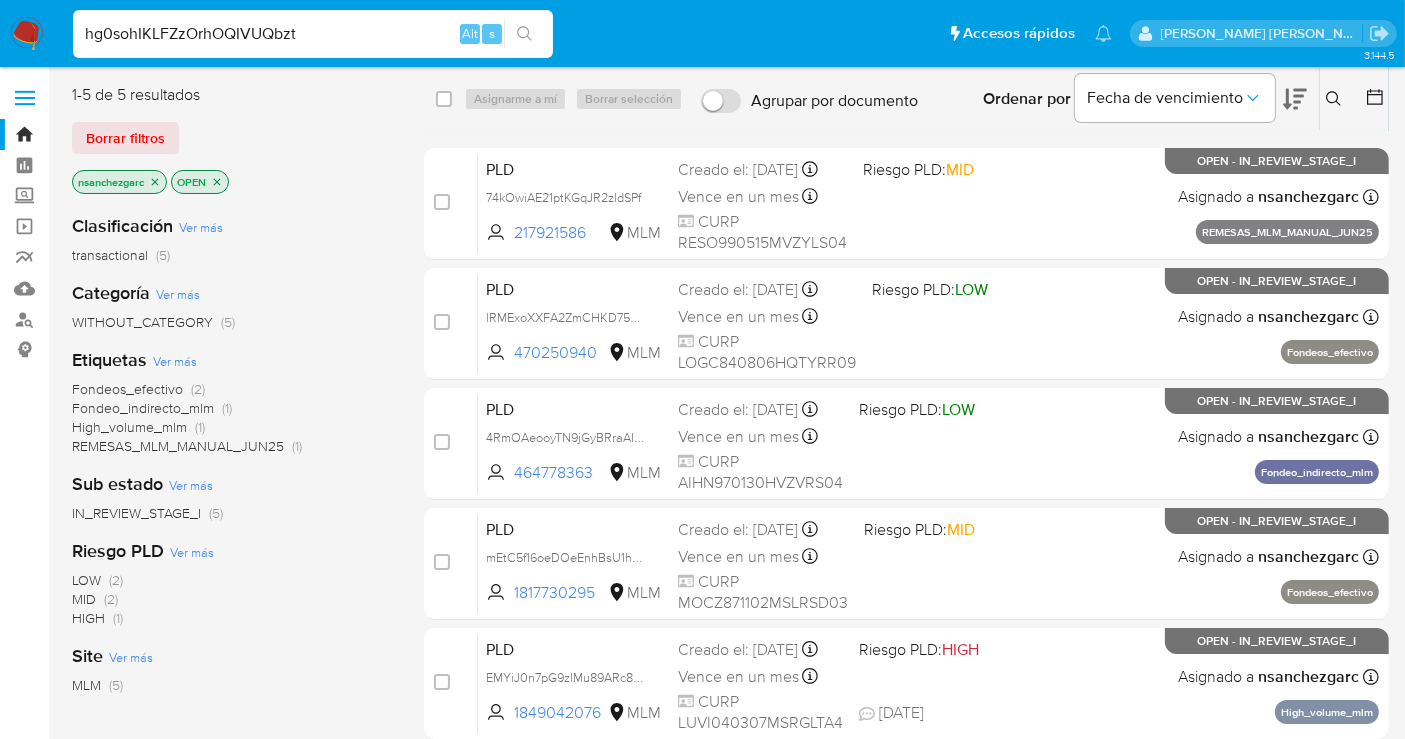 type on "hg0sohIKLFZzOrhOQIVUQbzt" 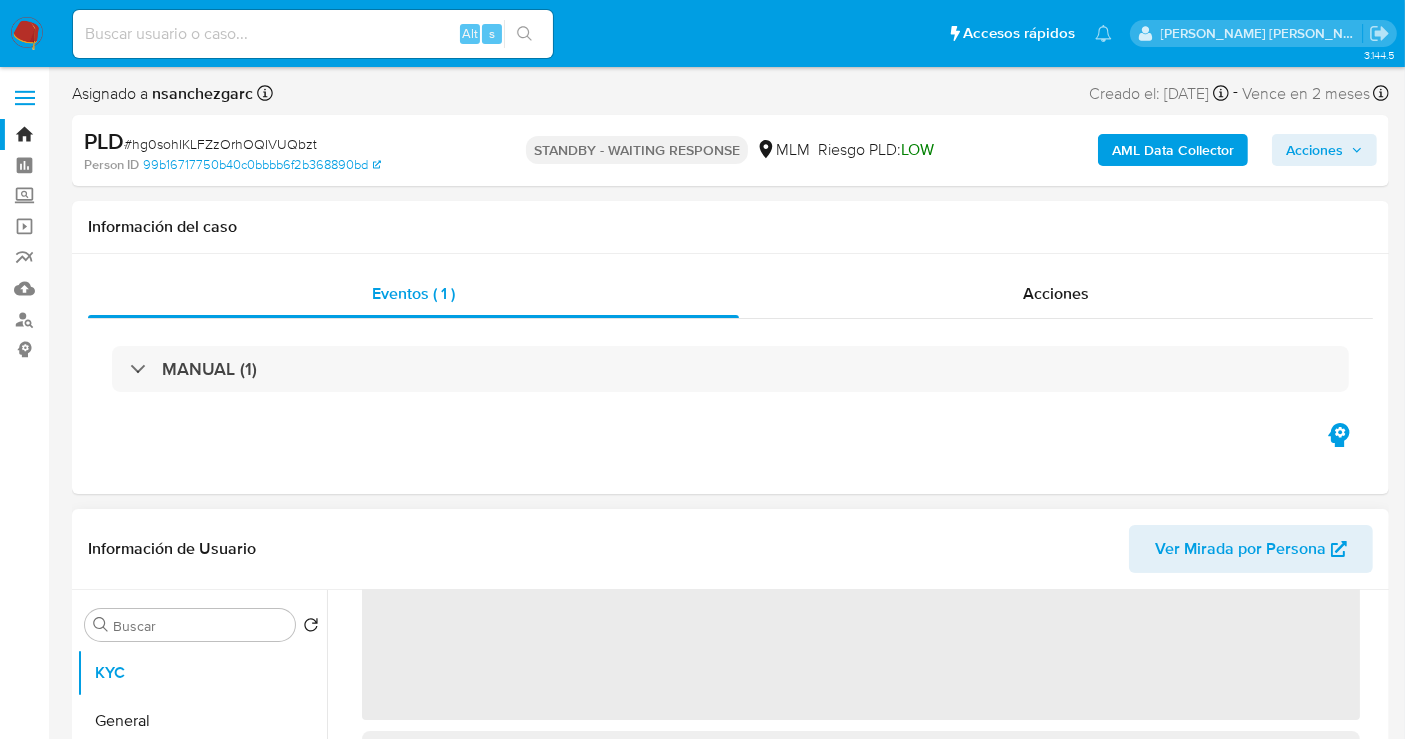 scroll, scrollTop: 222, scrollLeft: 0, axis: vertical 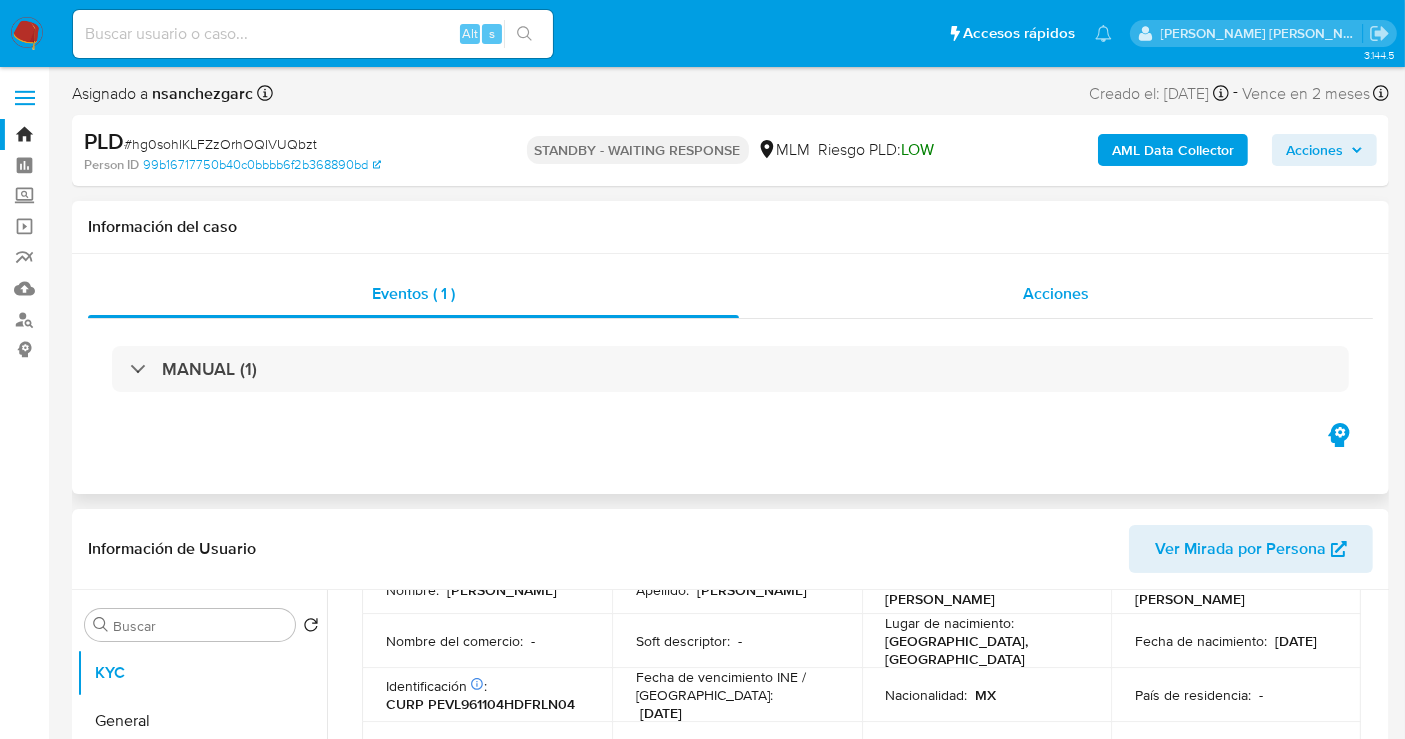 select on "10" 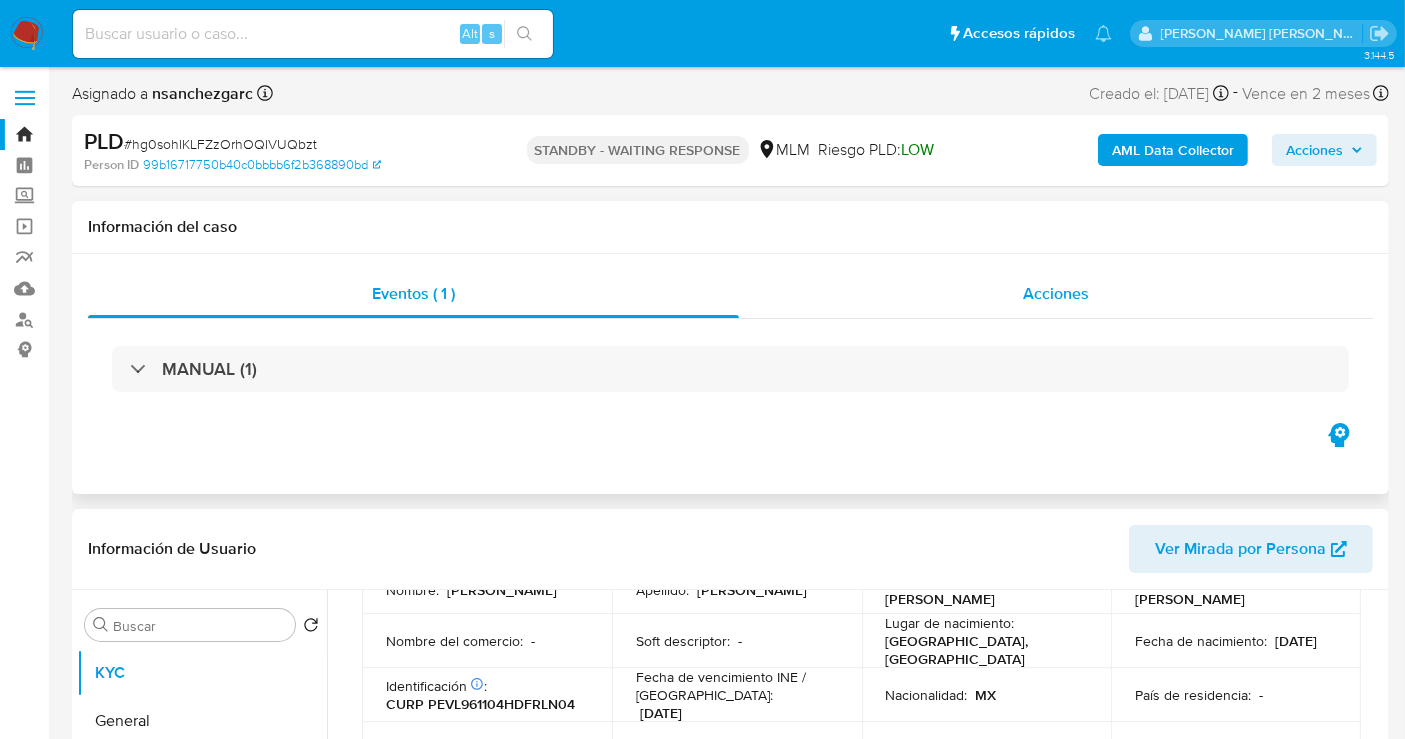 click on "Acciones" at bounding box center (1056, 293) 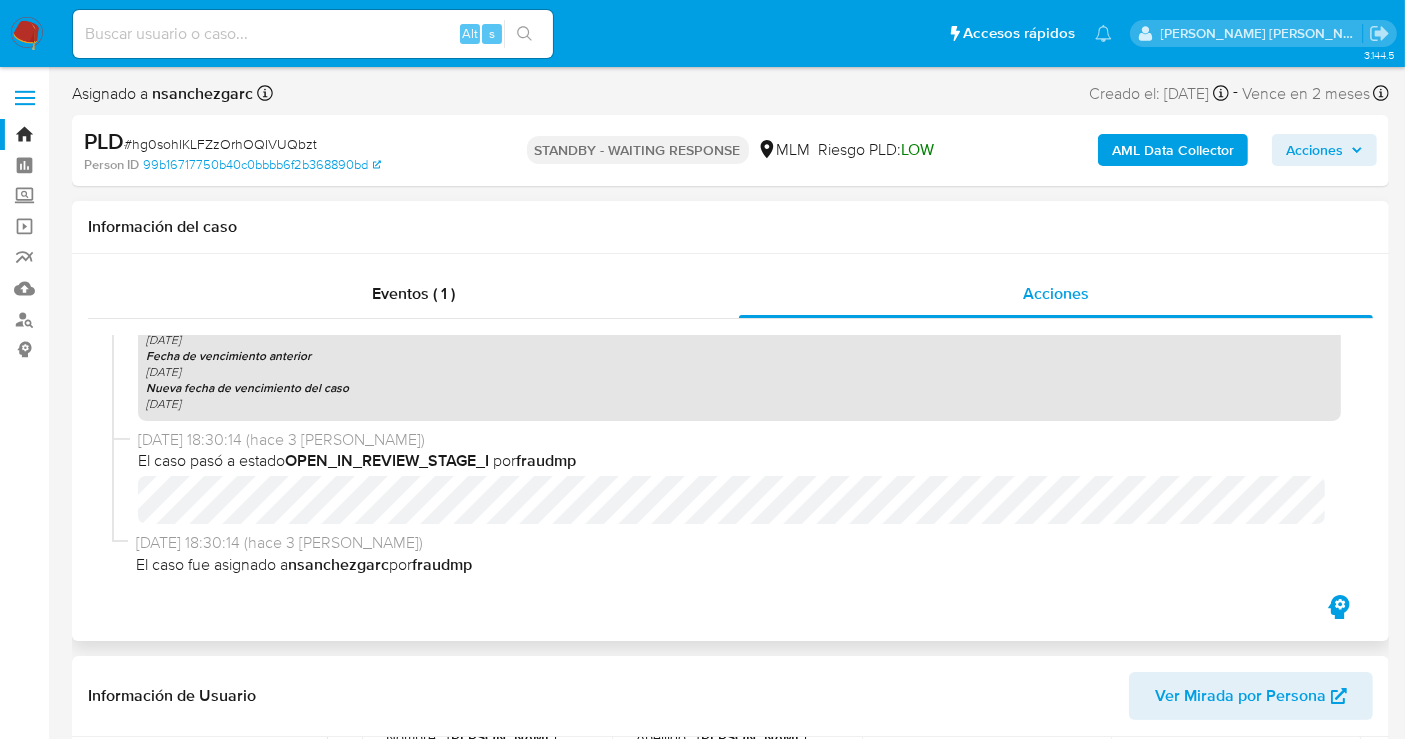 scroll, scrollTop: 428, scrollLeft: 0, axis: vertical 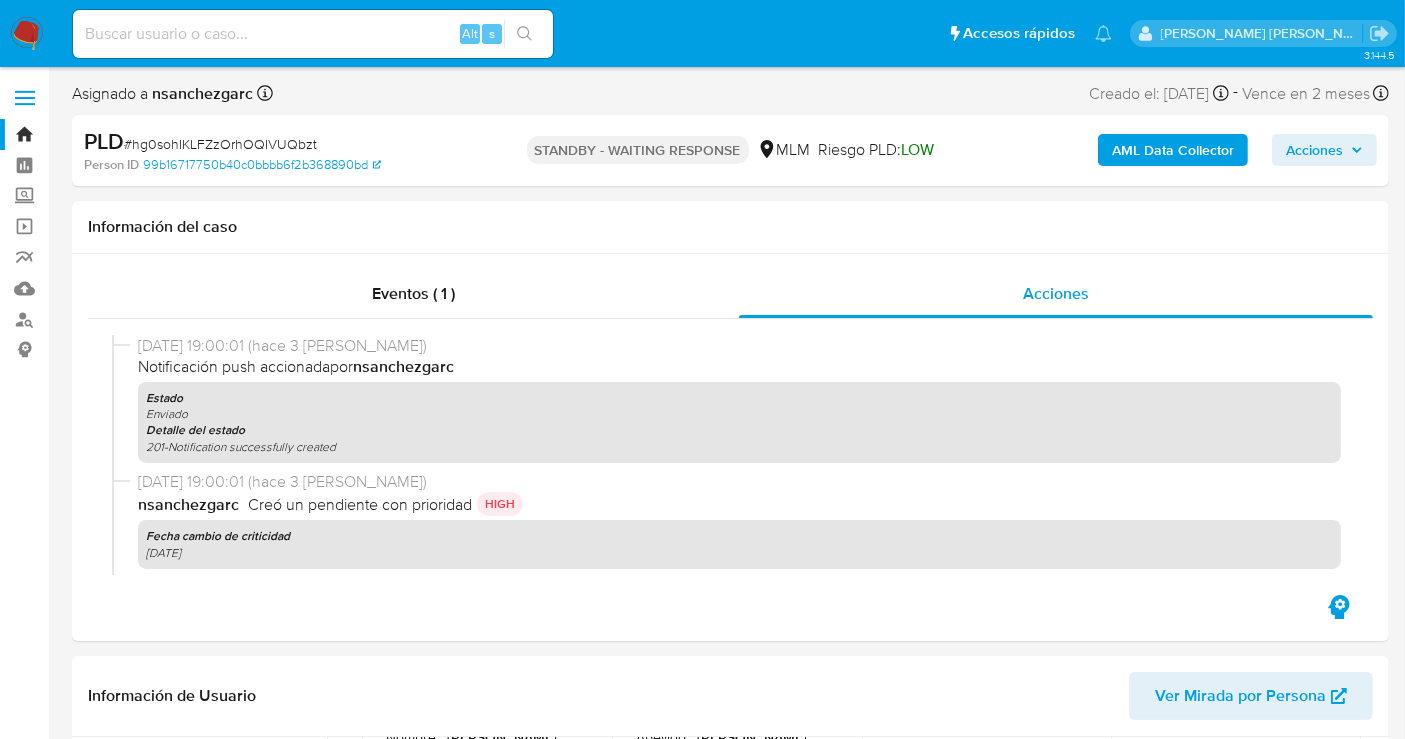 click at bounding box center (27, 34) 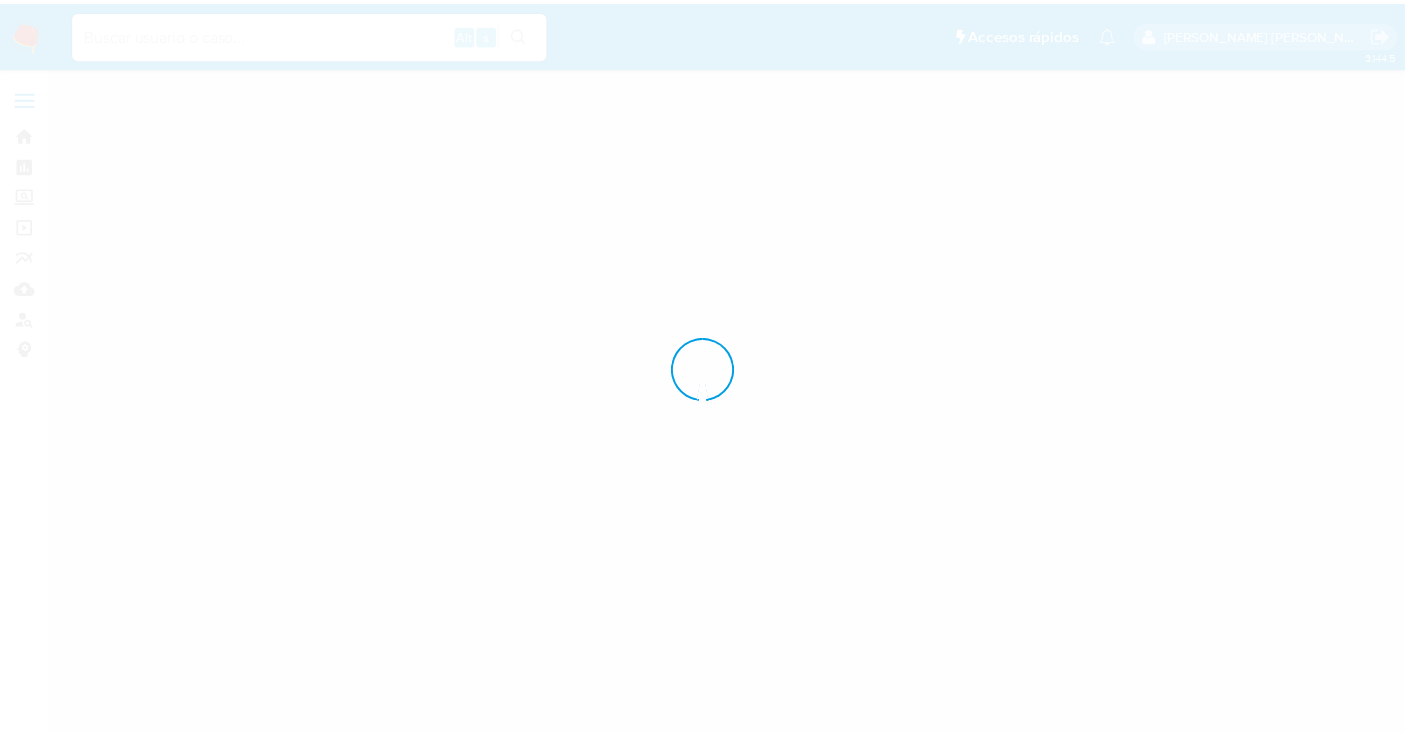 scroll, scrollTop: 0, scrollLeft: 0, axis: both 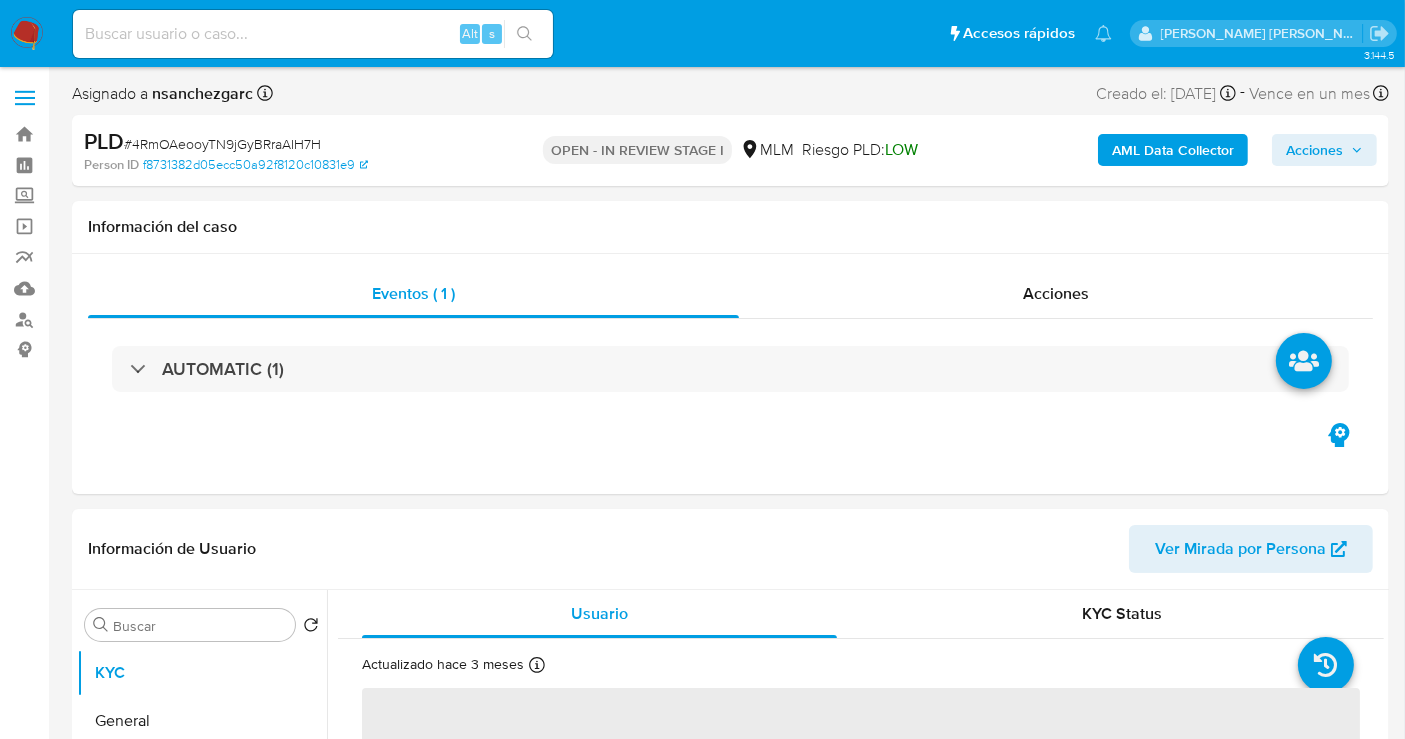 click on "Acciones" at bounding box center (1314, 150) 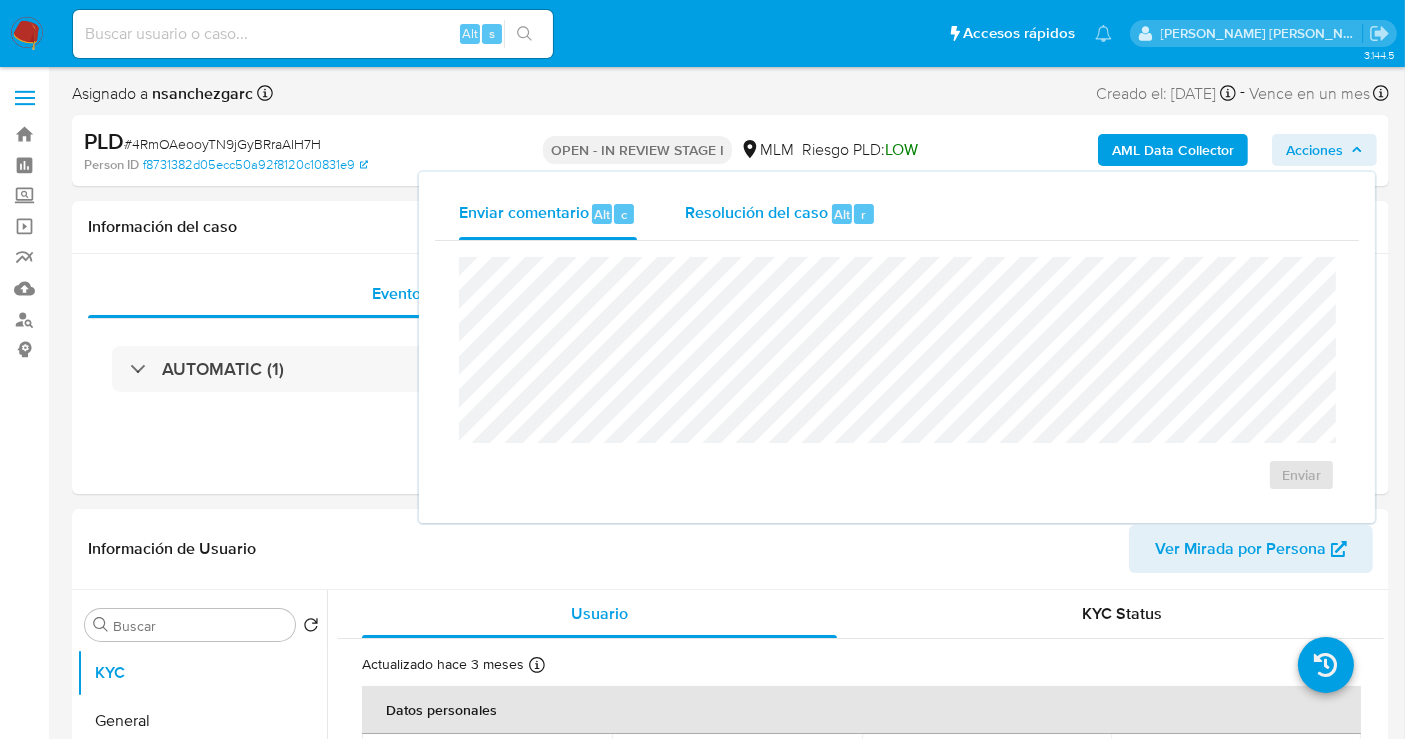 click on "Resolución del caso" at bounding box center (756, 213) 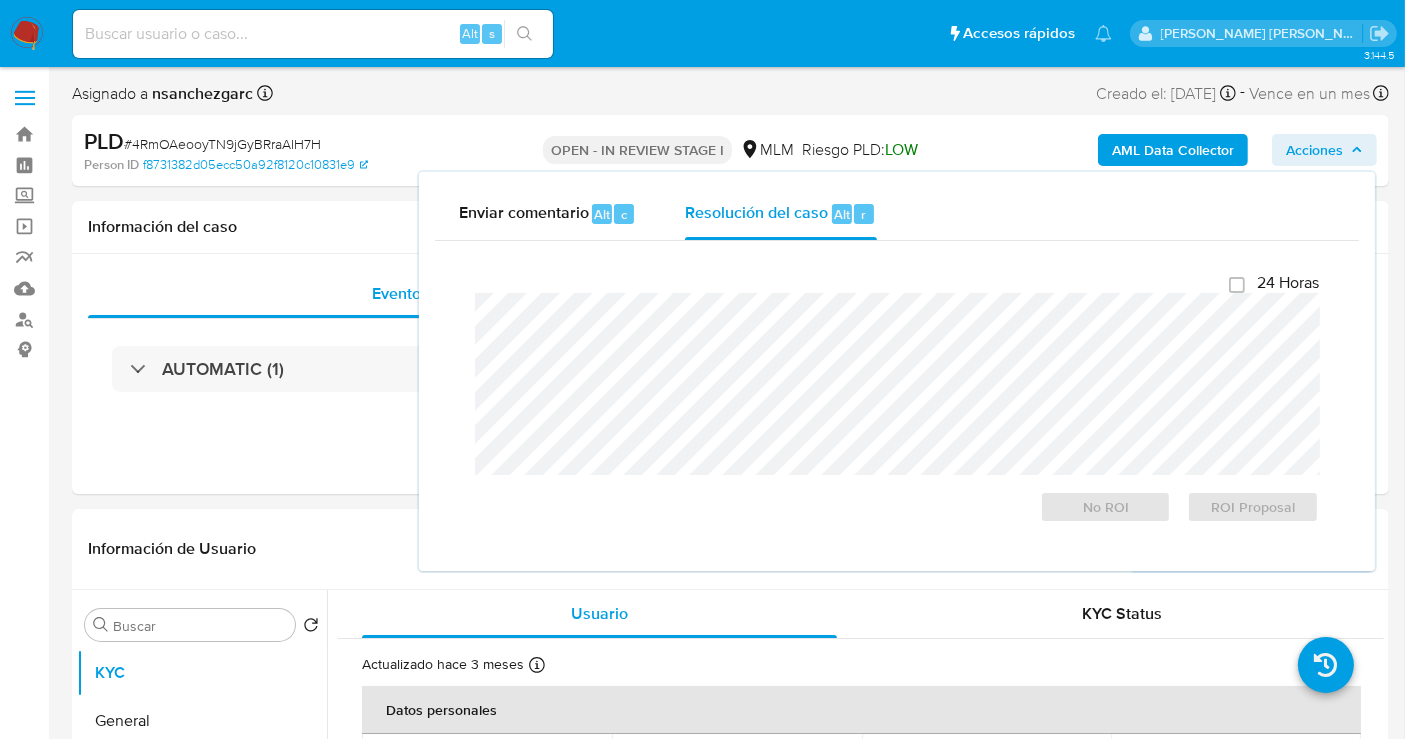 click on "Acciones" at bounding box center (1314, 150) 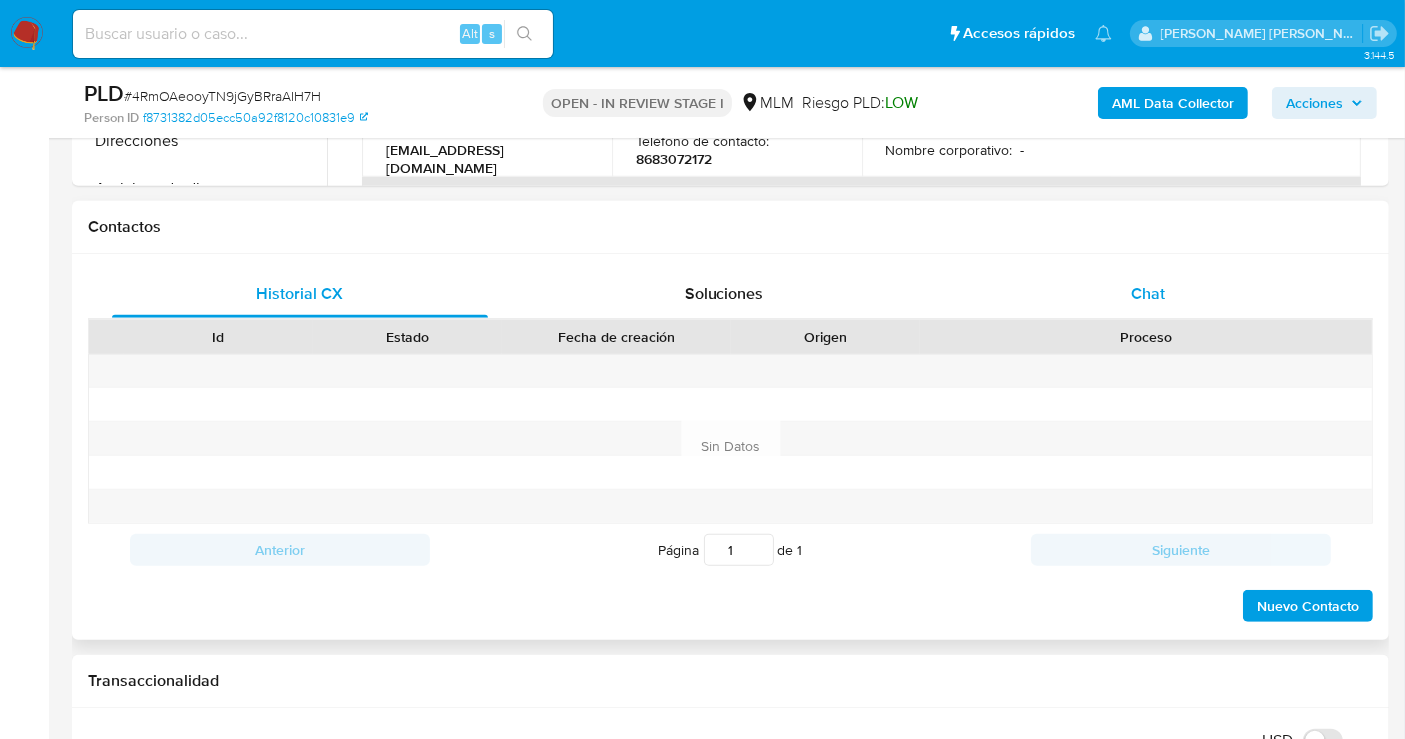 scroll, scrollTop: 777, scrollLeft: 0, axis: vertical 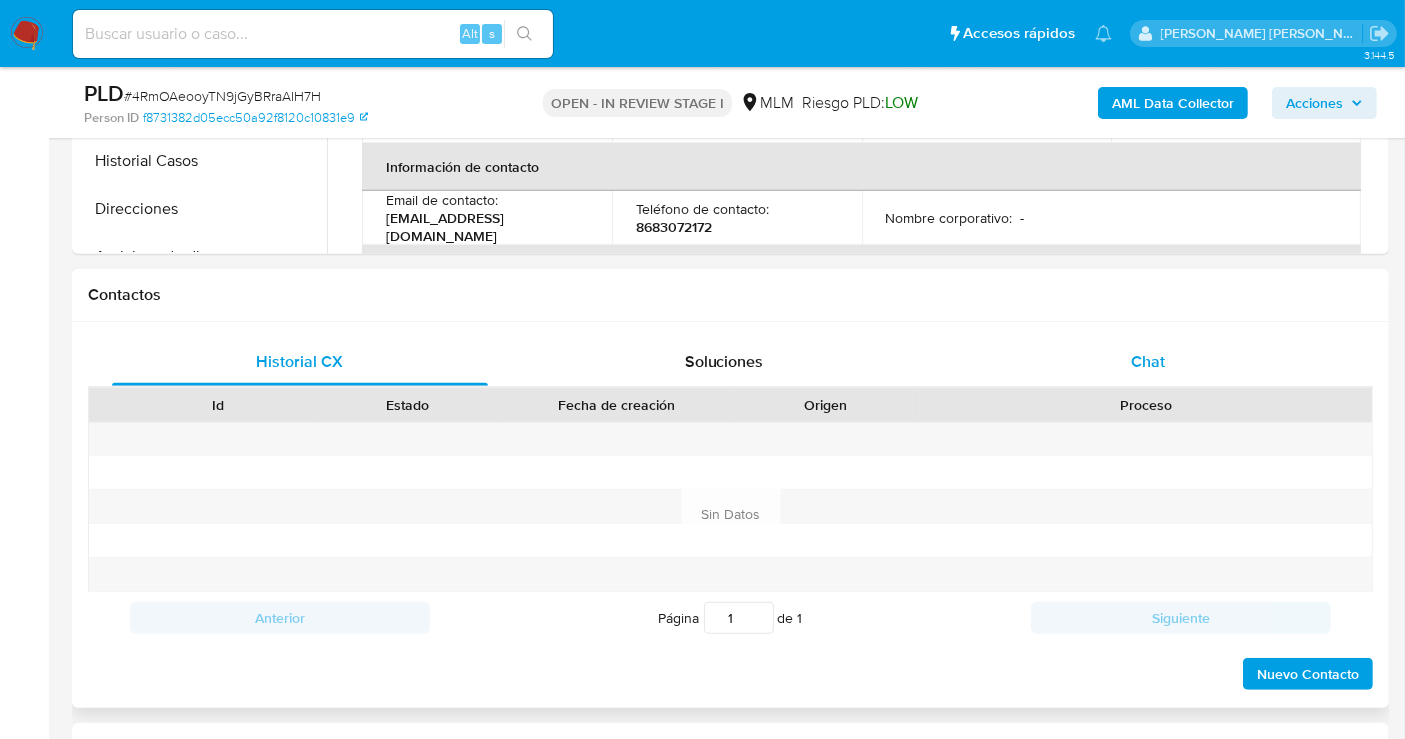 click on "Chat" at bounding box center [1148, 361] 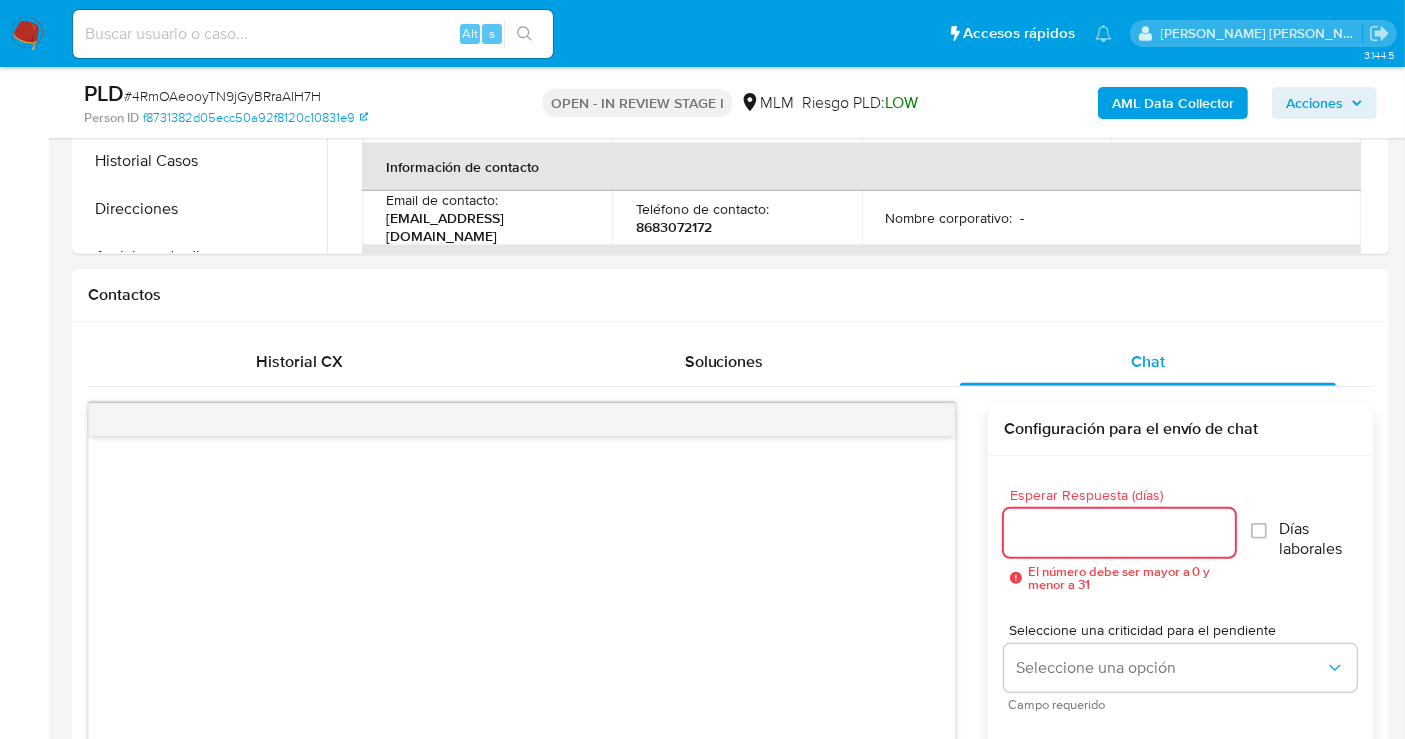 click on "Esperar Respuesta (días)" at bounding box center [1119, 533] 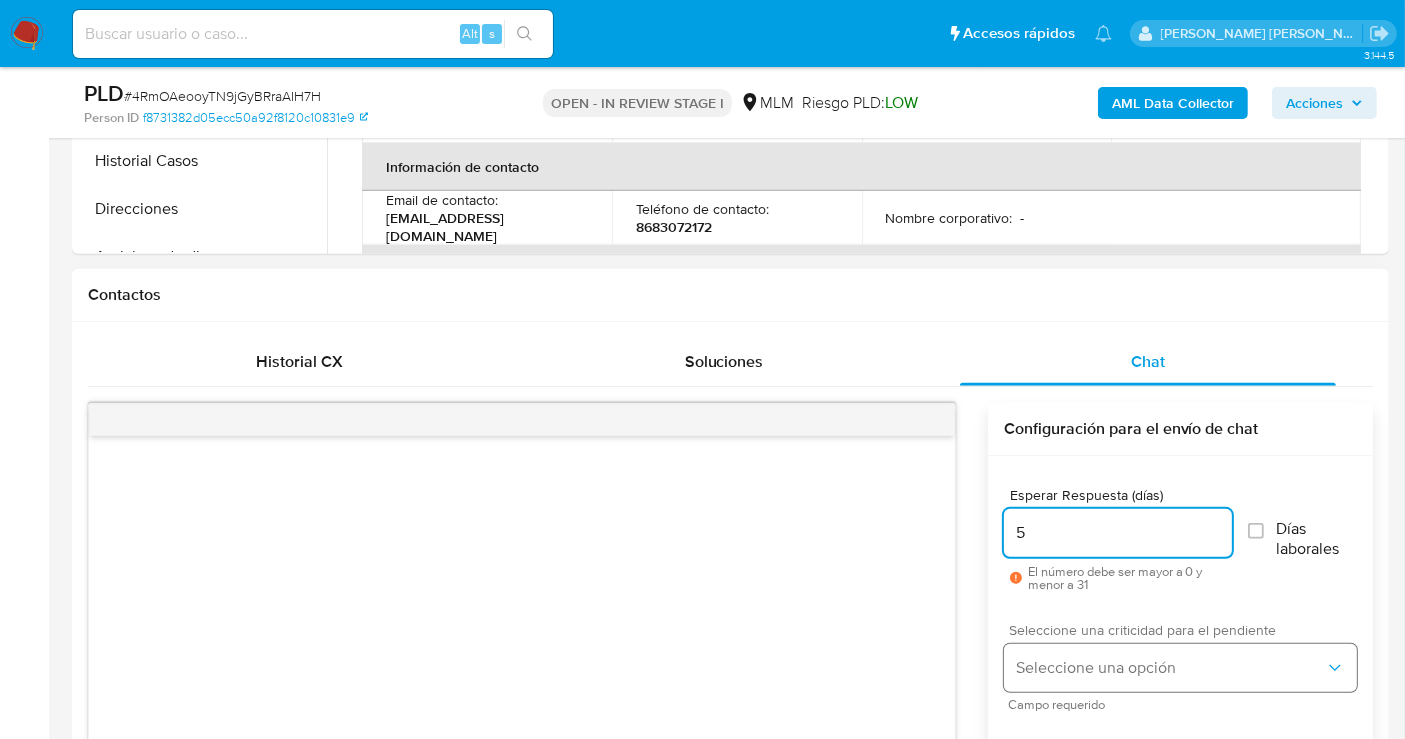 type on "5" 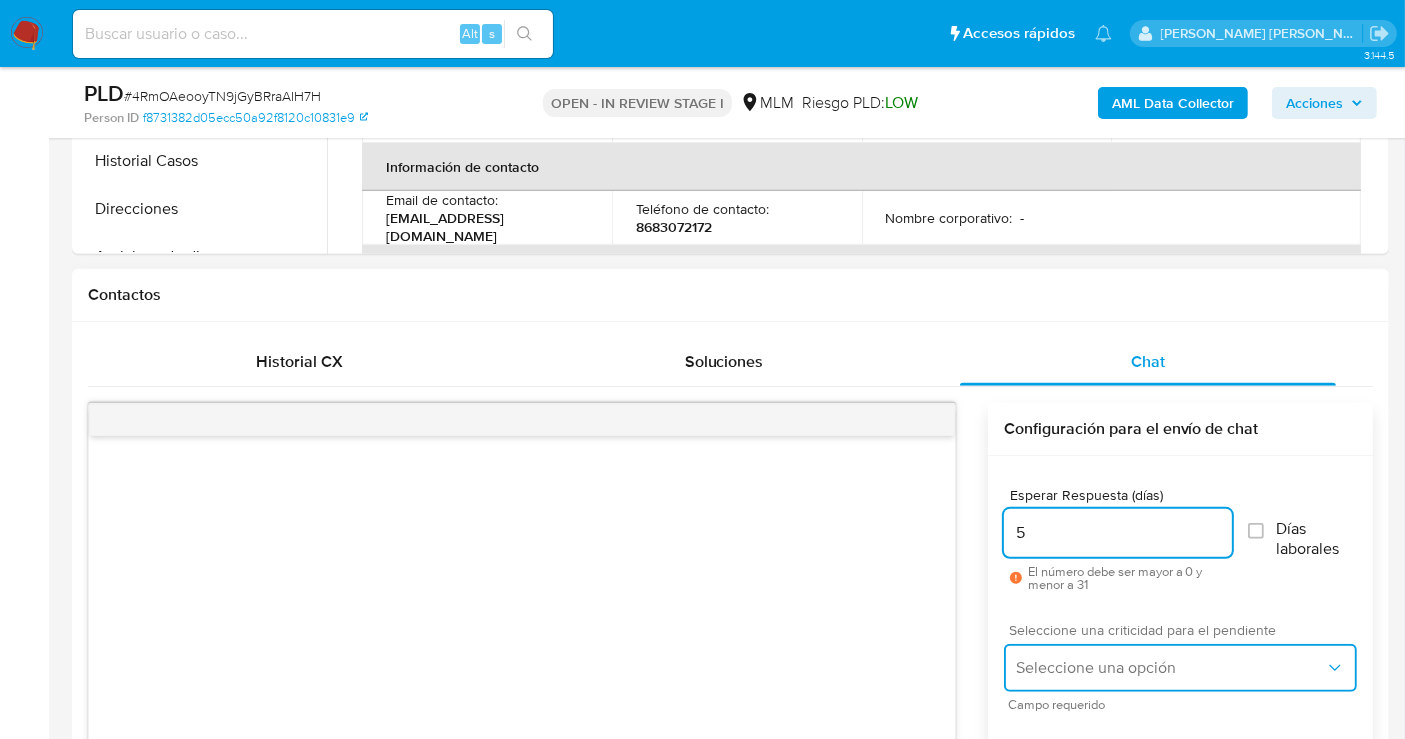 click on "Seleccione una opción" at bounding box center (1170, 668) 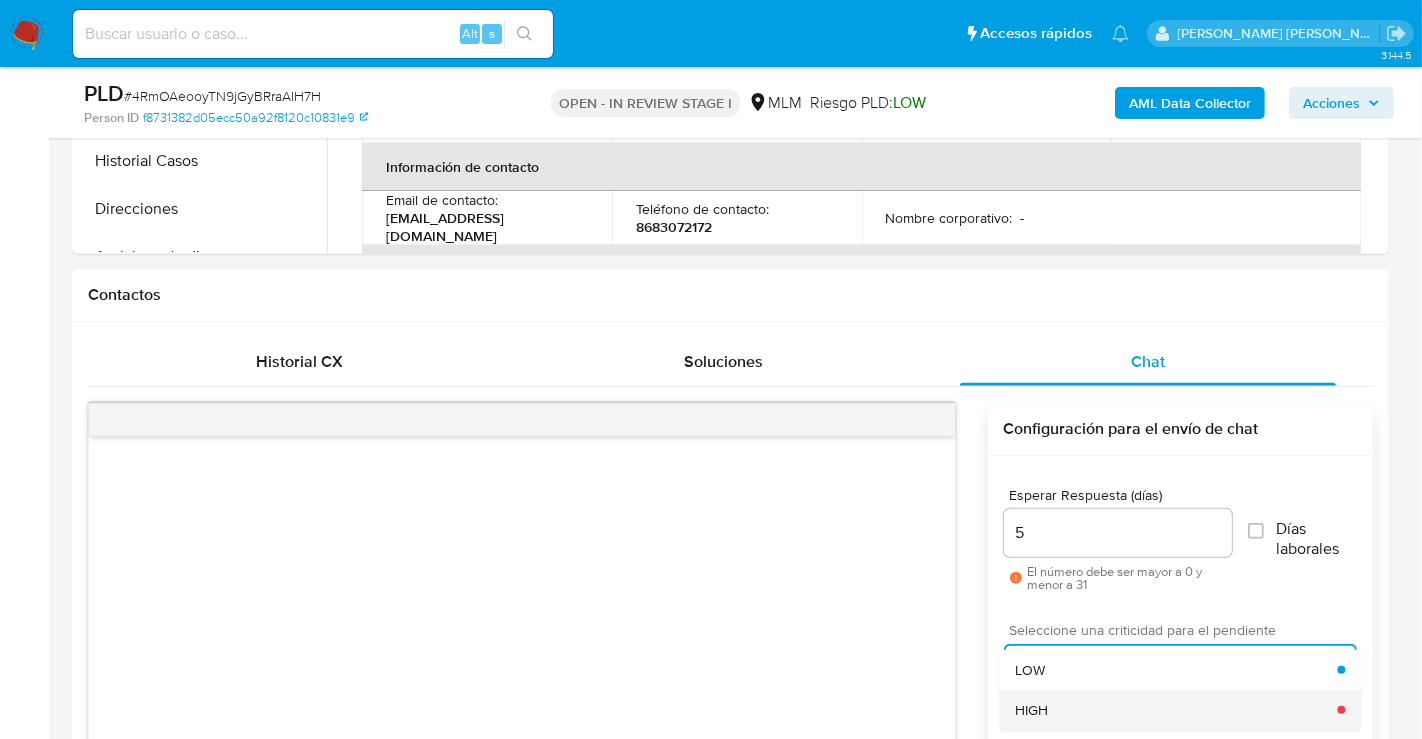 click on "HIGH" at bounding box center (1176, 710) 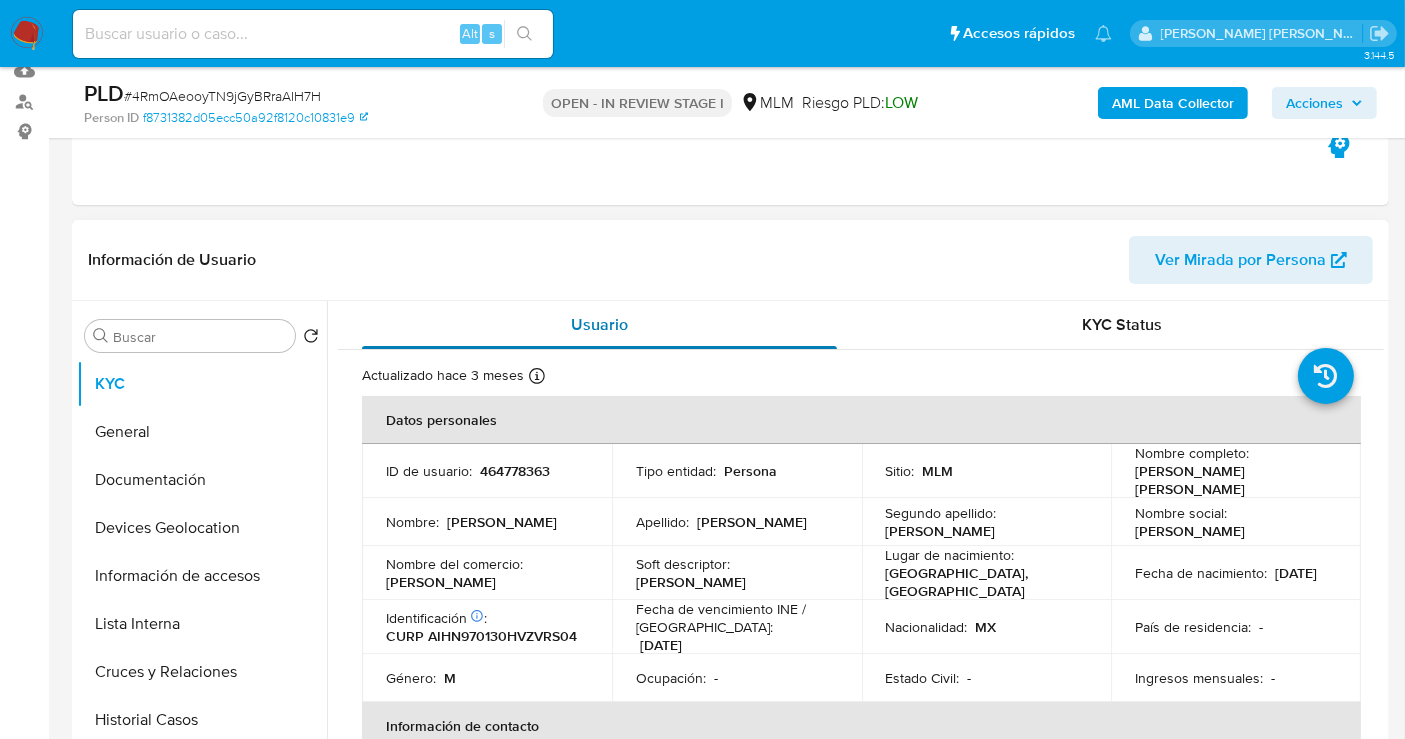 scroll, scrollTop: 111, scrollLeft: 0, axis: vertical 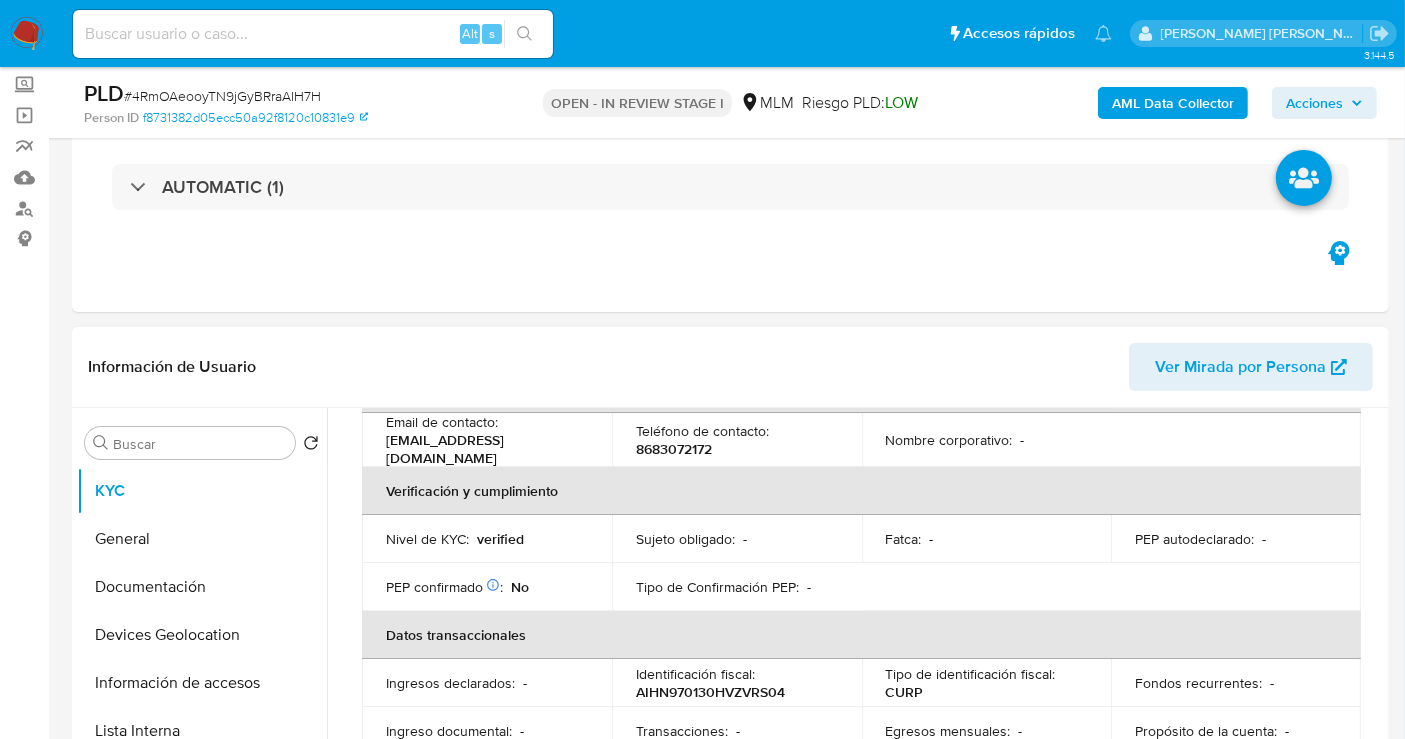 click on "8683072172" at bounding box center (674, 449) 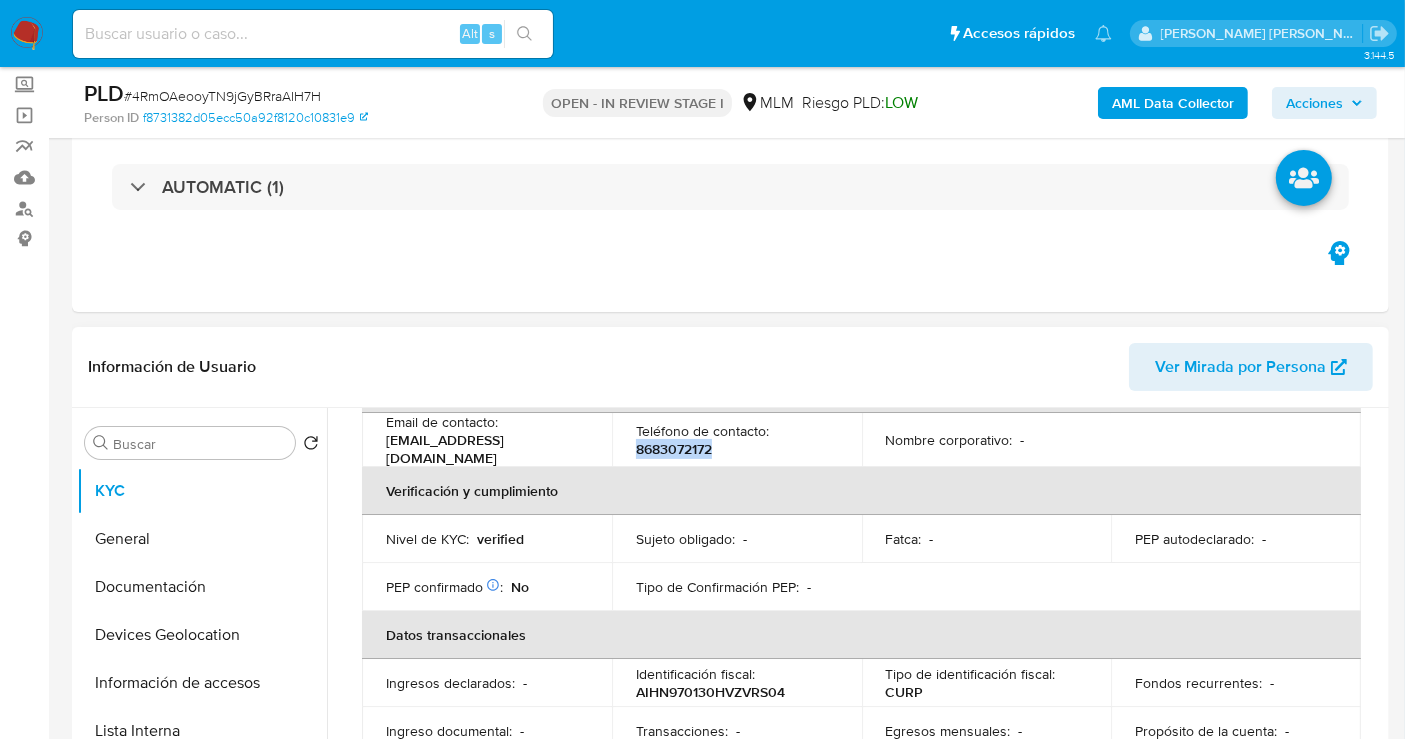 click on "8683072172" at bounding box center [674, 449] 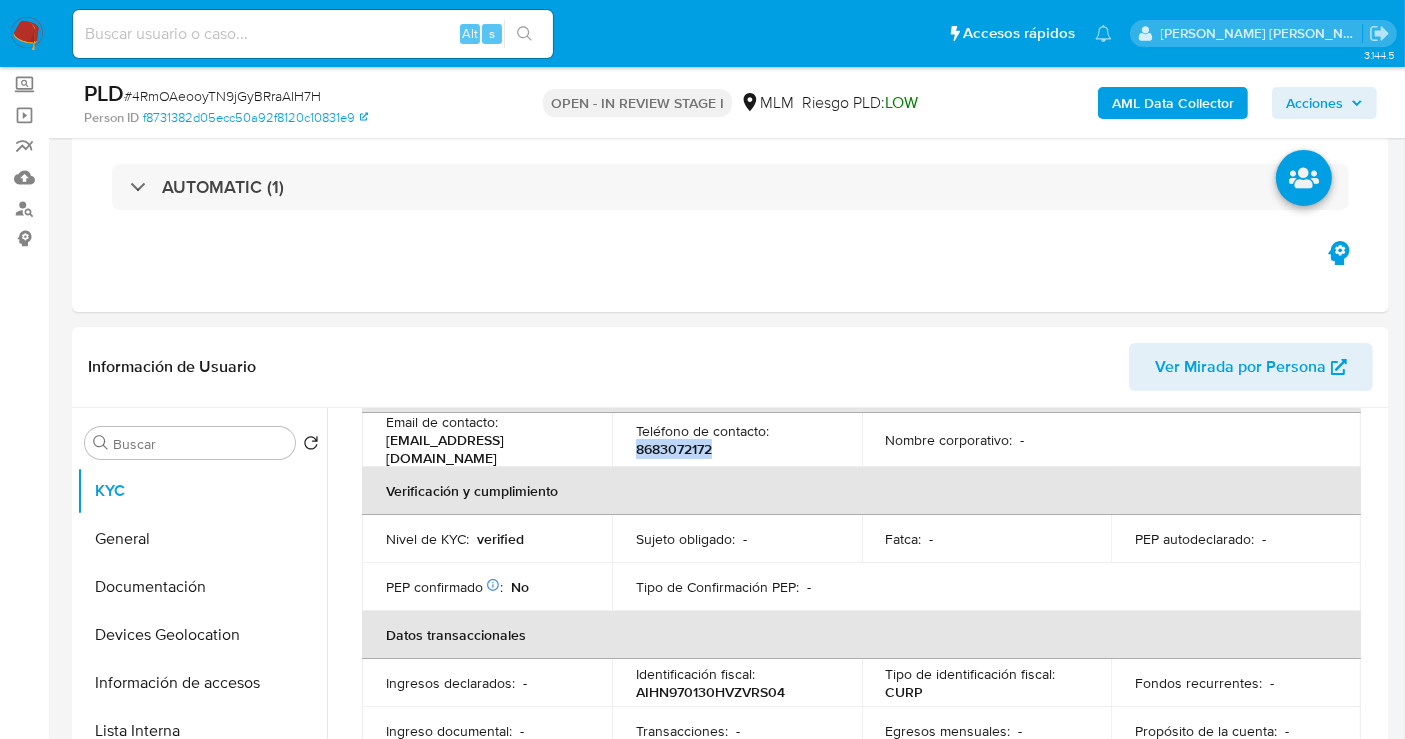 copy on "8683072172" 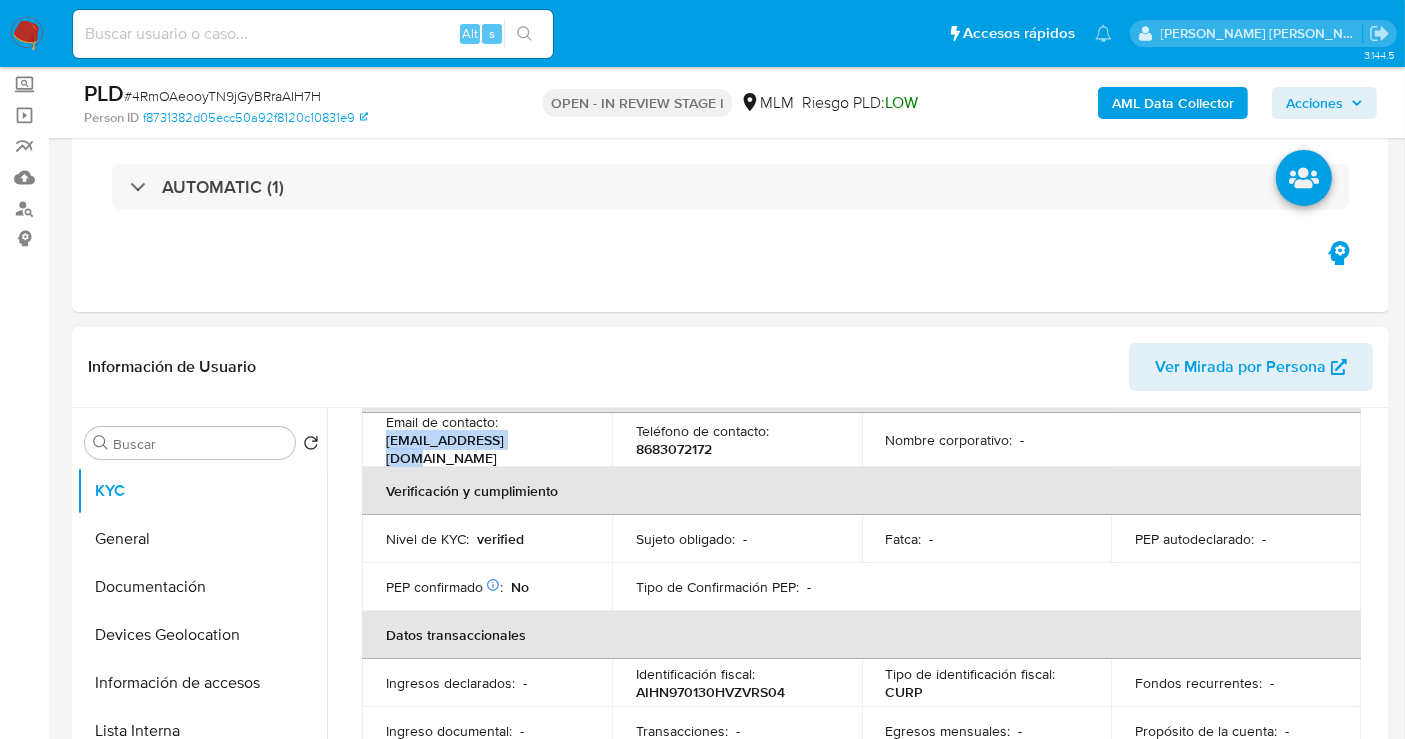 drag, startPoint x: 531, startPoint y: 442, endPoint x: 388, endPoint y: 442, distance: 143 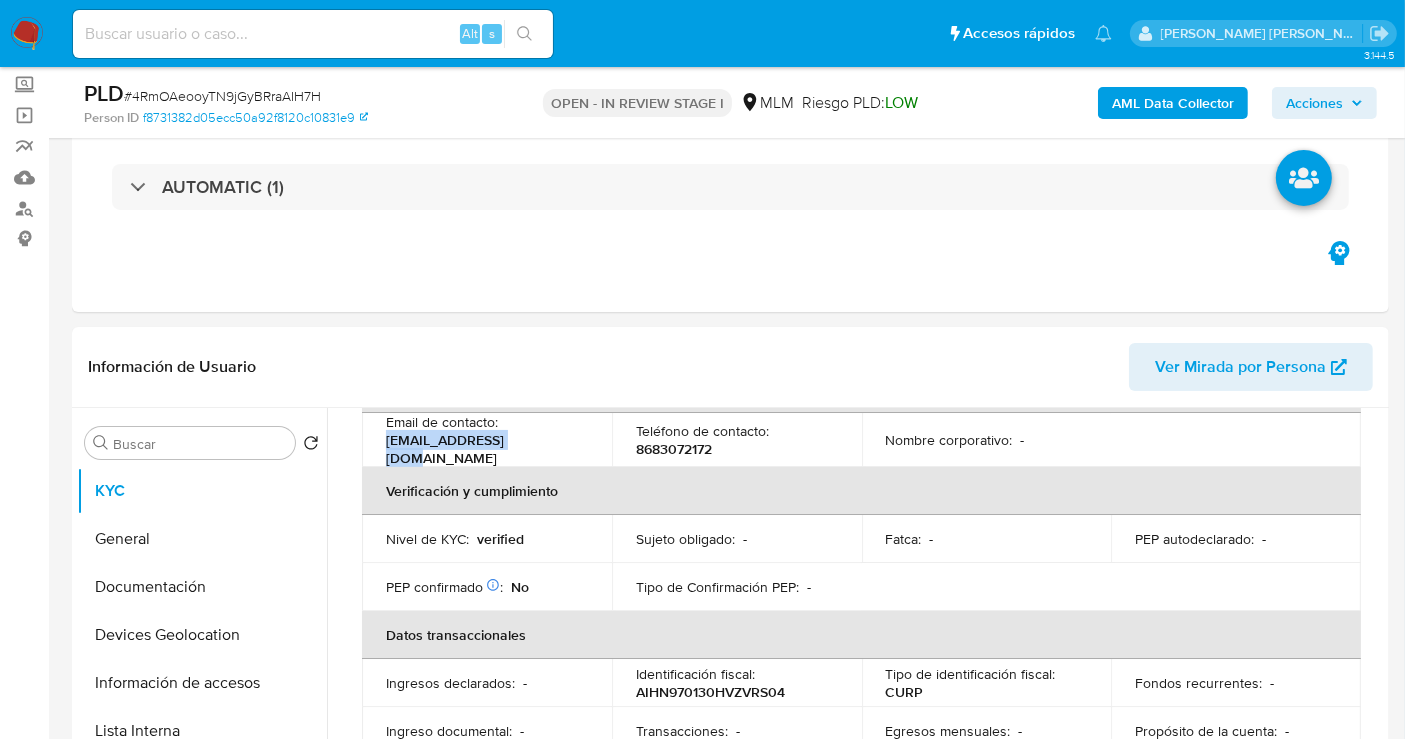 copy on "pereza570@gmail.com" 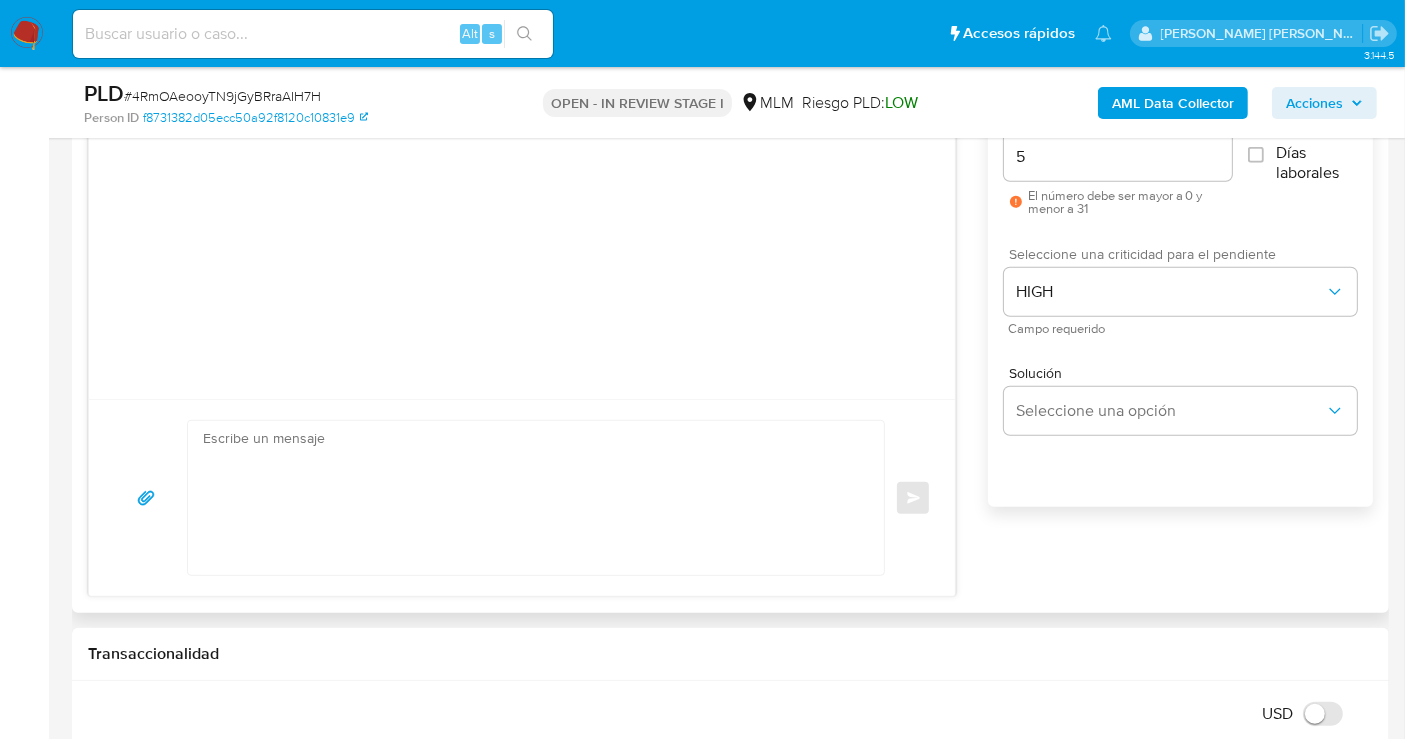 scroll, scrollTop: 1111, scrollLeft: 0, axis: vertical 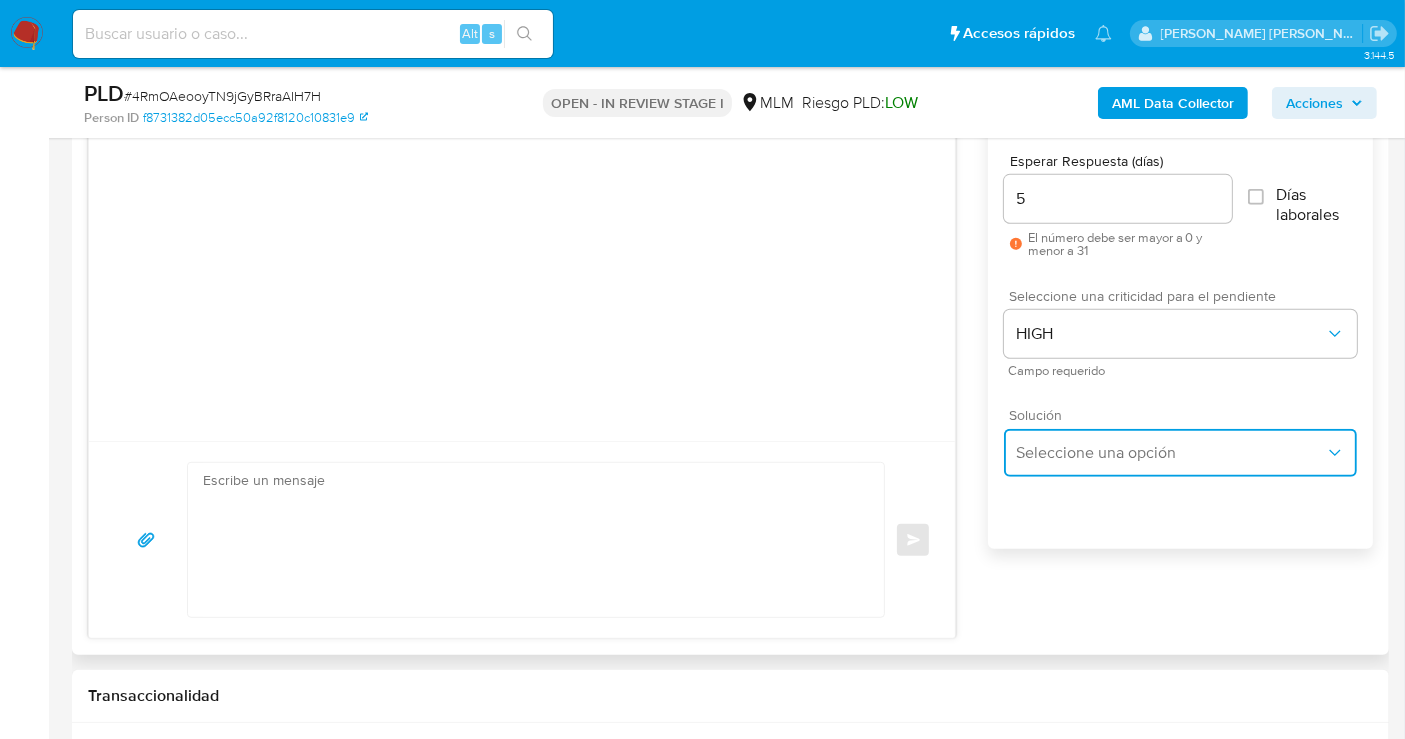 click on "Seleccione una opción" at bounding box center [1170, 453] 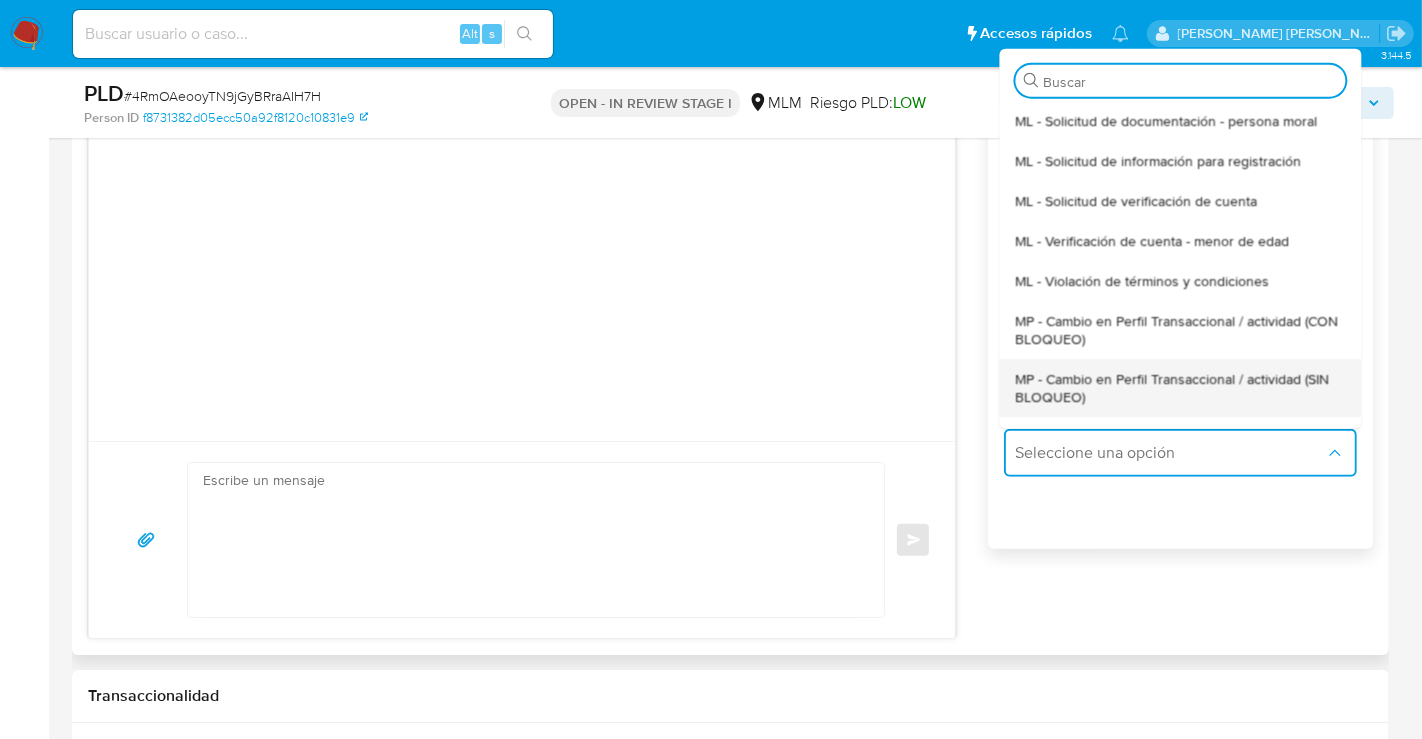 click on "MP - Cambio en Perfil Transaccional / actividad (SIN BLOQUEO)" at bounding box center (1180, 387) 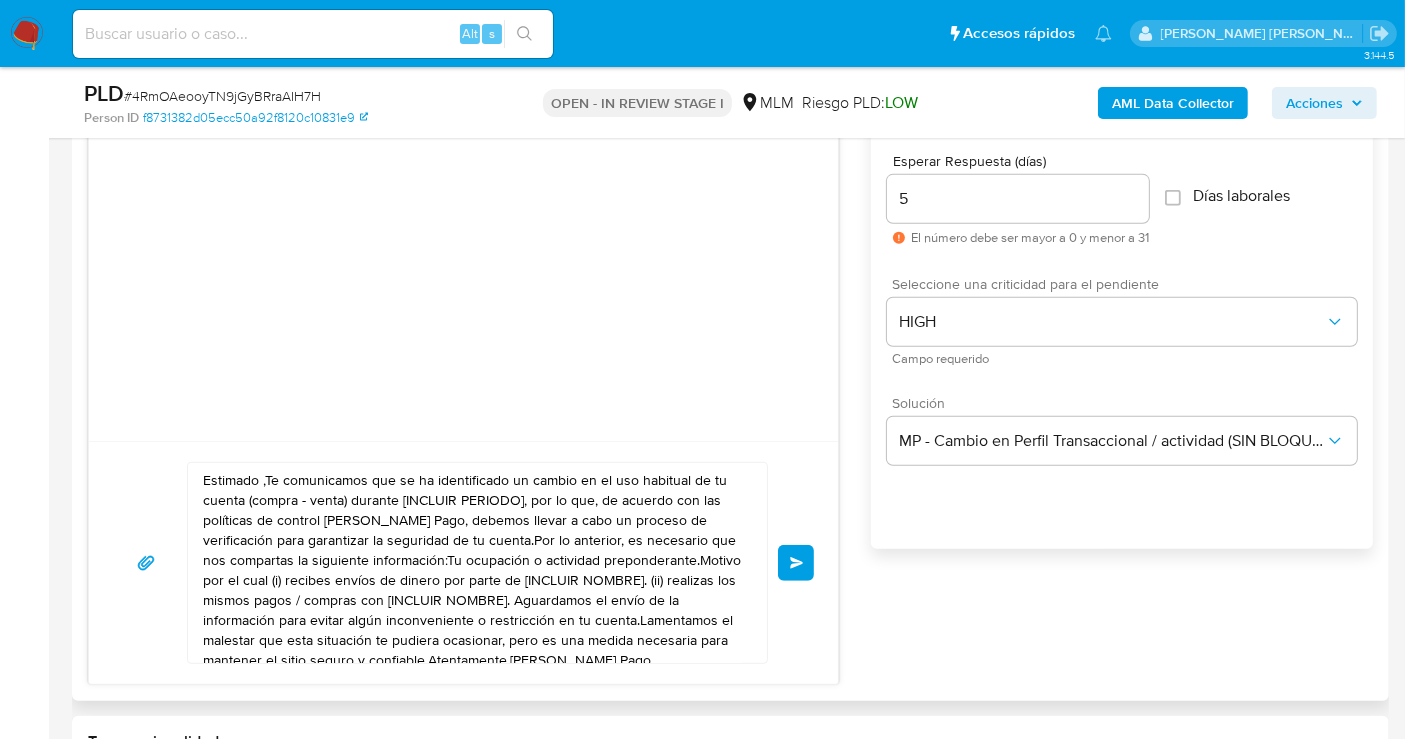 click on "Estimado ,Te comunicamos que se ha identificado un cambio en el uso habitual de tu cuenta (compra - venta) durante [INCLUIR PERIODO], por lo que, de acuerdo con las políticas de control de Mercado Pago, debemos llevar a cabo un proceso de verificación para garantizar la seguridad de tu cuenta.Por lo anterior, es necesario que nos compartas la siguiente información:Tu ocupación o actividad preponderante.Motivo por el cual (i) recibes envíos de dinero por parte de [INCLUIR NOMBRE]. (ii) realizas los mismos pagos / compras con [INCLUIR NOMBRE]. Aguardamos el envío de la información para evitar algún inconveniente o restricción en tu cuenta.Lamentamos el malestar que esta situación te pudiera ocasionar, pero es una medida necesaria para mantener el sitio seguro y confiable.Atentamente,Mercado Pago" at bounding box center [472, 563] 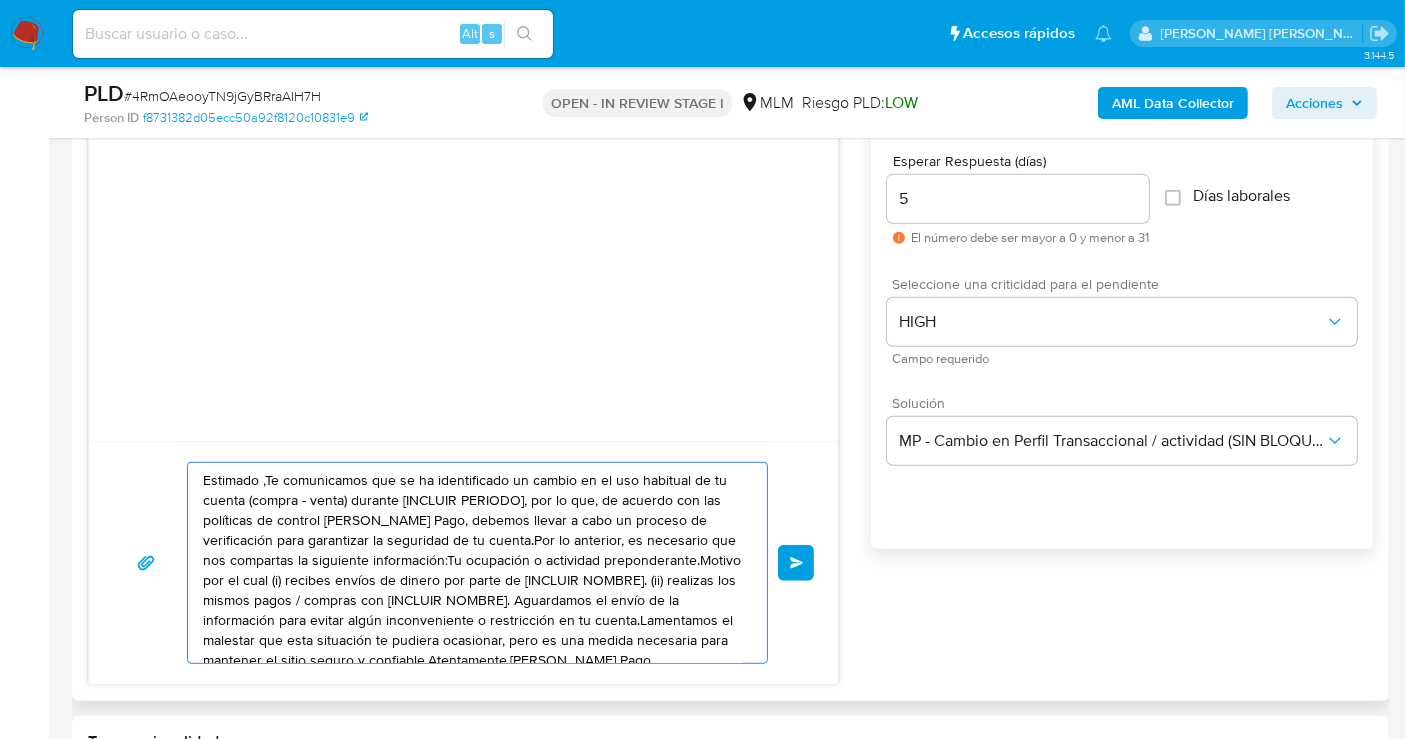 click on "Estimado ,Te comunicamos que se ha identificado un cambio en el uso habitual de tu cuenta (compra - venta) durante [INCLUIR PERIODO], por lo que, de acuerdo con las políticas de control de Mercado Pago, debemos llevar a cabo un proceso de verificación para garantizar la seguridad de tu cuenta.Por lo anterior, es necesario que nos compartas la siguiente información:Tu ocupación o actividad preponderante.Motivo por el cual (i) recibes envíos de dinero por parte de [INCLUIR NOMBRE]. (ii) realizas los mismos pagos / compras con [INCLUIR NOMBRE]. Aguardamos el envío de la información para evitar algún inconveniente o restricción en tu cuenta.Lamentamos el malestar que esta situación te pudiera ocasionar, pero es una medida necesaria para mantener el sitio seguro y confiable.Atentamente,Mercado Pago" at bounding box center (472, 563) 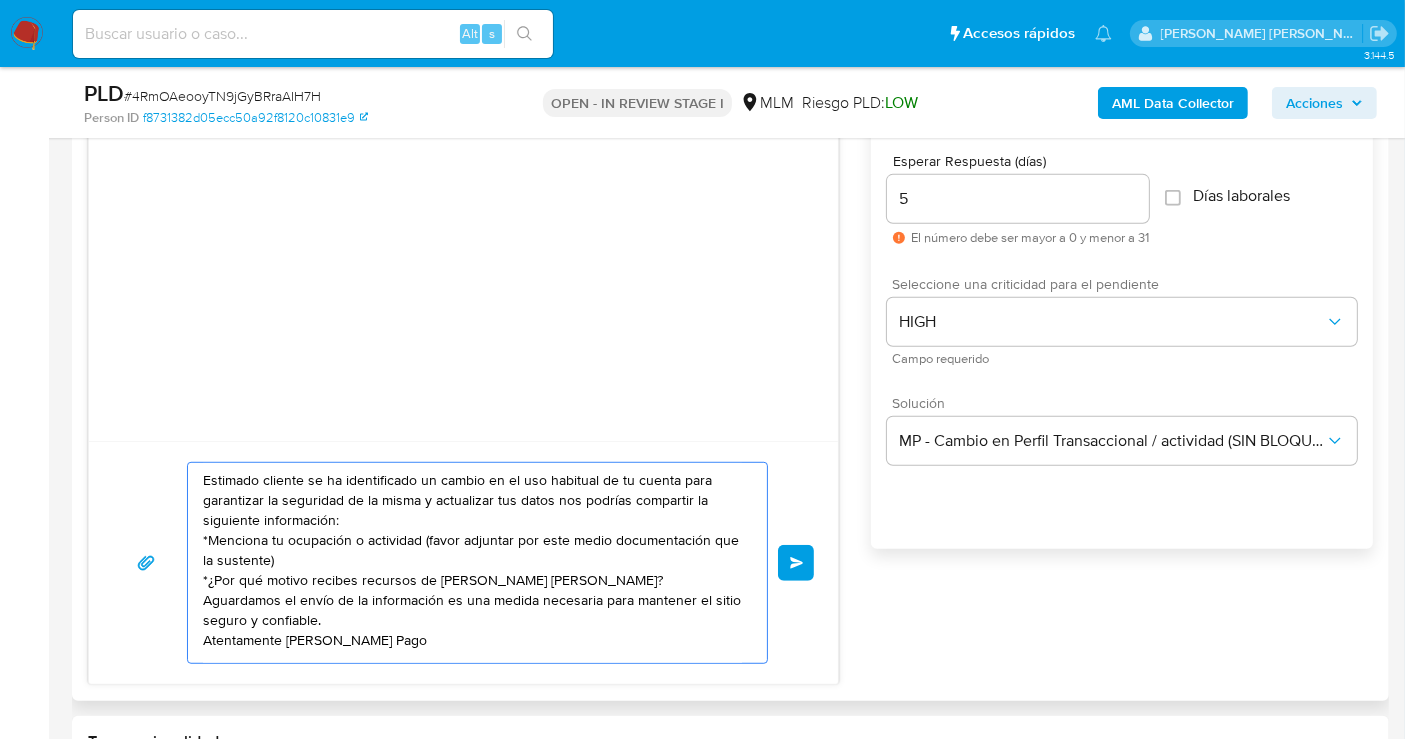 scroll, scrollTop: 0, scrollLeft: 0, axis: both 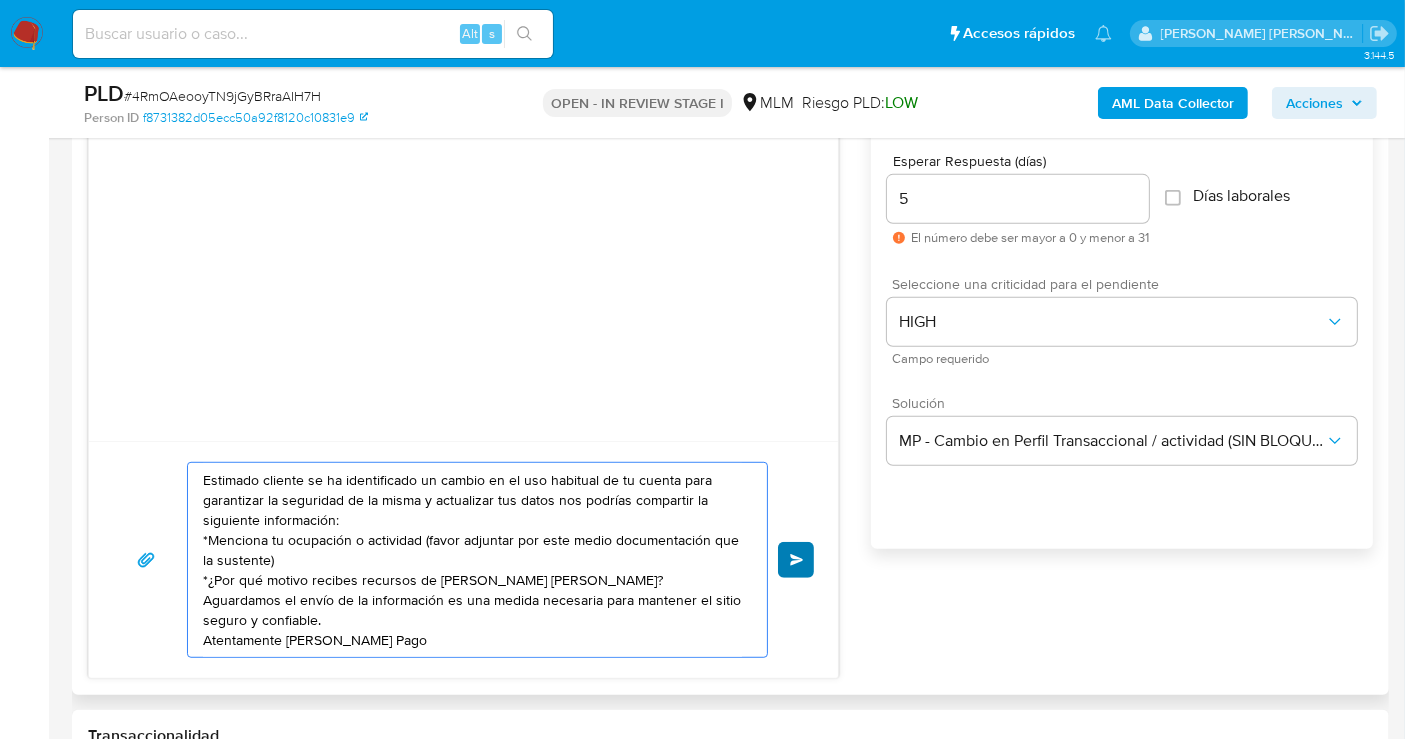 type on "Estimado cliente se ha identificado un cambio en el uso habitual de tu cuenta para garantizar la seguridad de la misma y actualizar tus datos nos podrías compartir la siguiente información:
*Menciona tu ocupación o actividad (favor adjuntar por este medio documentación que la sustente)
*¿Por qué motivo recibes recursos de JULIAN HERNANDEZ SALVADOR?
Aguardamos el envío de la información es una medida necesaria para mantener el sitio seguro y confiable.
Atentamente Mercado Pago" 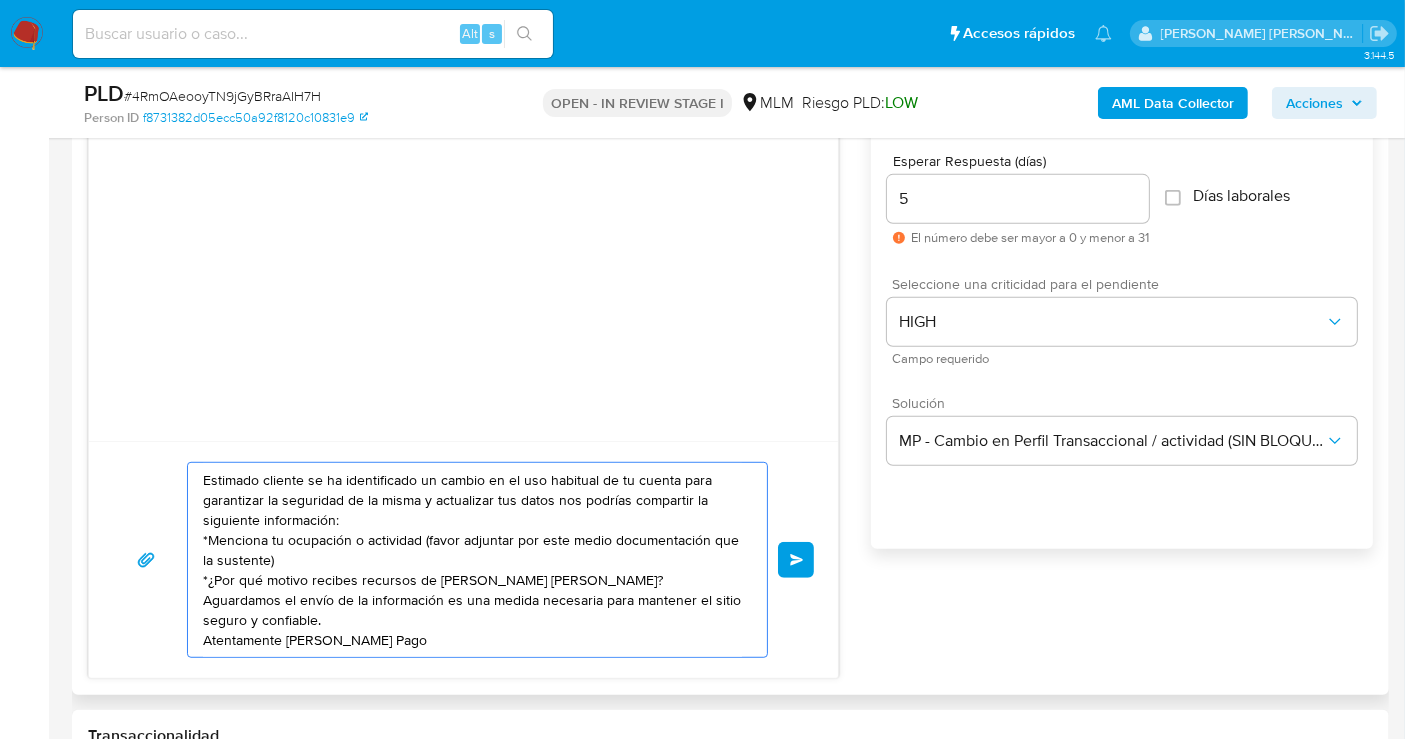 click on "Enviar" at bounding box center [796, 560] 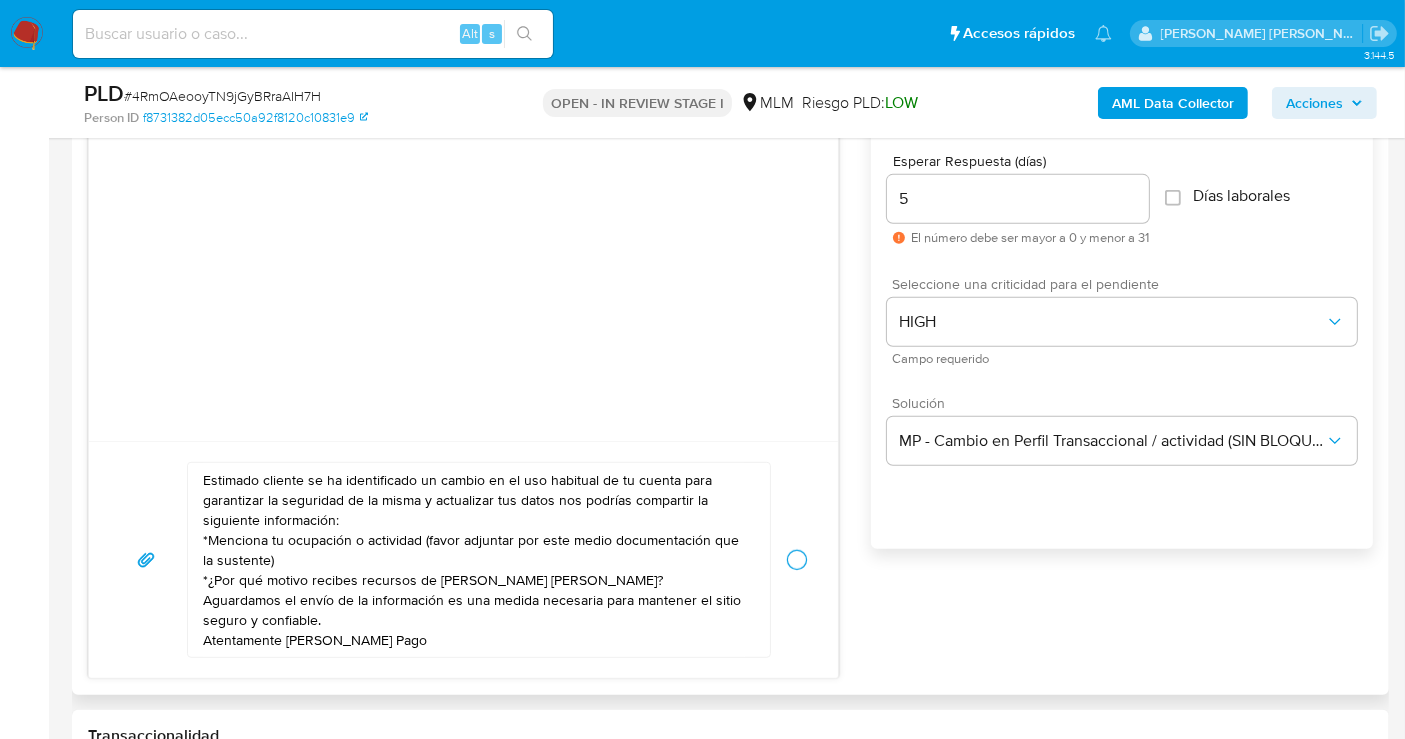 type 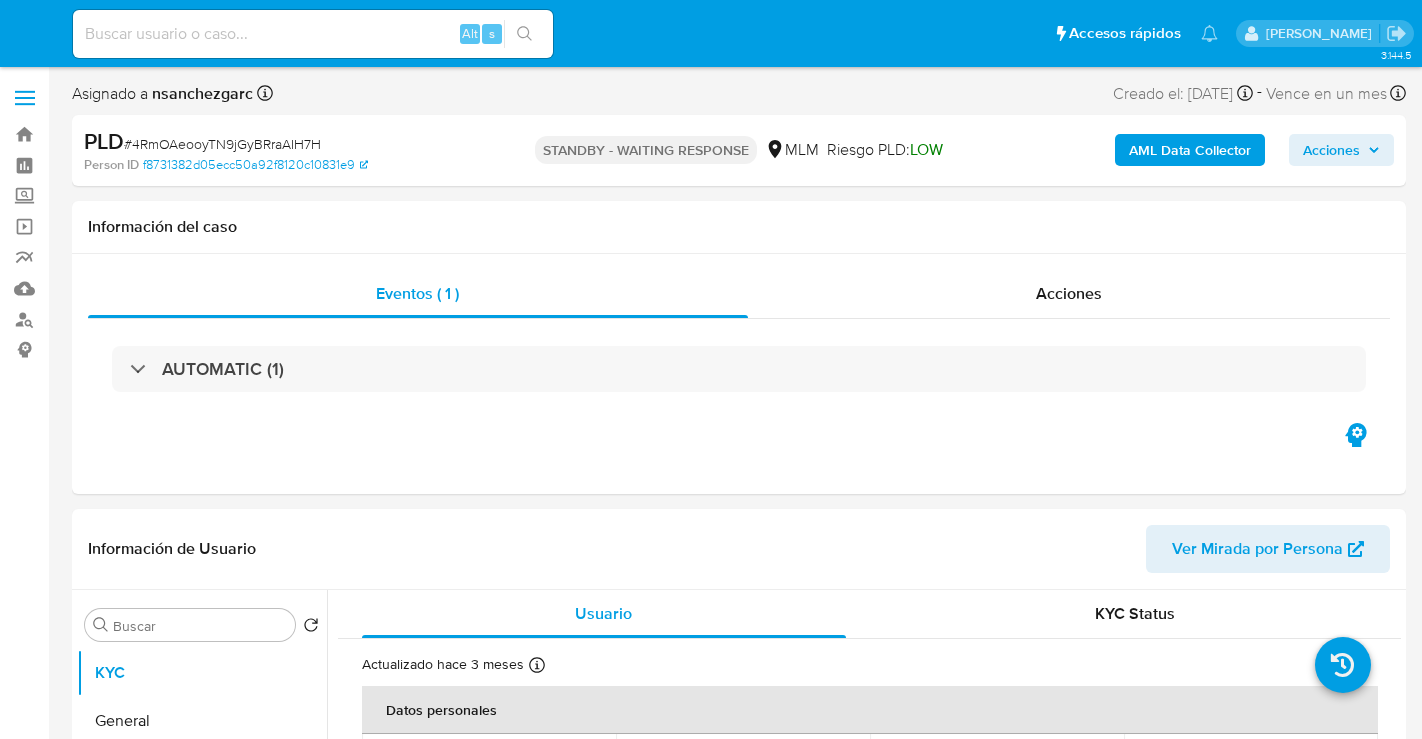 select on "10" 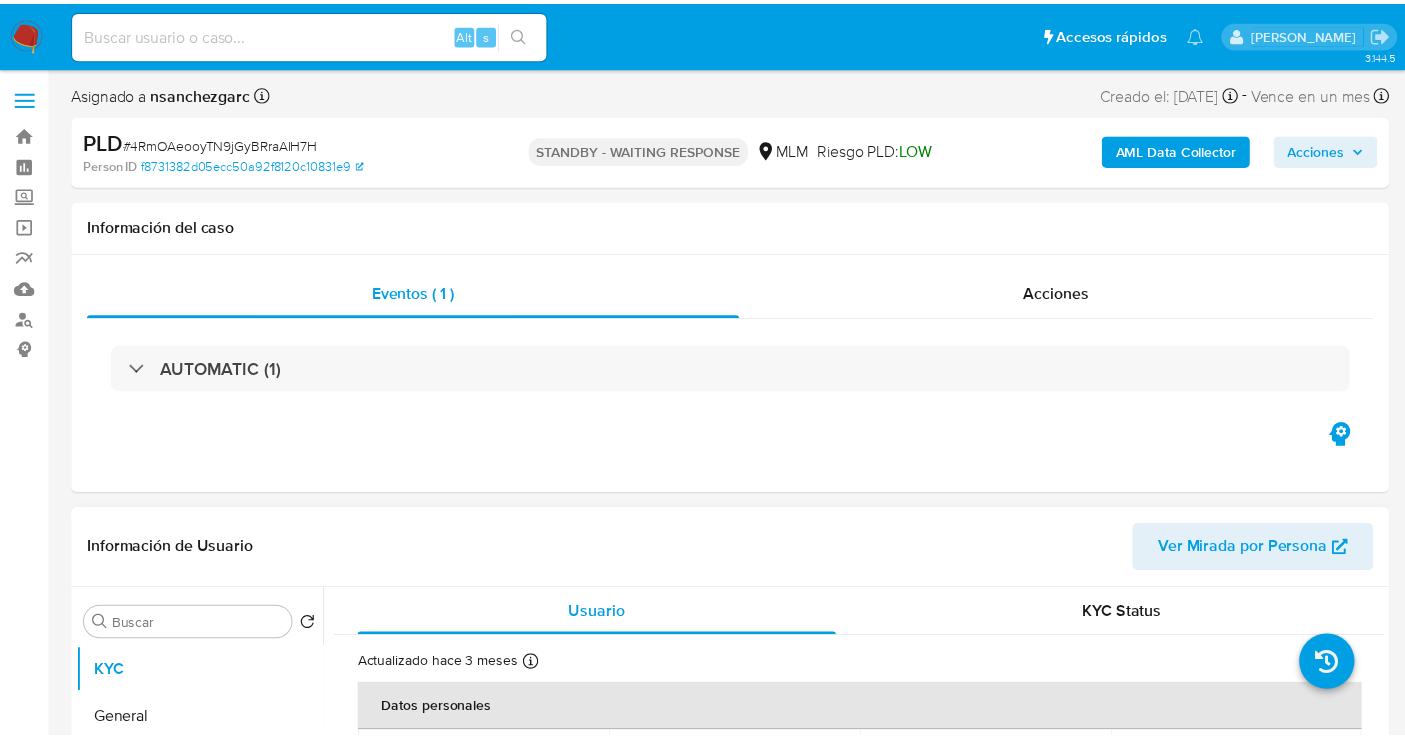 scroll, scrollTop: 0, scrollLeft: 0, axis: both 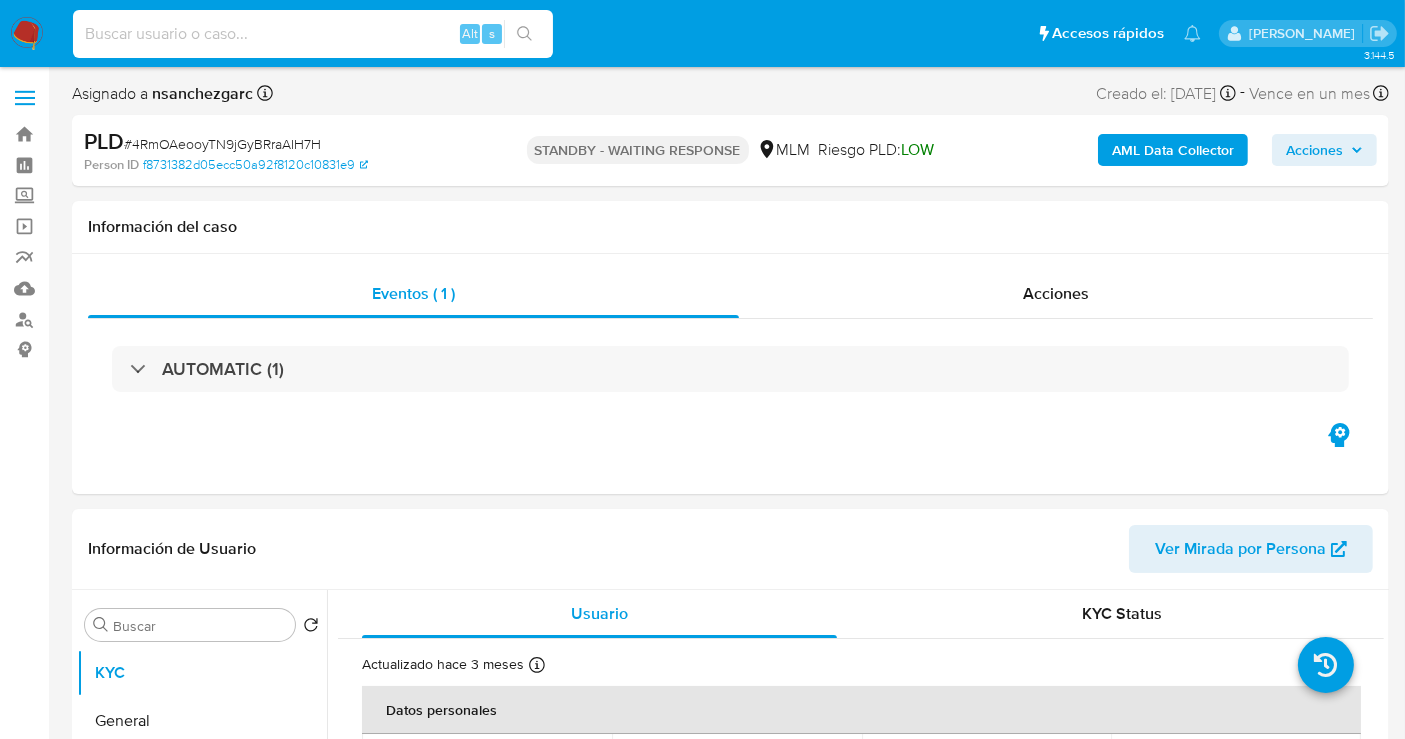 click at bounding box center [313, 34] 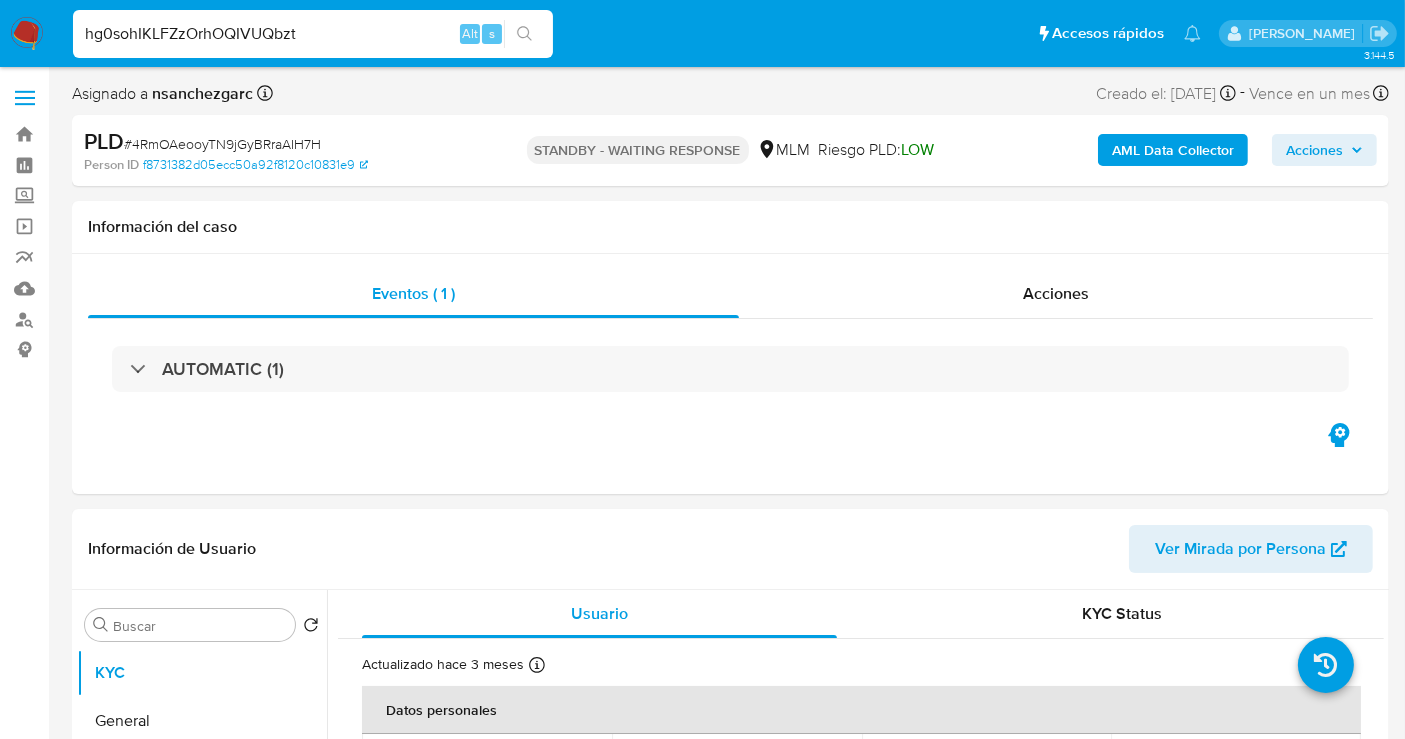 type on "hg0sohIKLFZzOrhOQIVUQbzt" 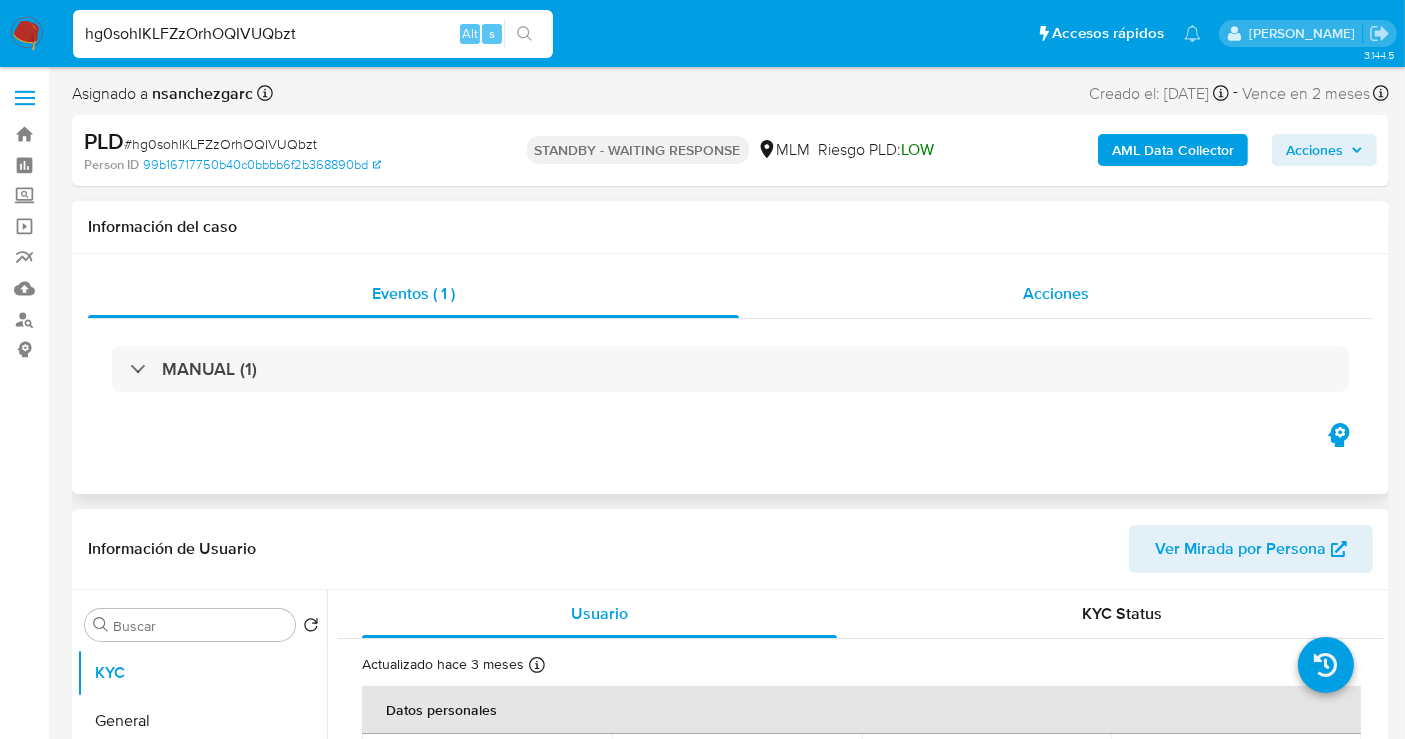 select on "10" 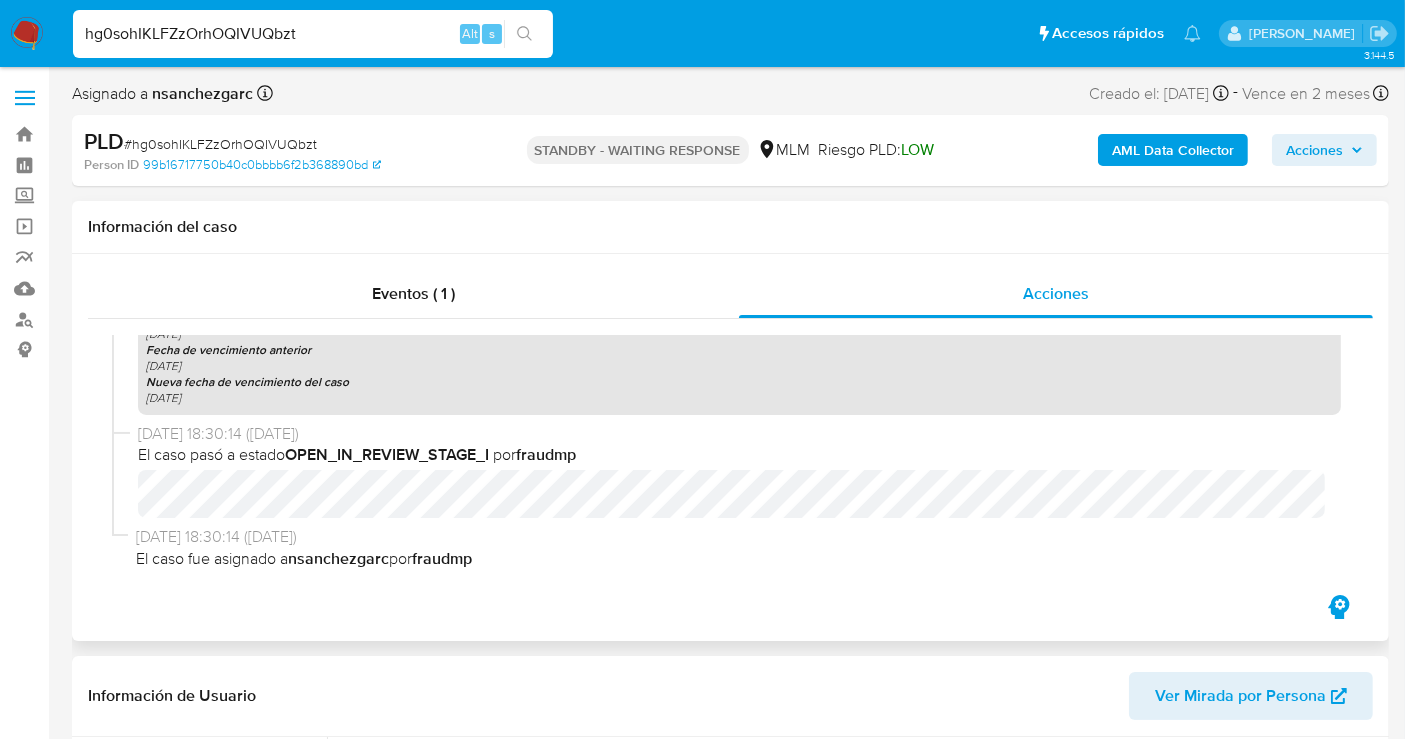 scroll, scrollTop: 428, scrollLeft: 0, axis: vertical 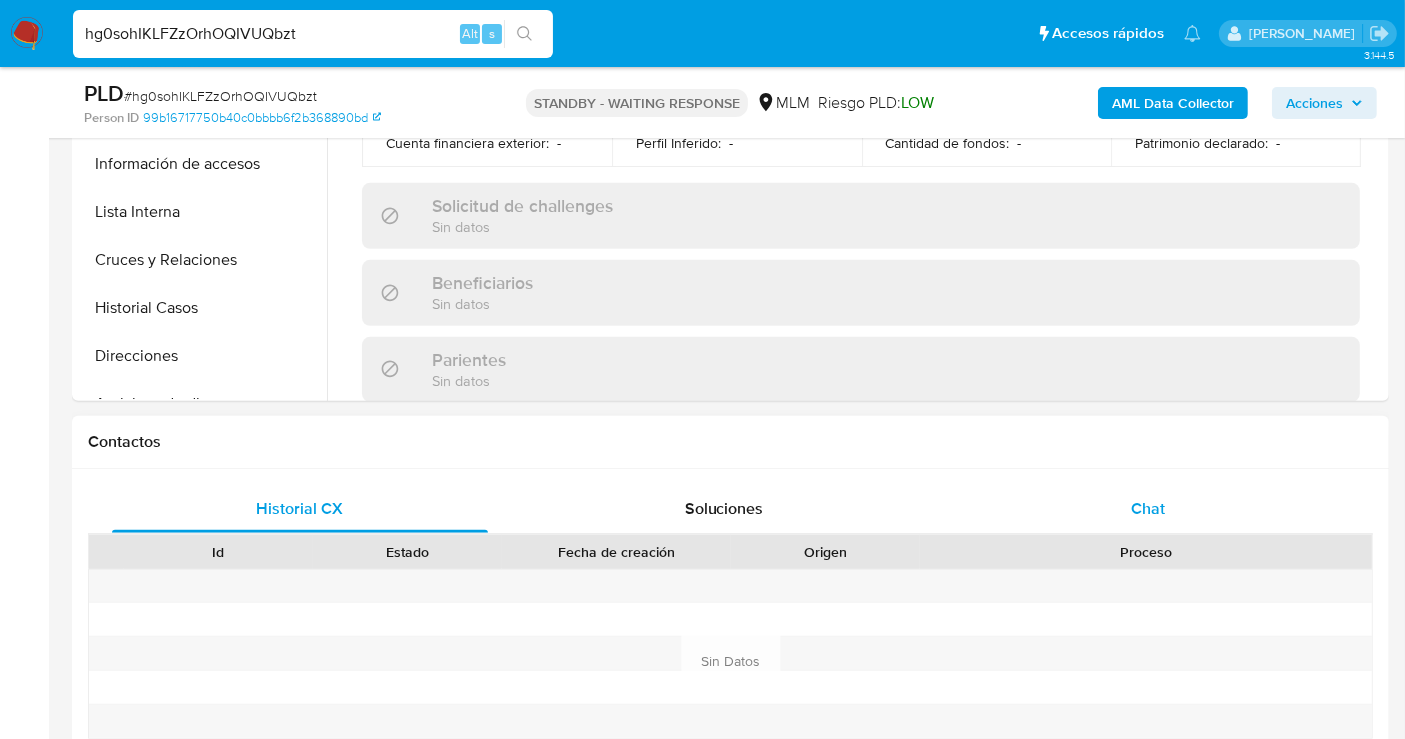 click on "Chat" at bounding box center (1148, 509) 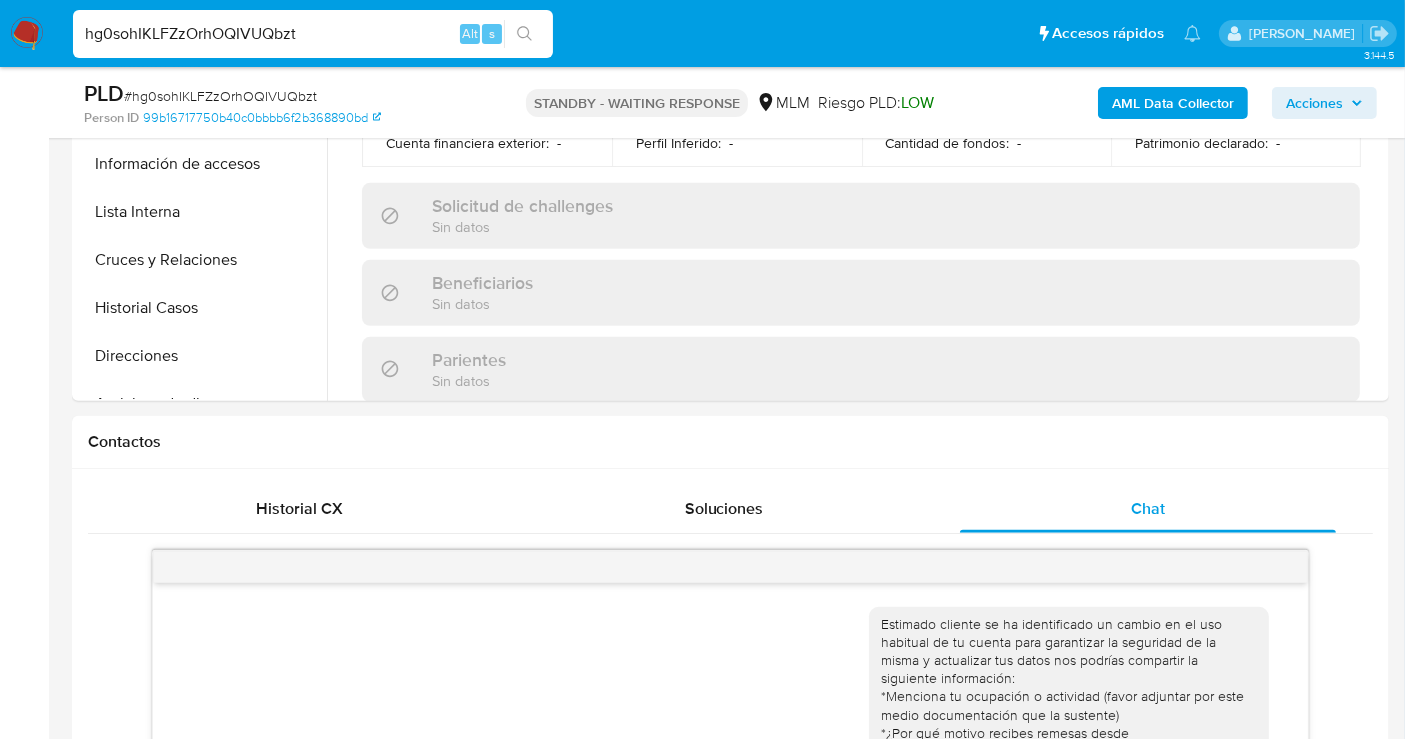 scroll, scrollTop: 1000, scrollLeft: 0, axis: vertical 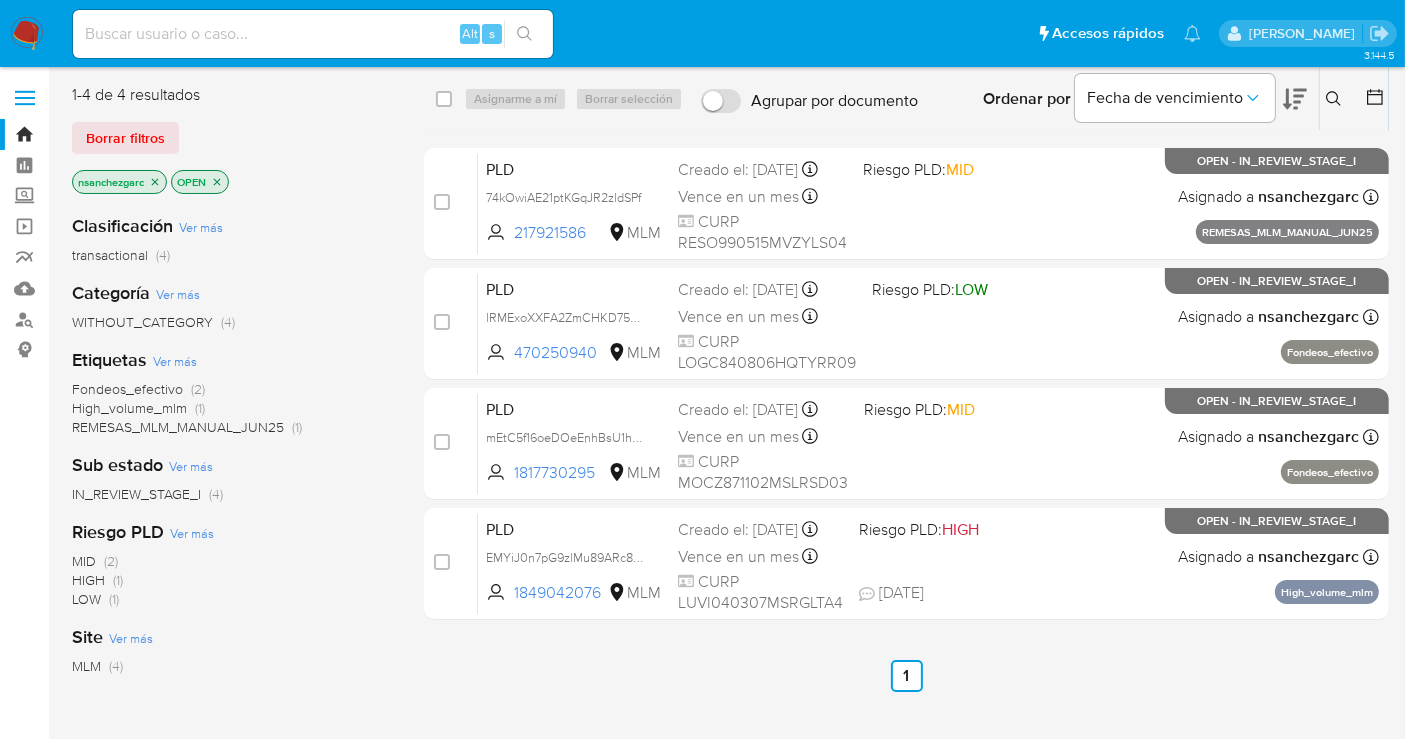 click 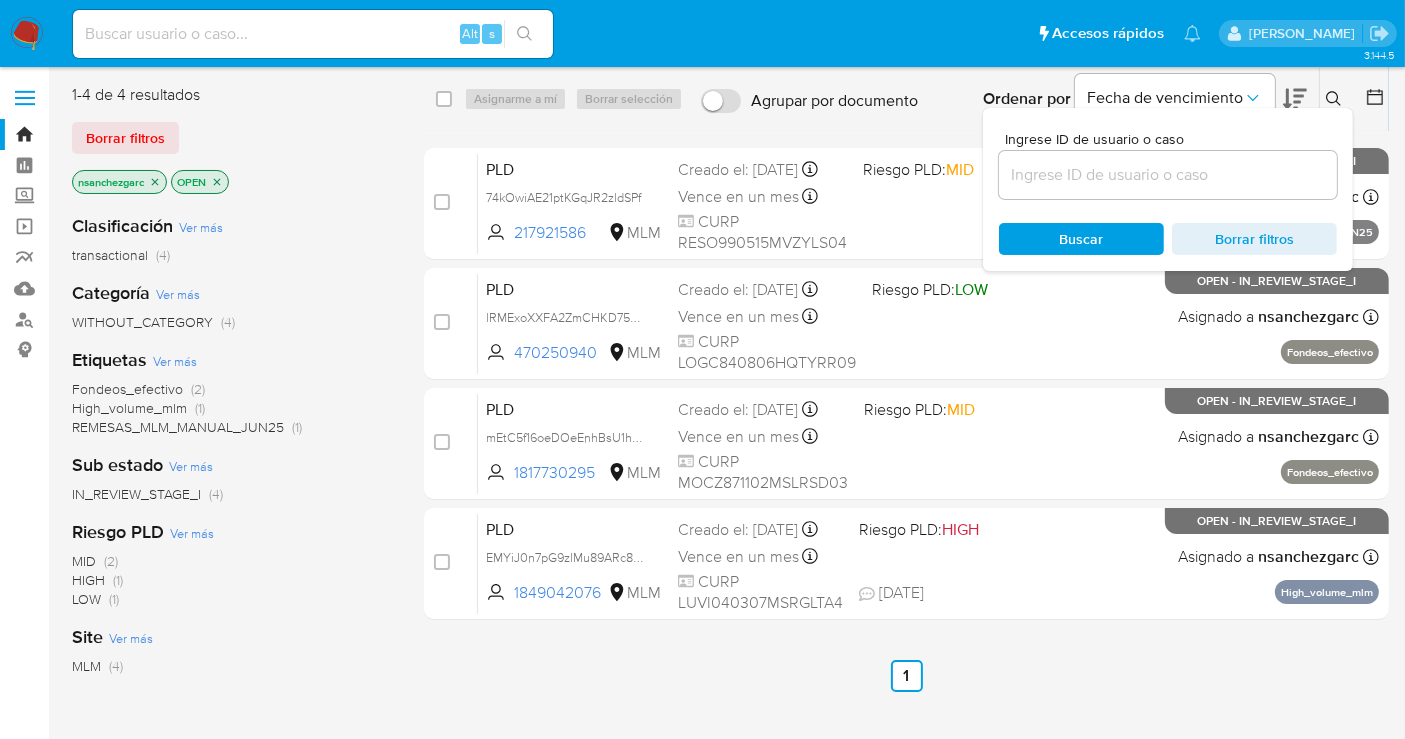 click at bounding box center (1168, 175) 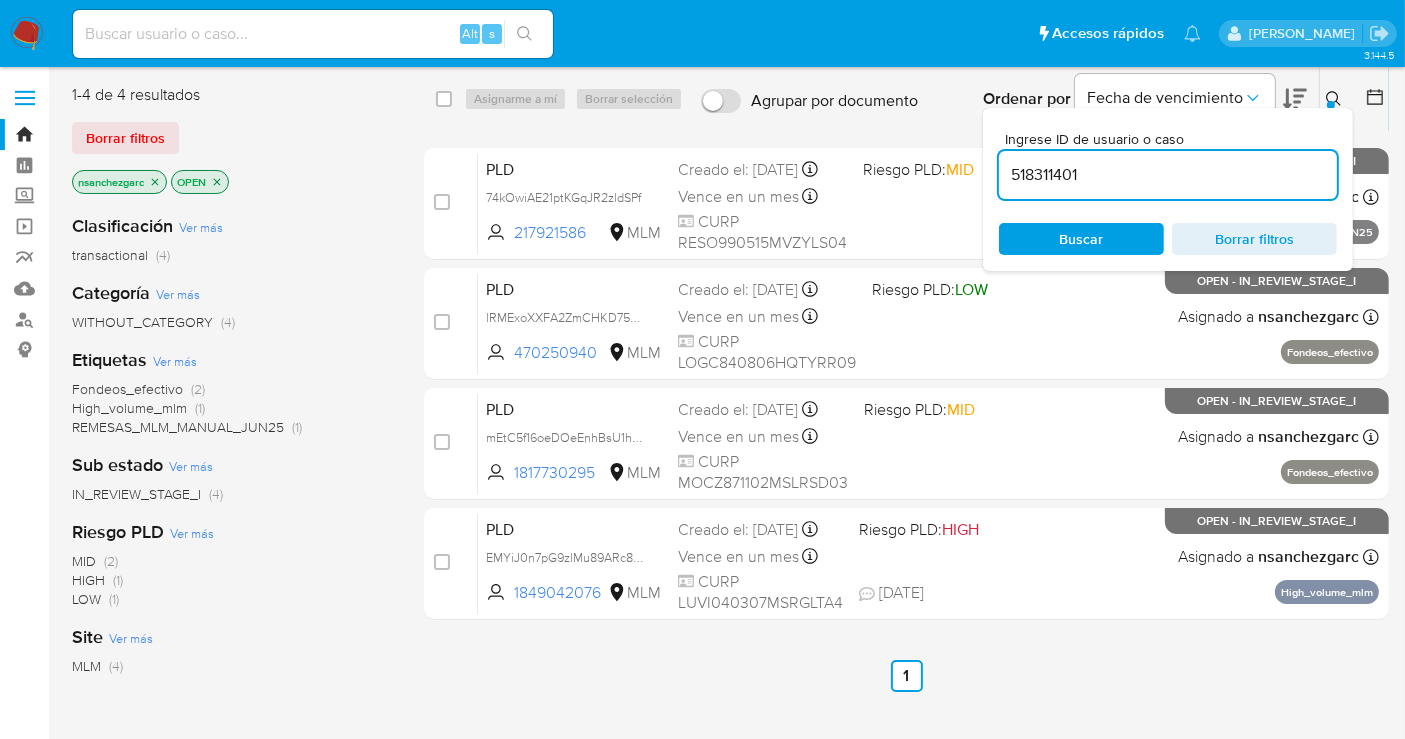 type on "518311401" 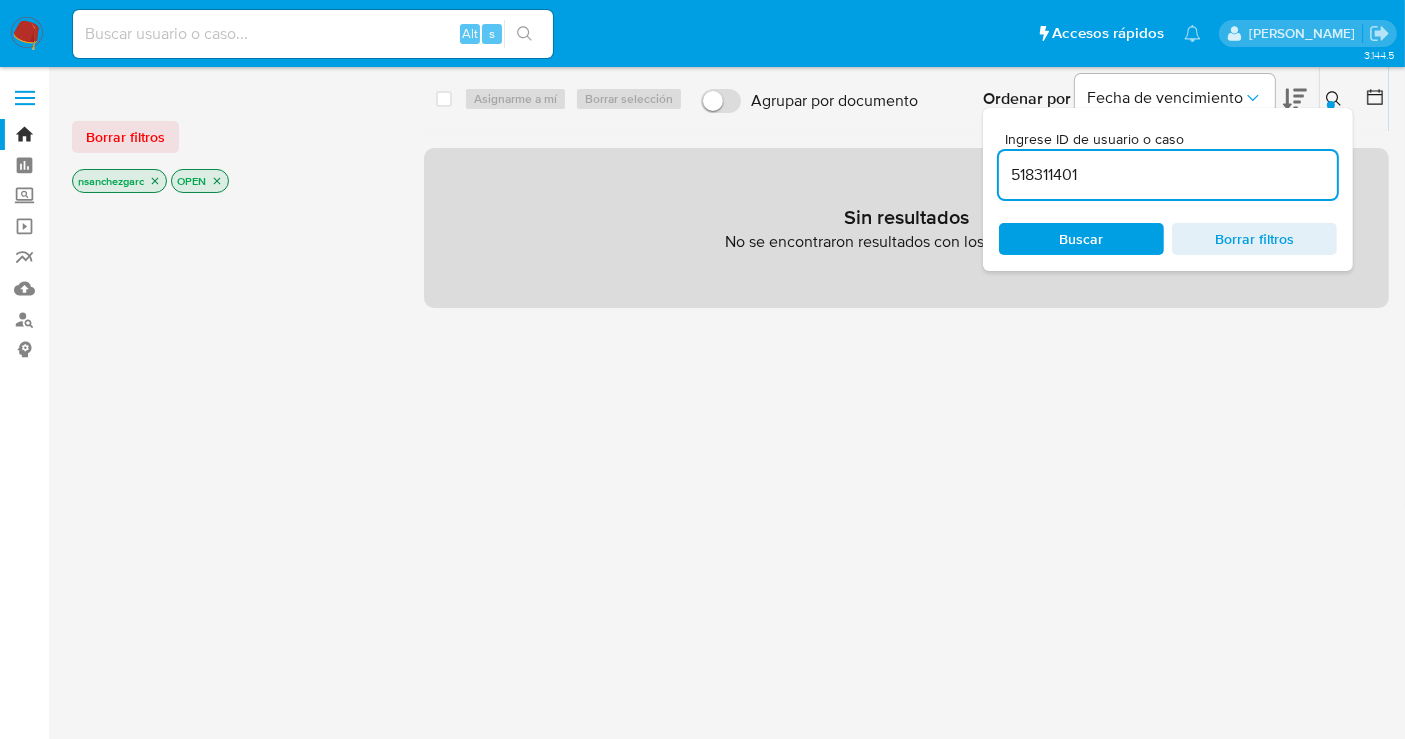 click 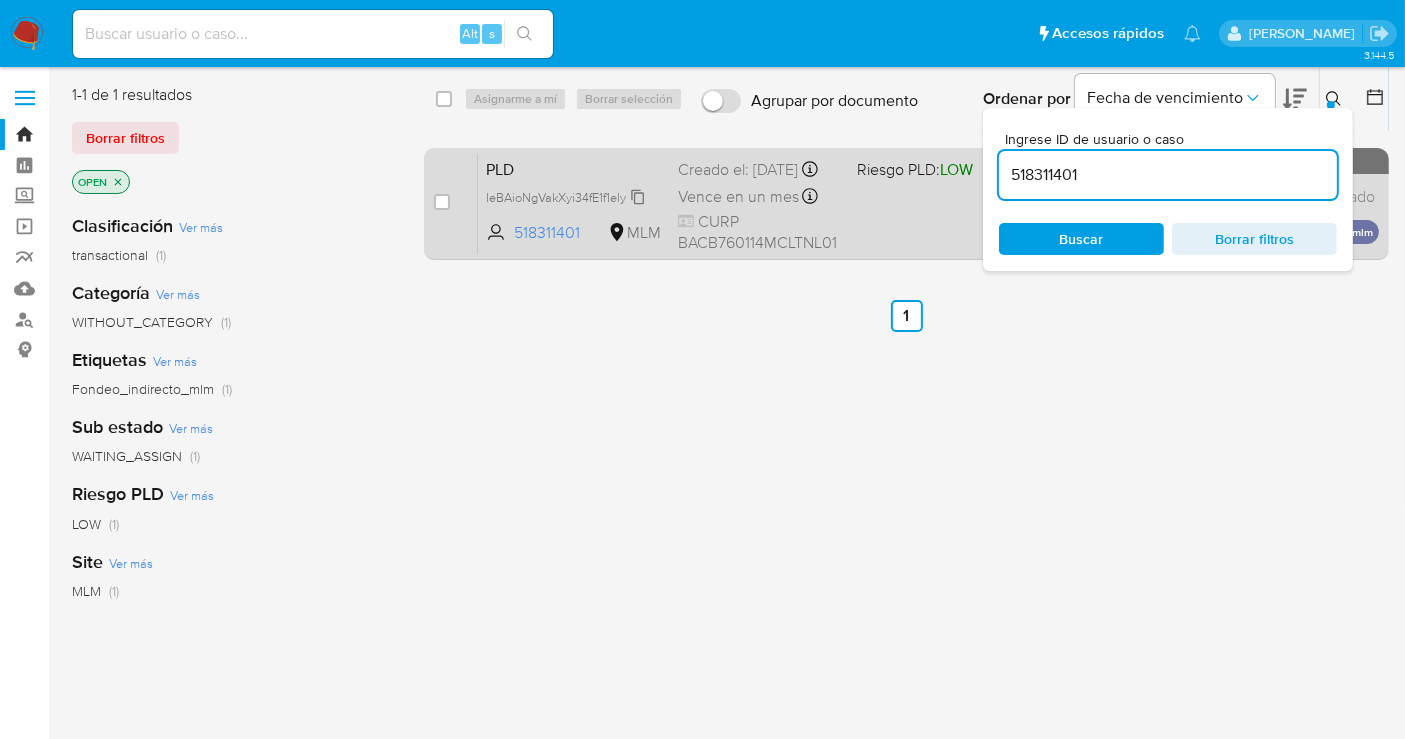 click 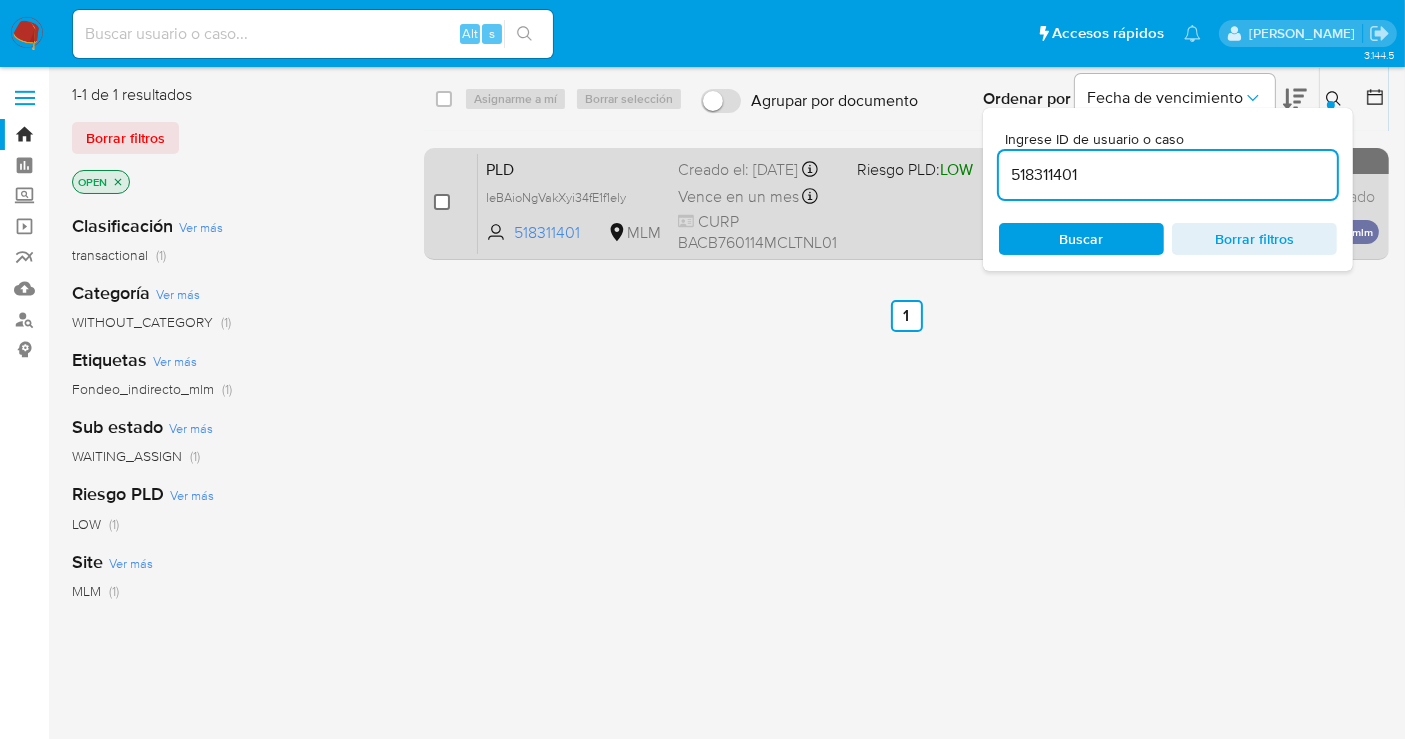 click at bounding box center (442, 202) 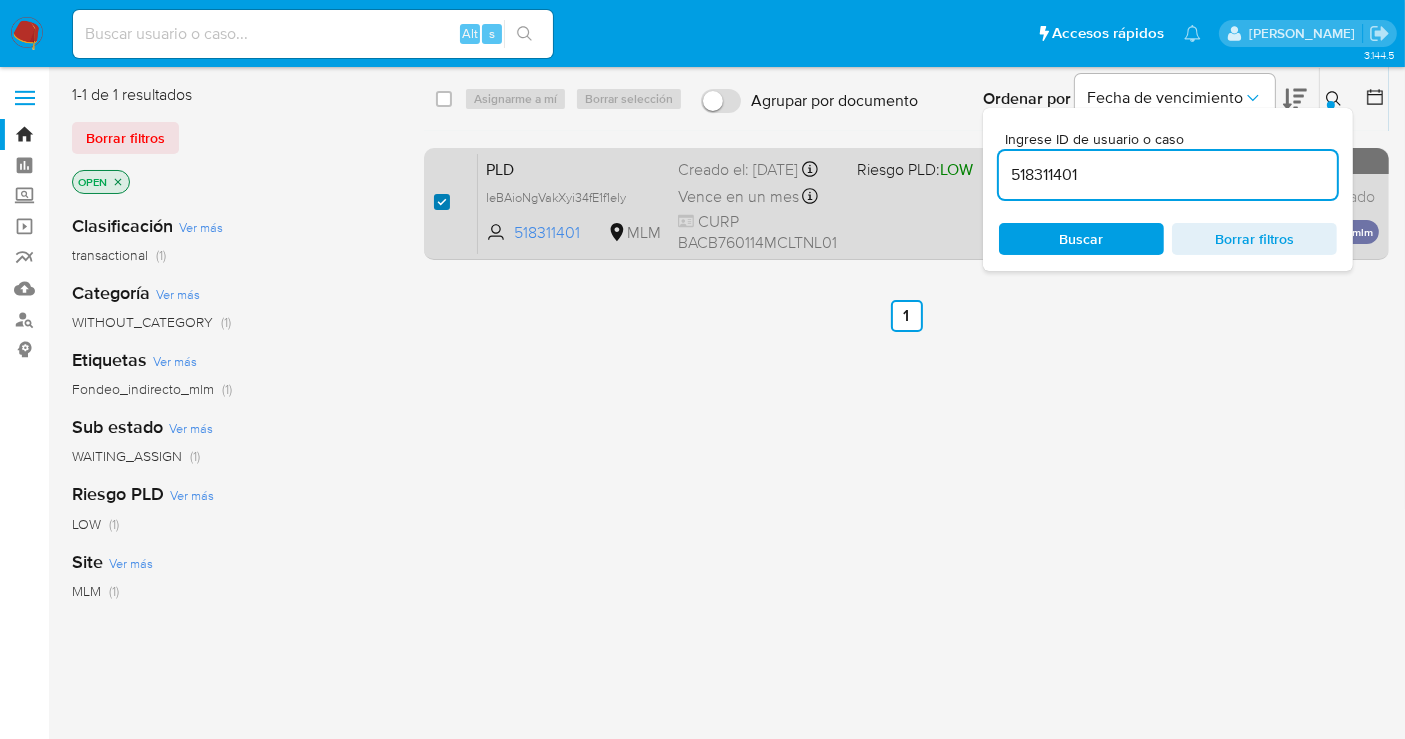 checkbox on "true" 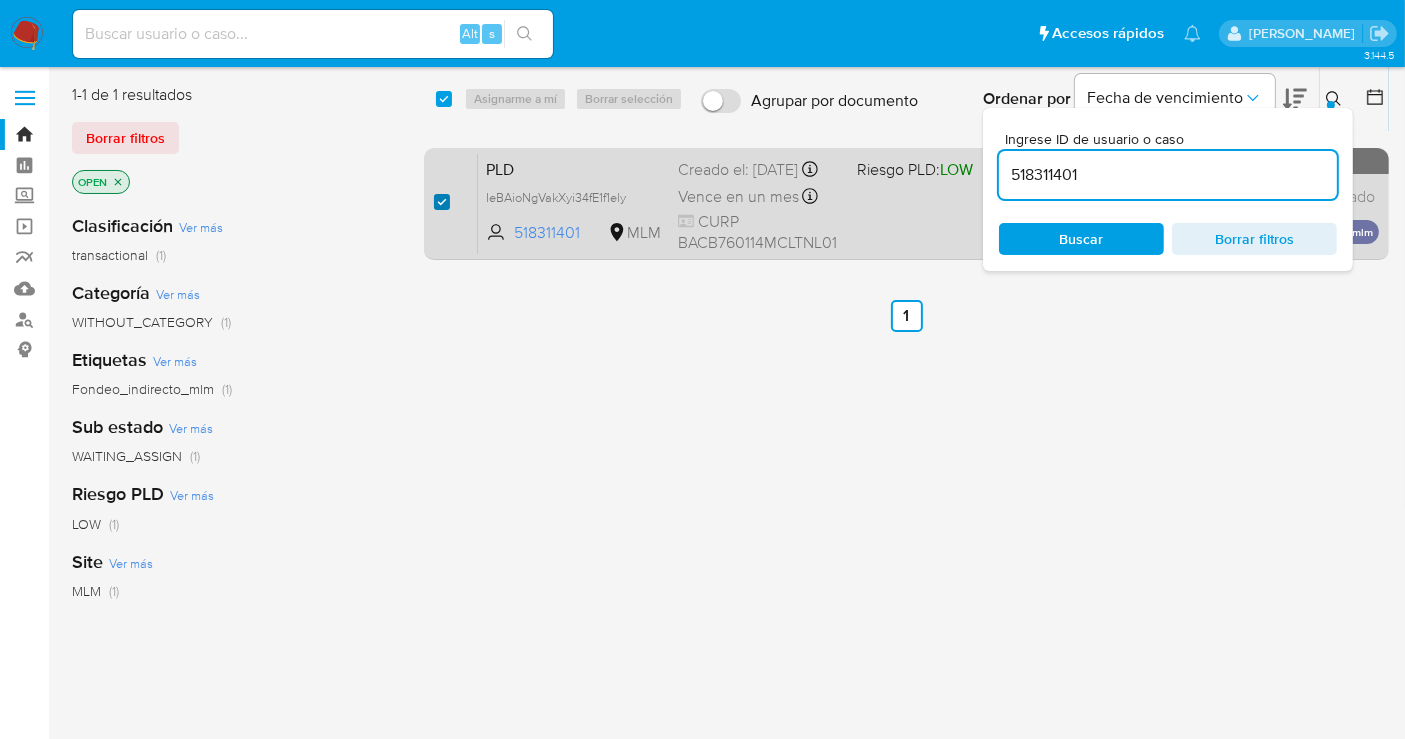 checkbox on "true" 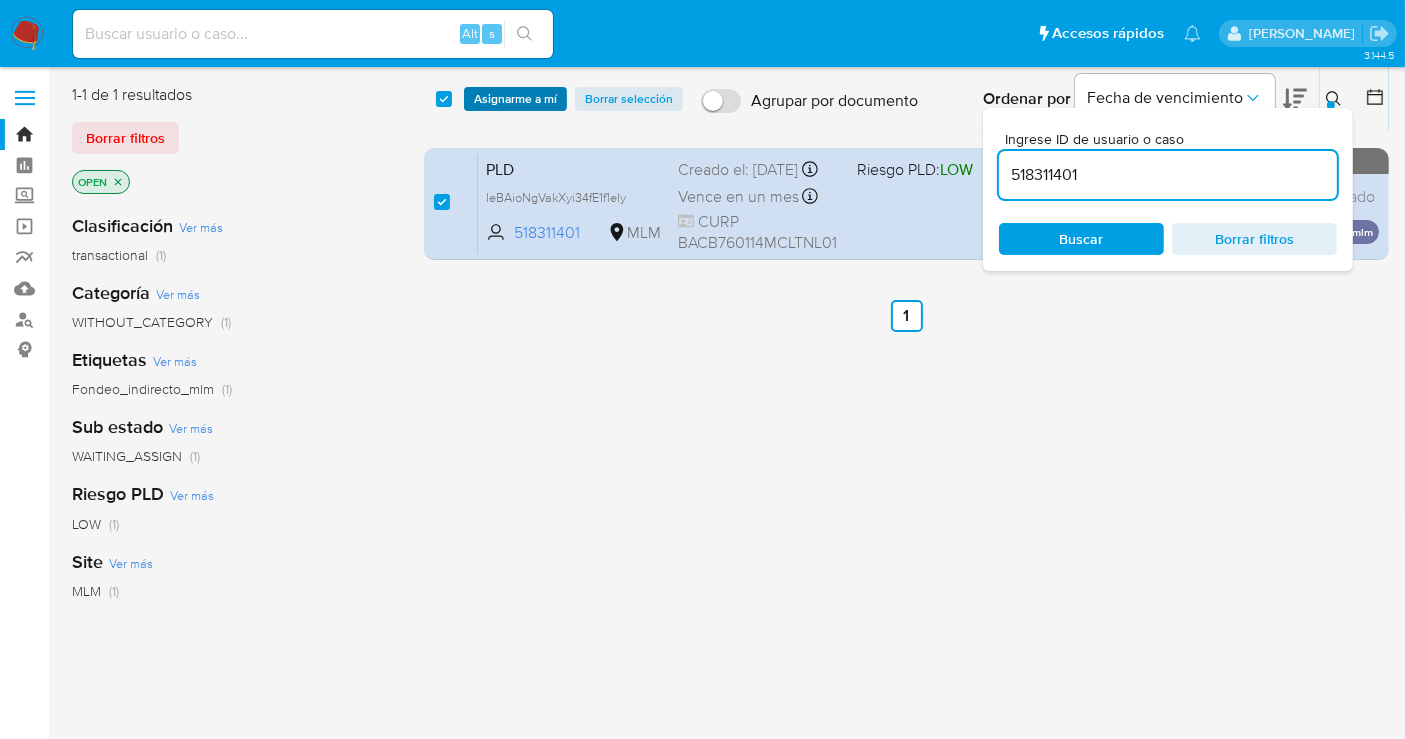 click on "Asignarme a mí" at bounding box center [515, 99] 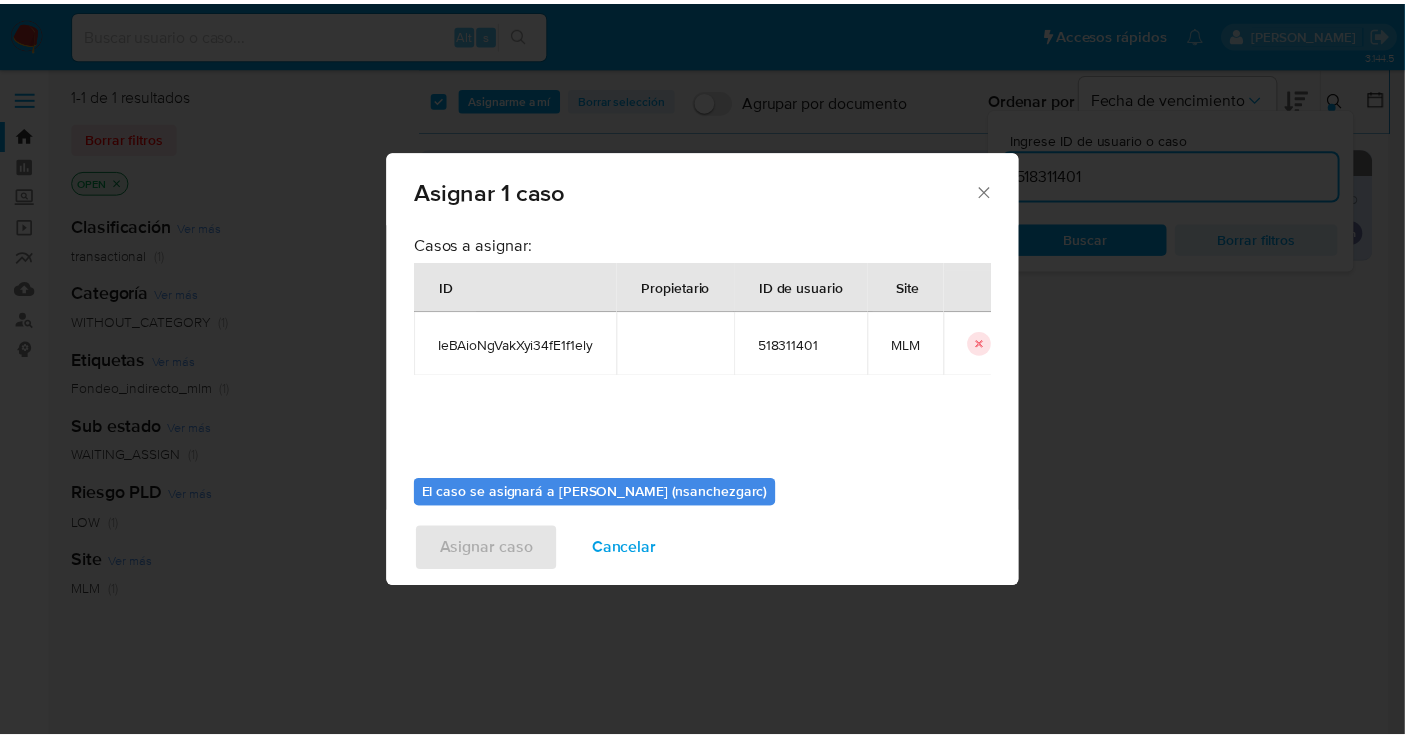 scroll, scrollTop: 102, scrollLeft: 0, axis: vertical 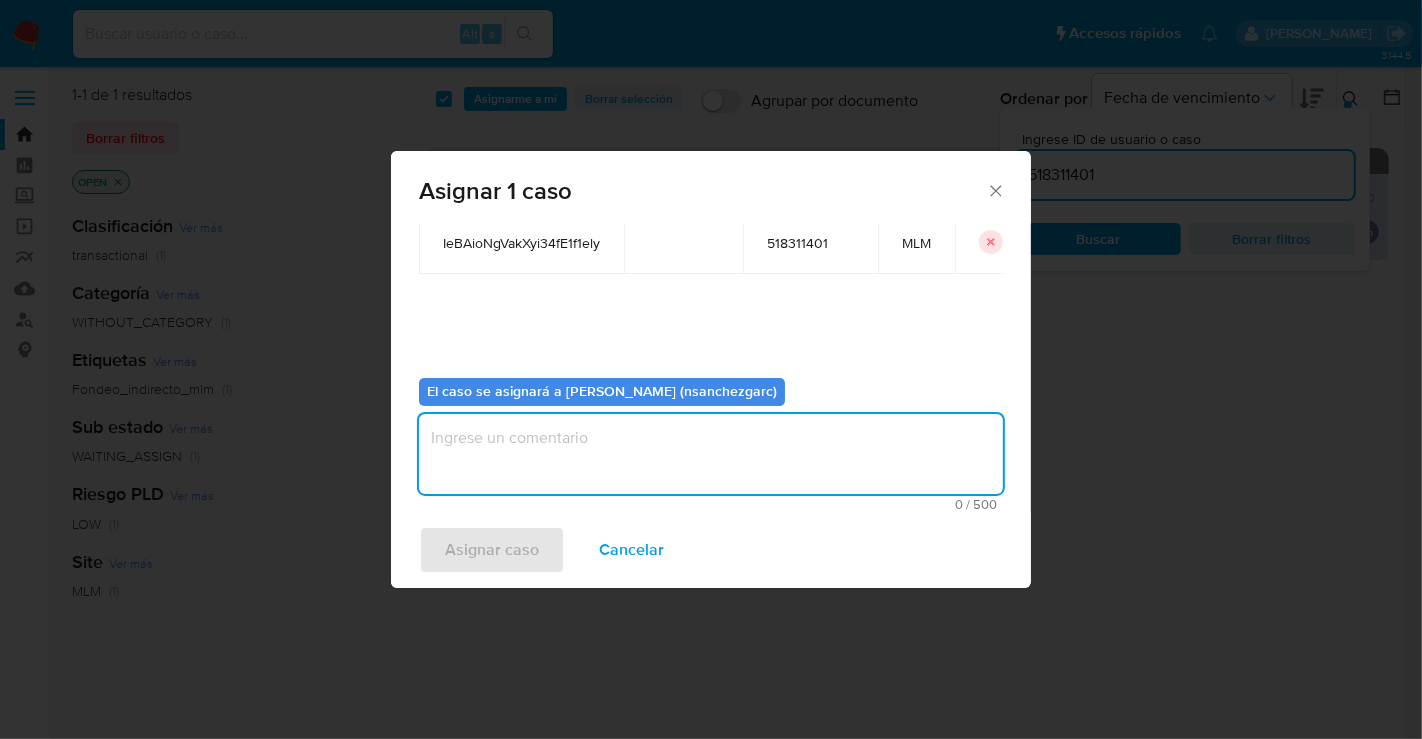 click at bounding box center [711, 454] 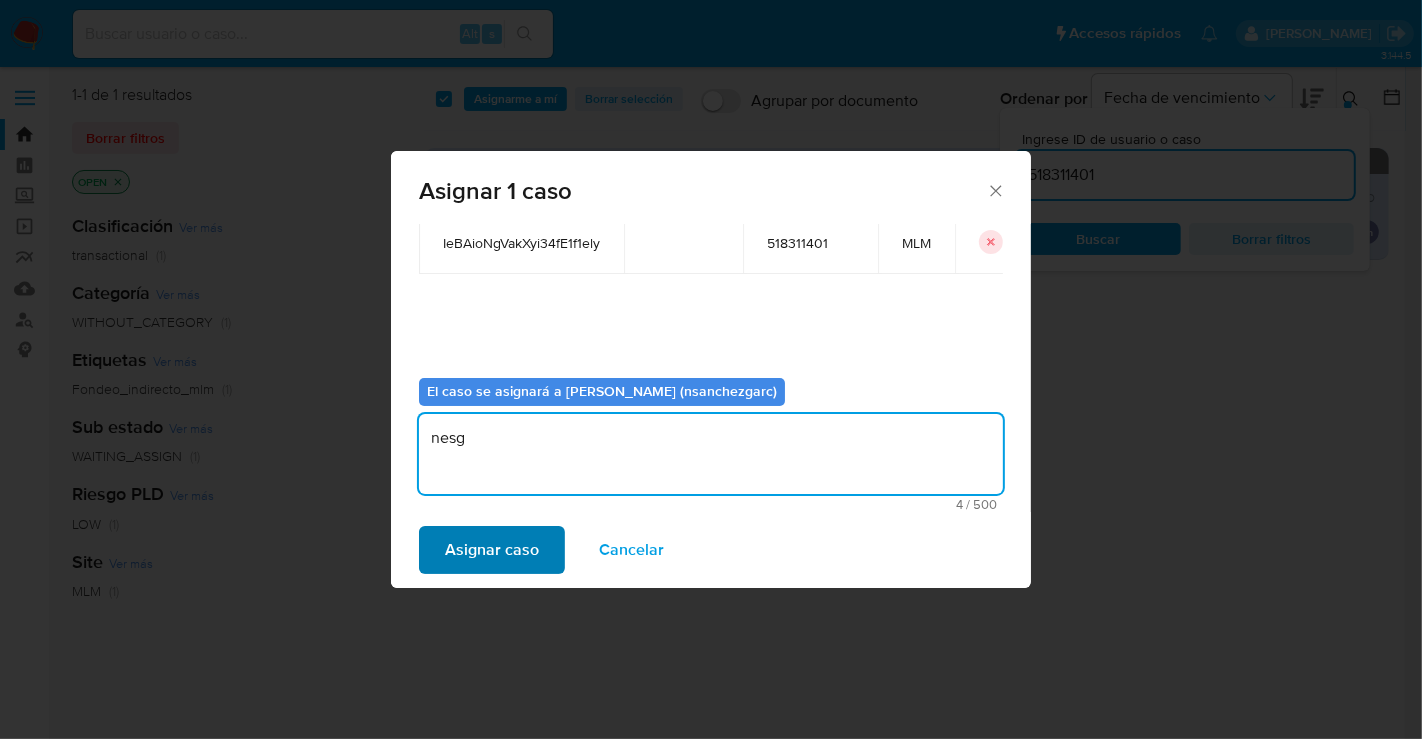 type on "nesg" 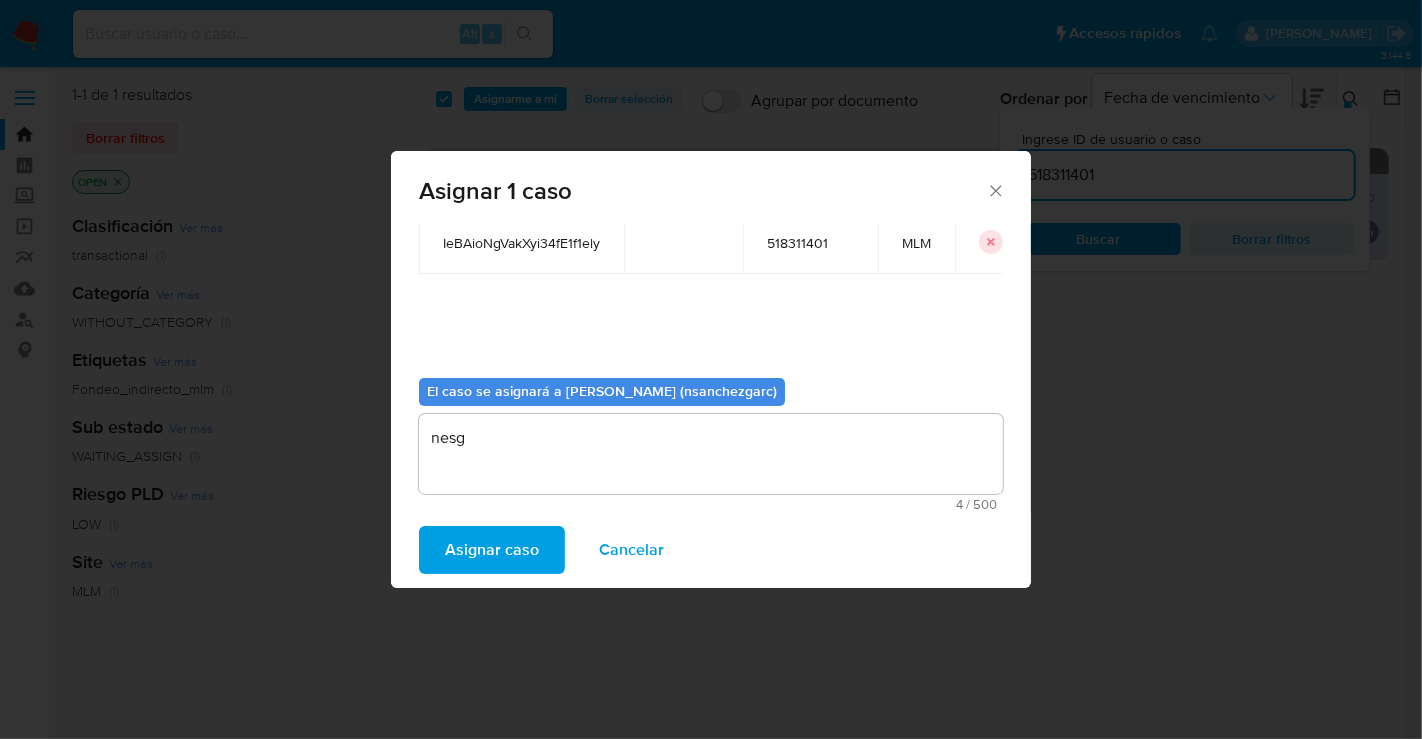 click on "Asignar caso" at bounding box center [492, 550] 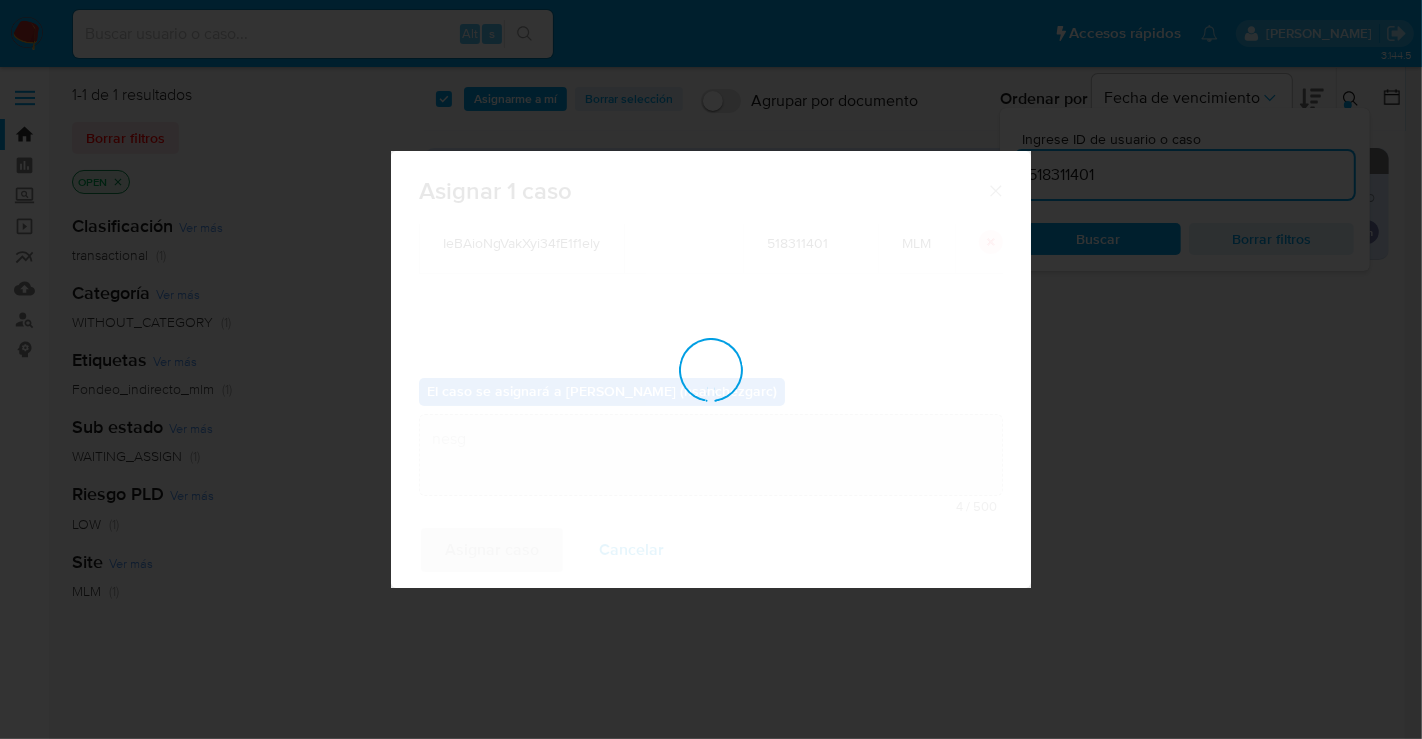 type 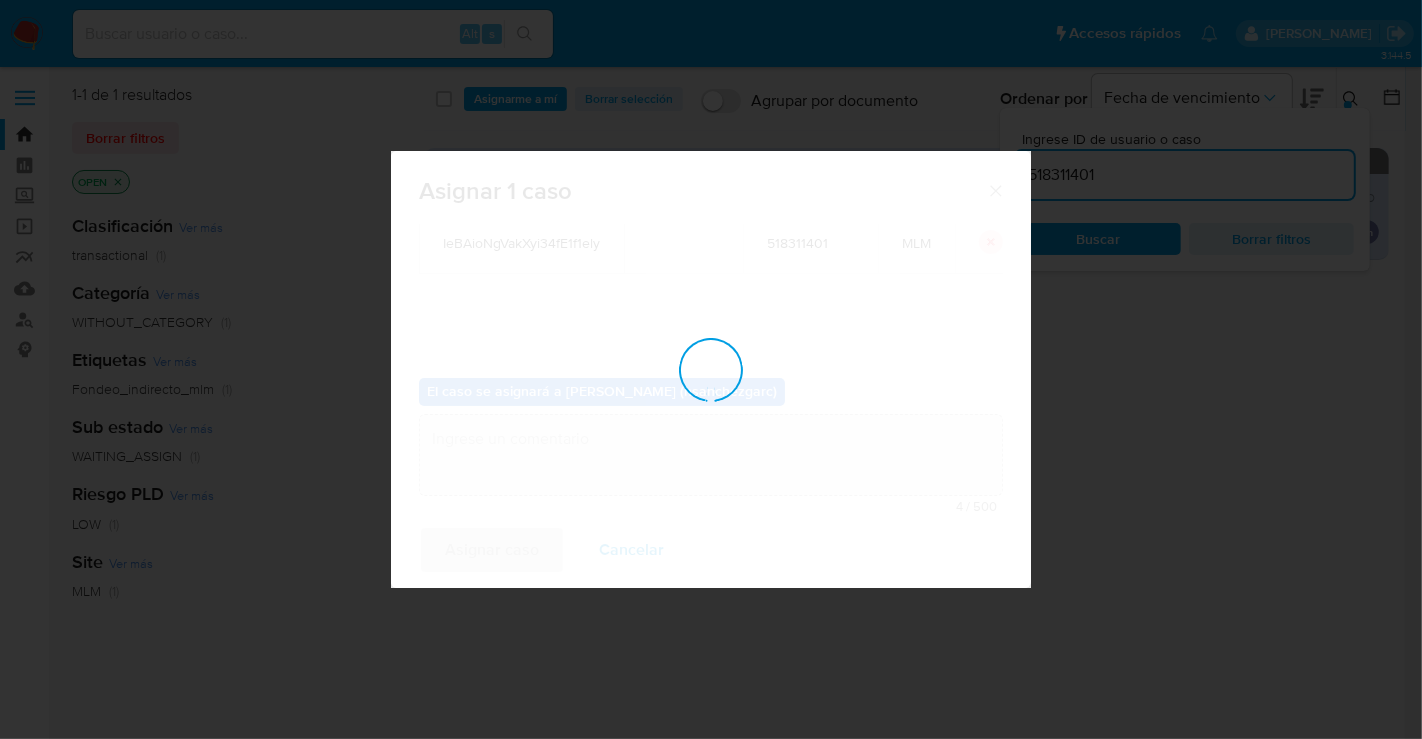 checkbox on "false" 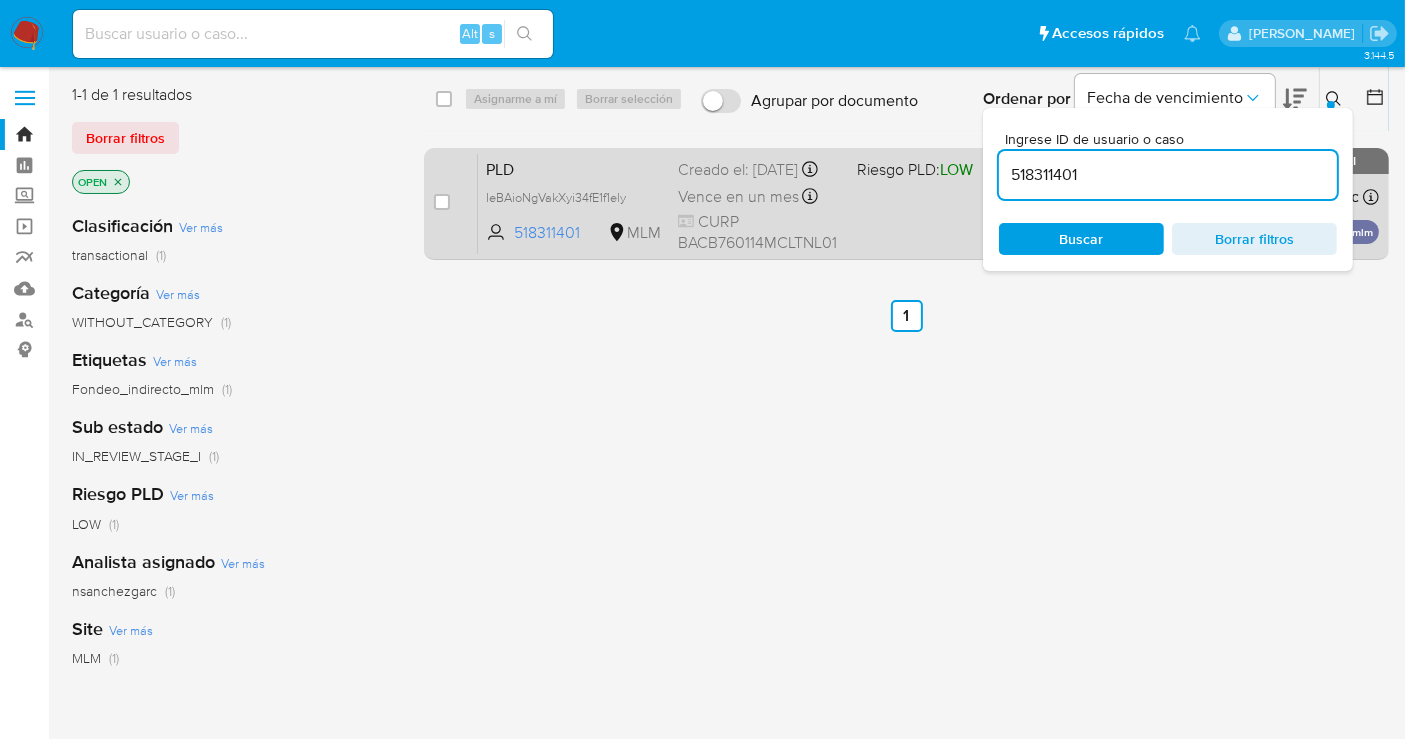 click on "Creado el: 12/06/2025   Creado el: 12/06/2025 02:07:12" at bounding box center [759, 170] 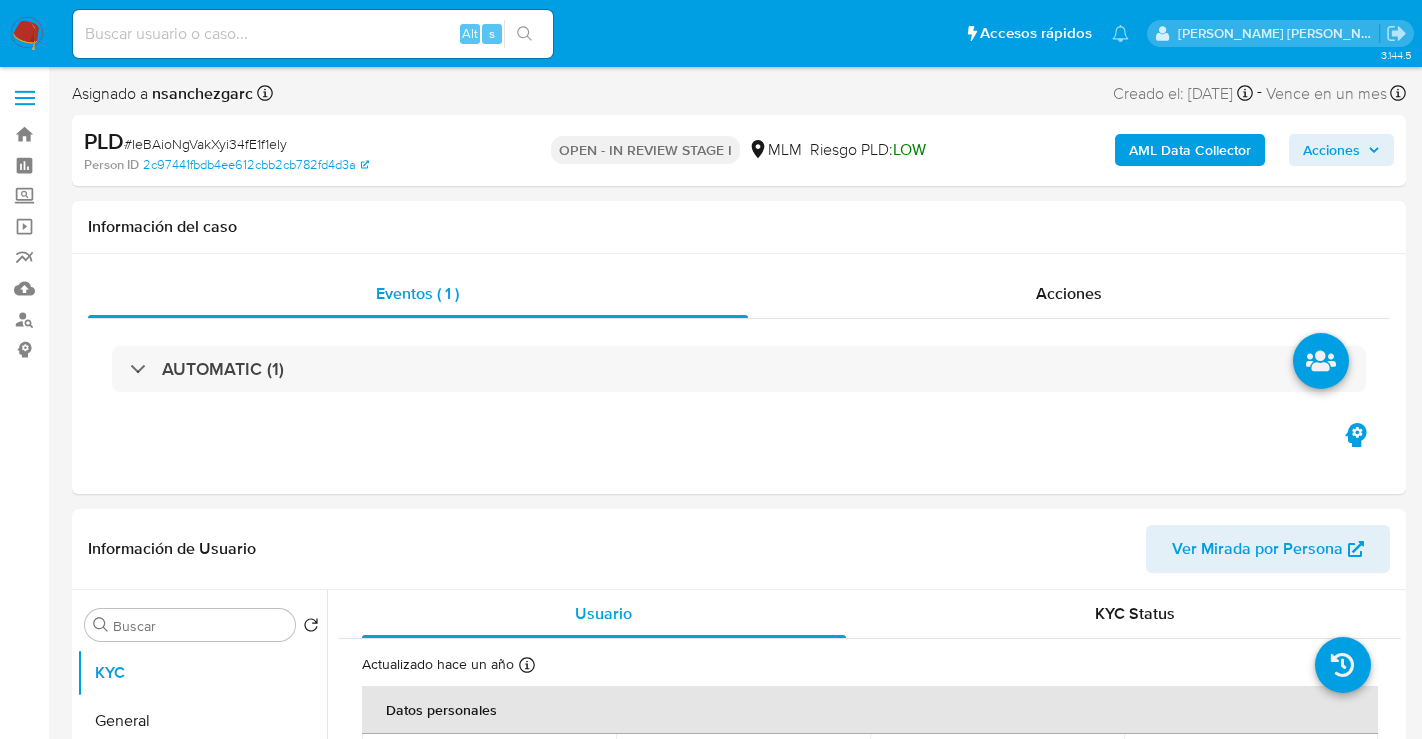 select on "10" 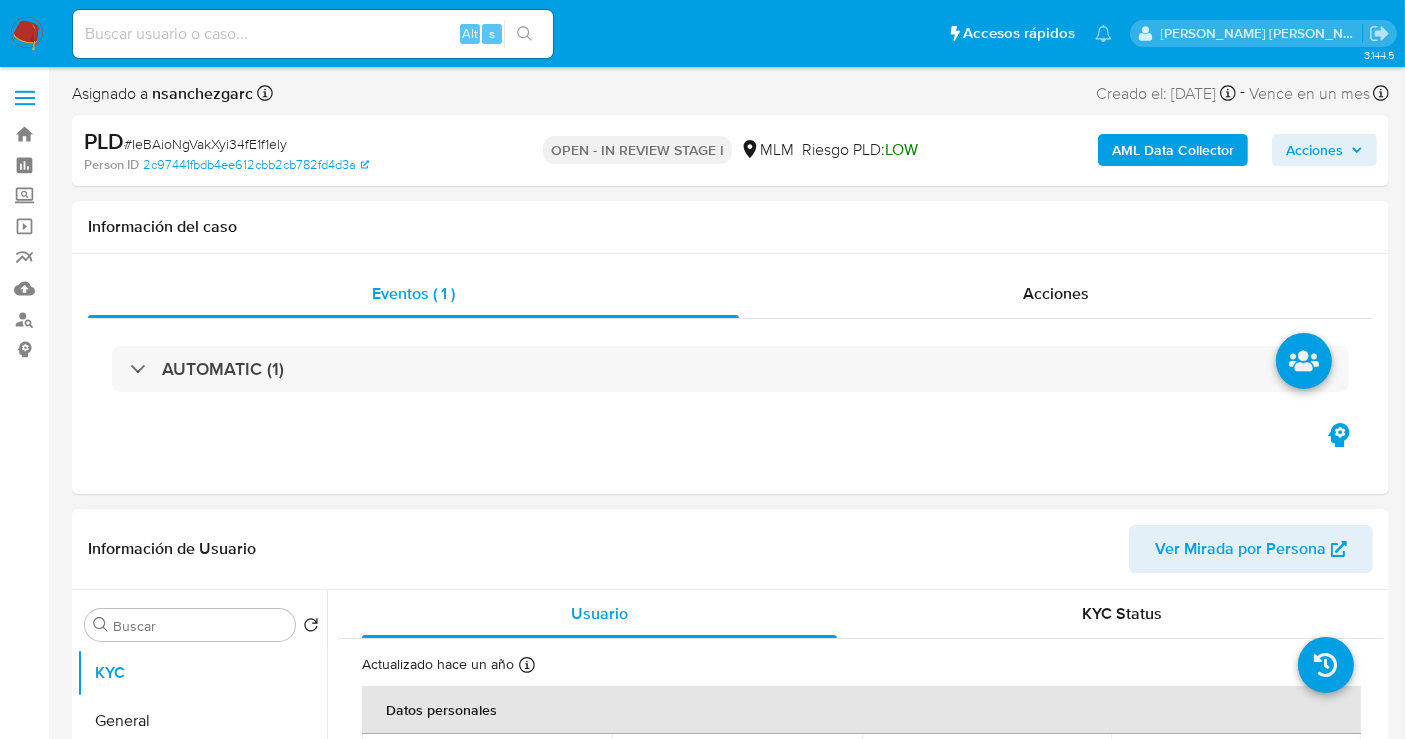 scroll, scrollTop: 222, scrollLeft: 0, axis: vertical 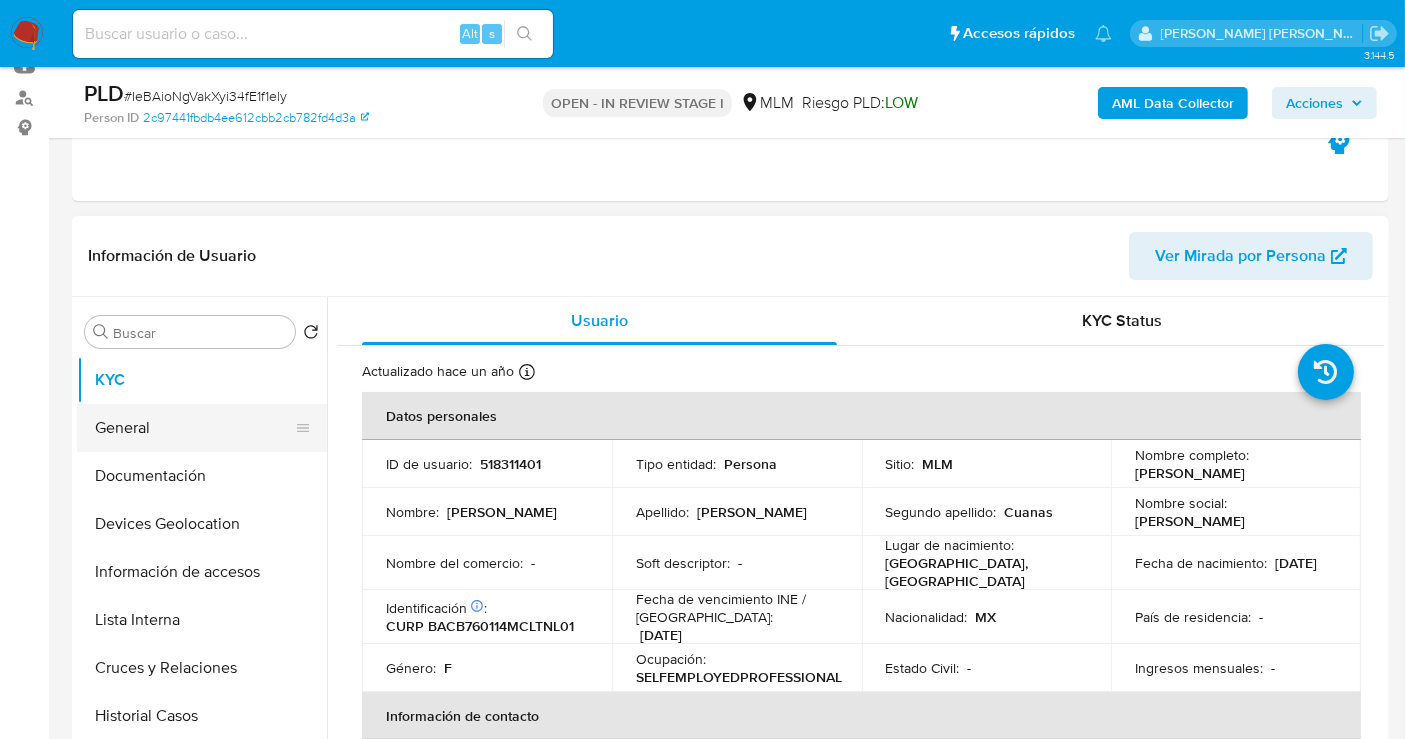 click on "General" at bounding box center [194, 428] 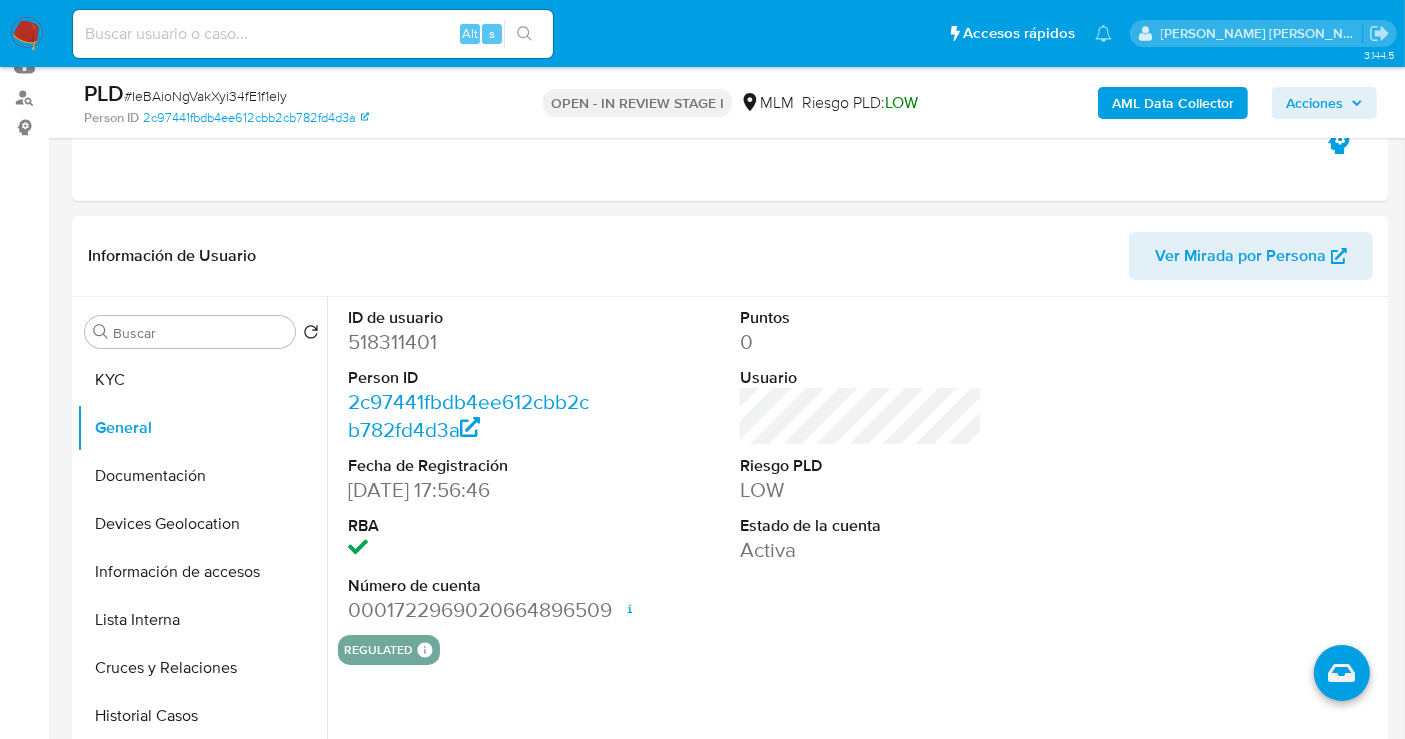 type 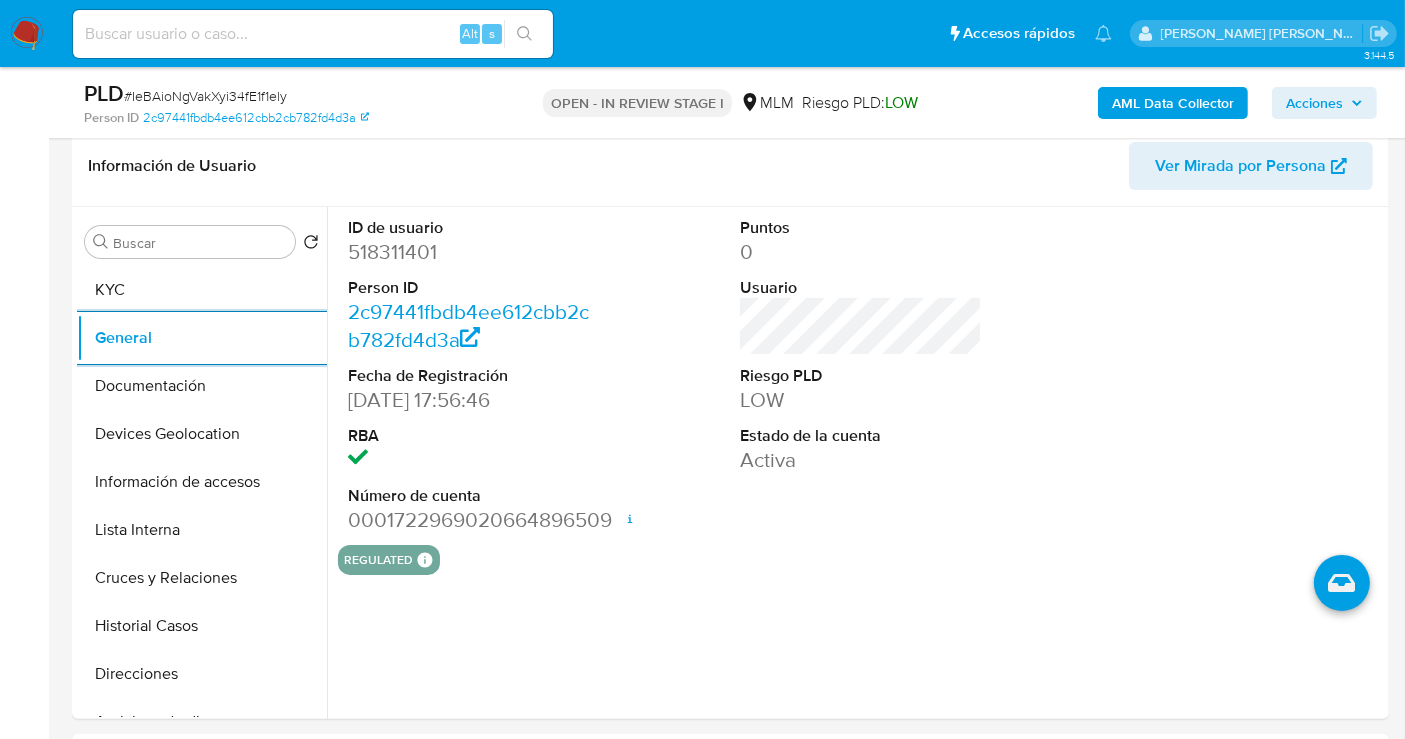 scroll, scrollTop: 333, scrollLeft: 0, axis: vertical 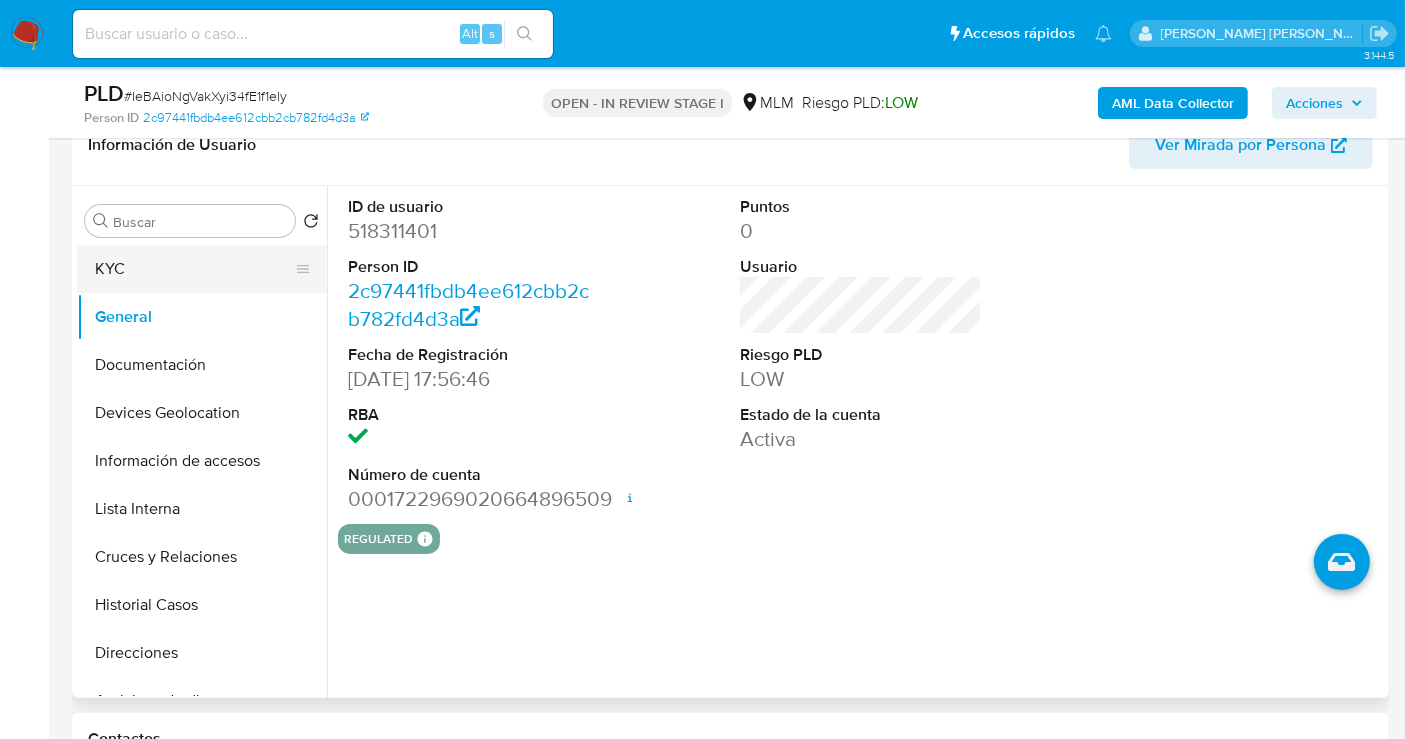 click on "KYC" at bounding box center [194, 269] 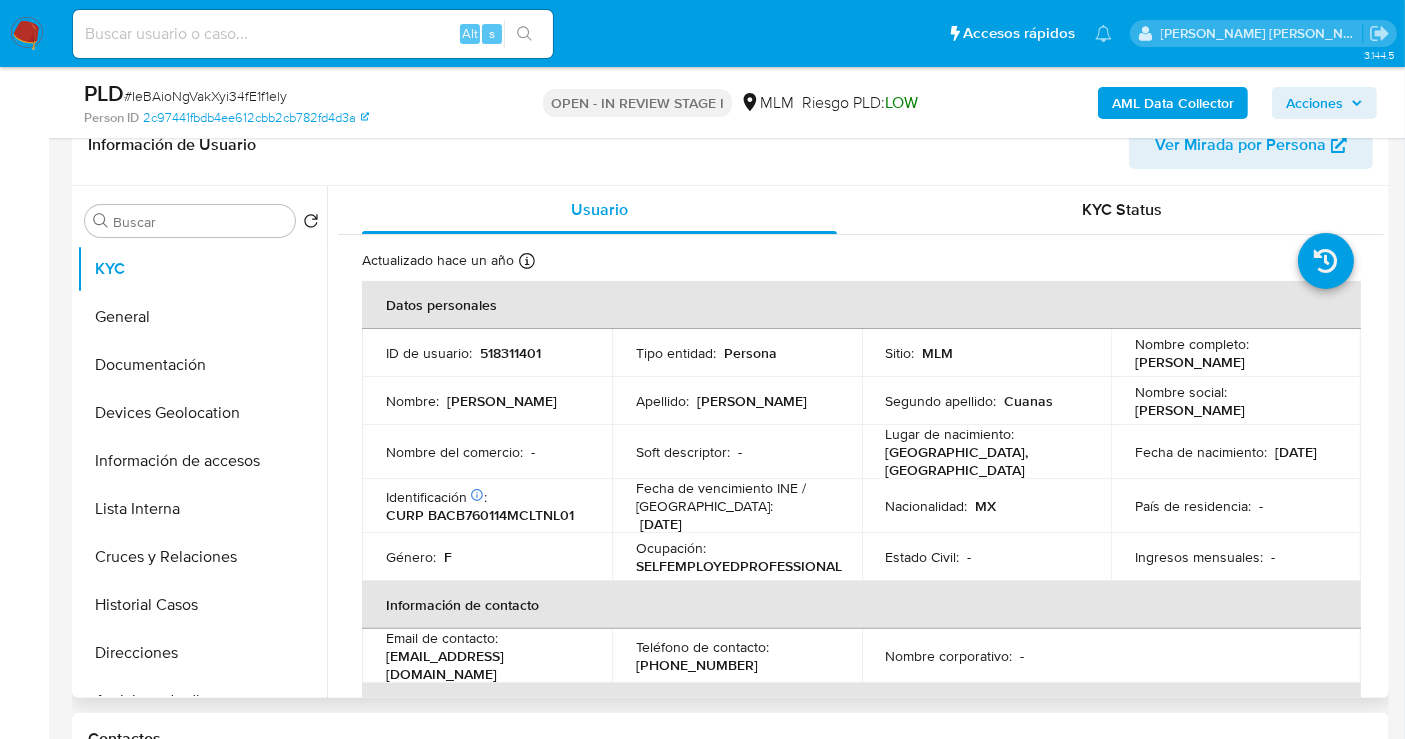 type 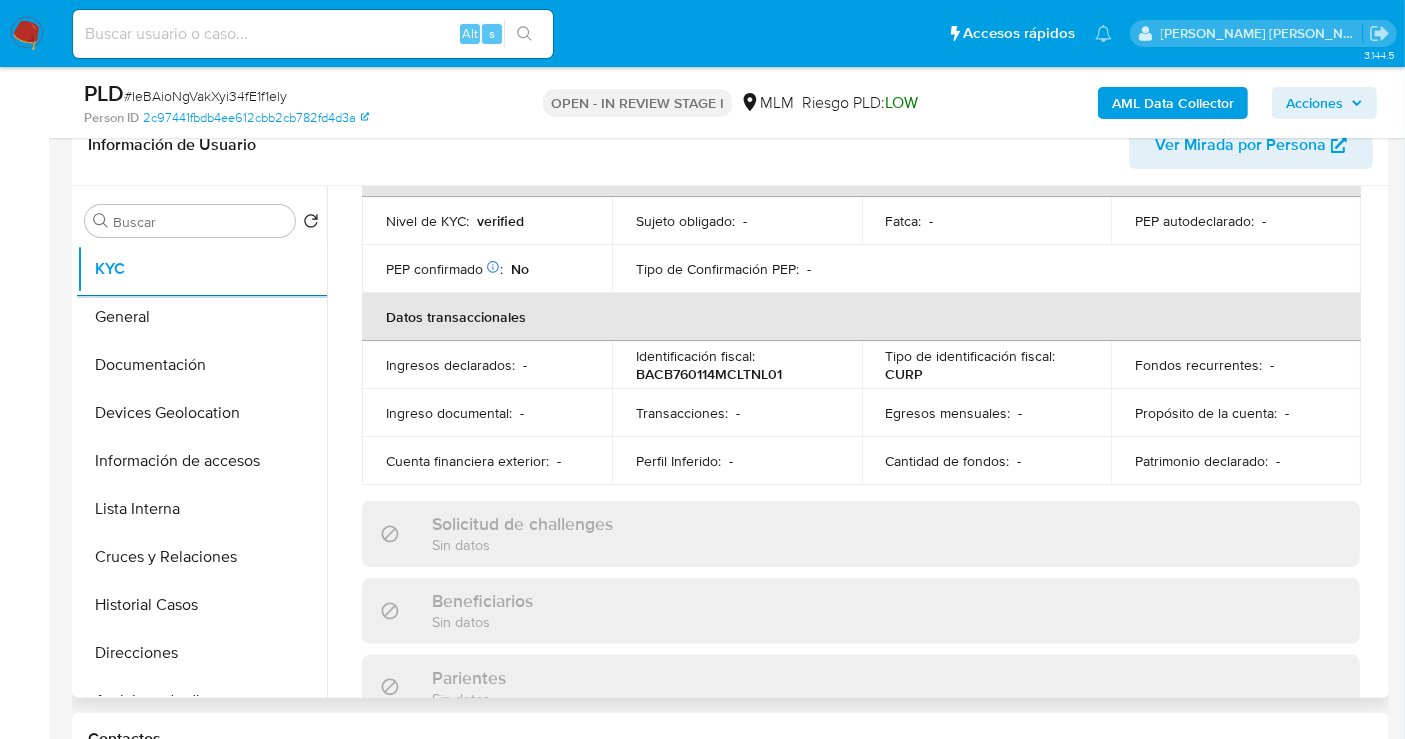 scroll, scrollTop: 555, scrollLeft: 0, axis: vertical 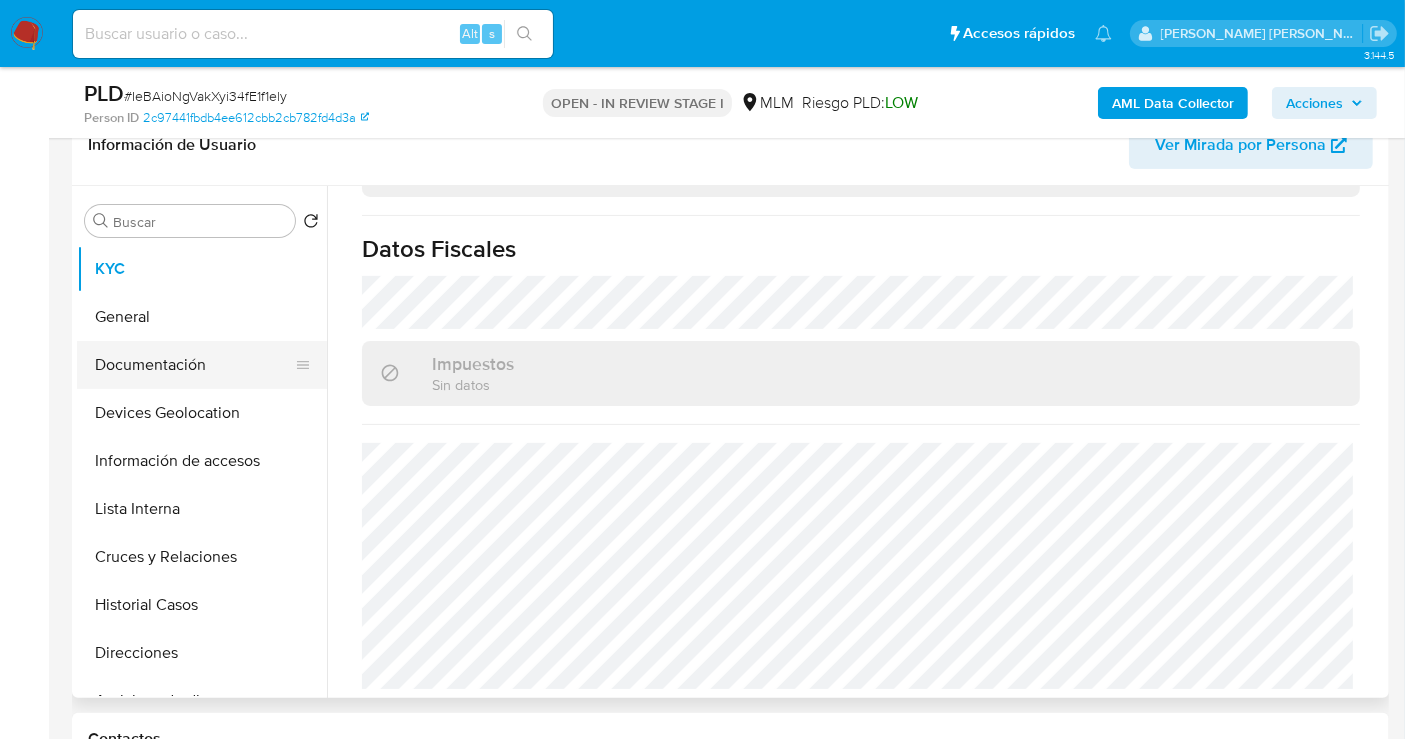 click on "Documentación" at bounding box center (194, 365) 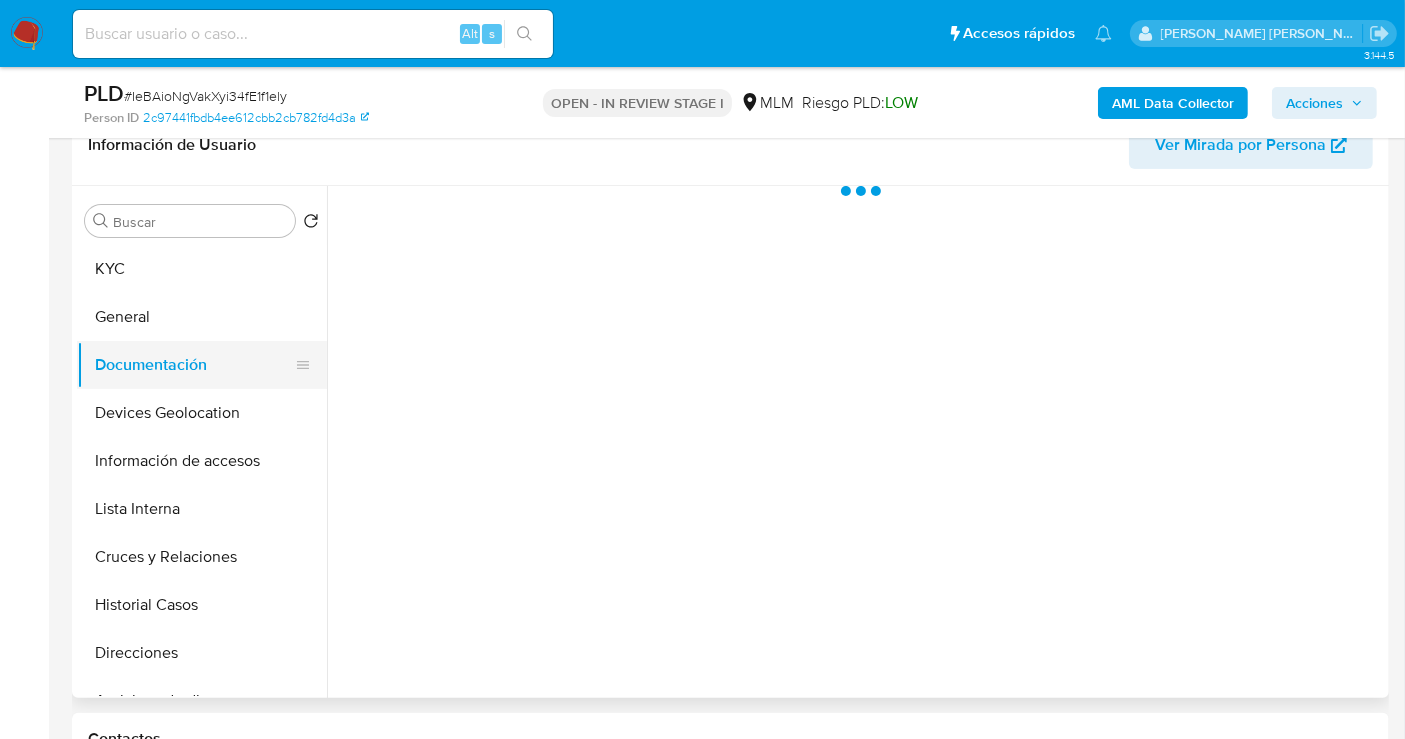 scroll, scrollTop: 0, scrollLeft: 0, axis: both 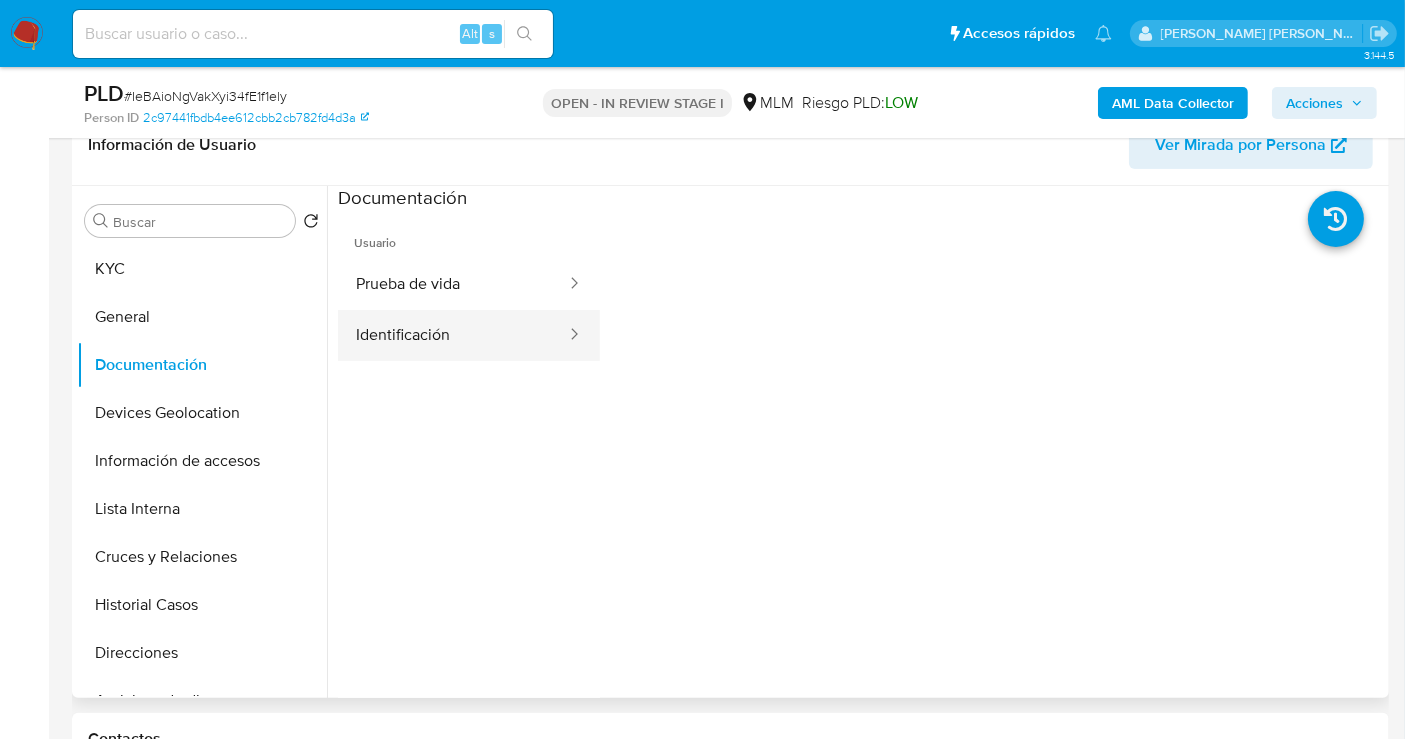 click on "Identificación" at bounding box center (453, 335) 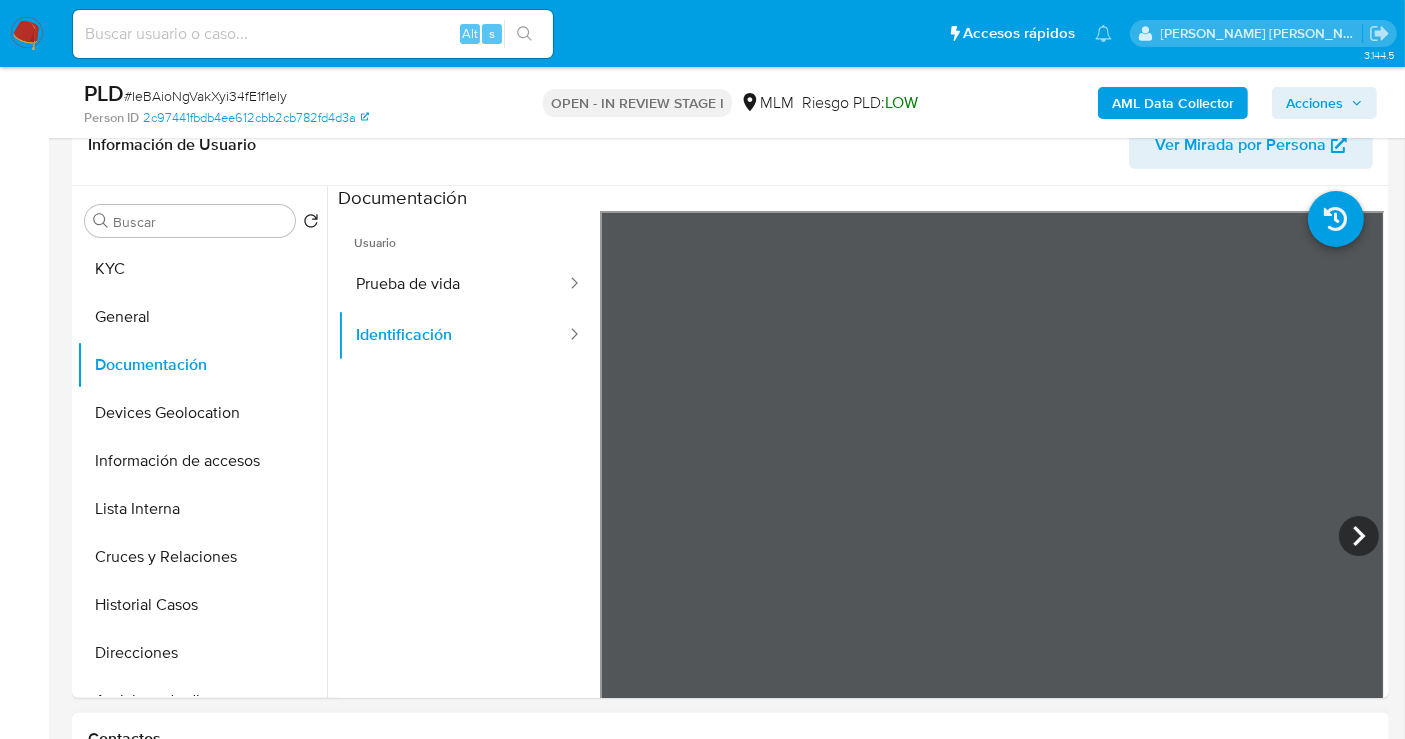 type 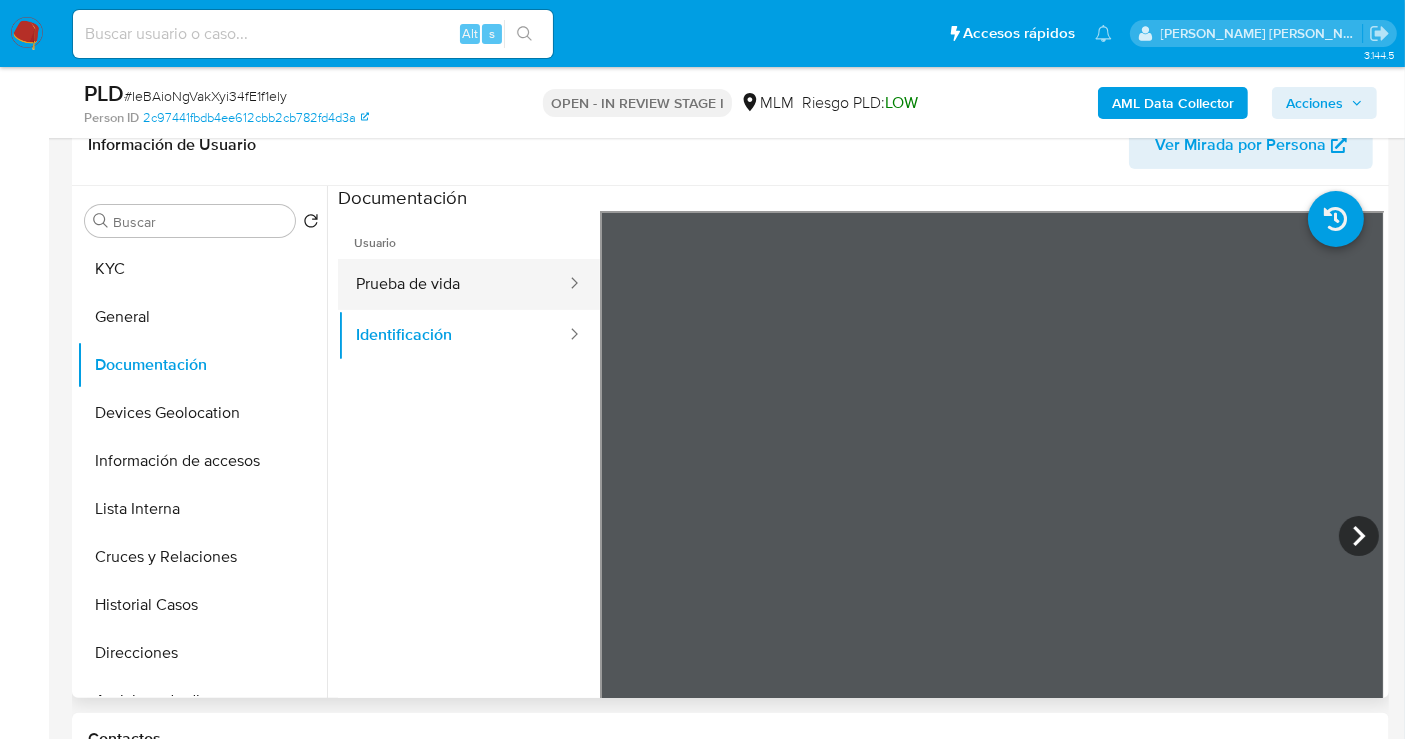 click on "Prueba de vida" at bounding box center [453, 284] 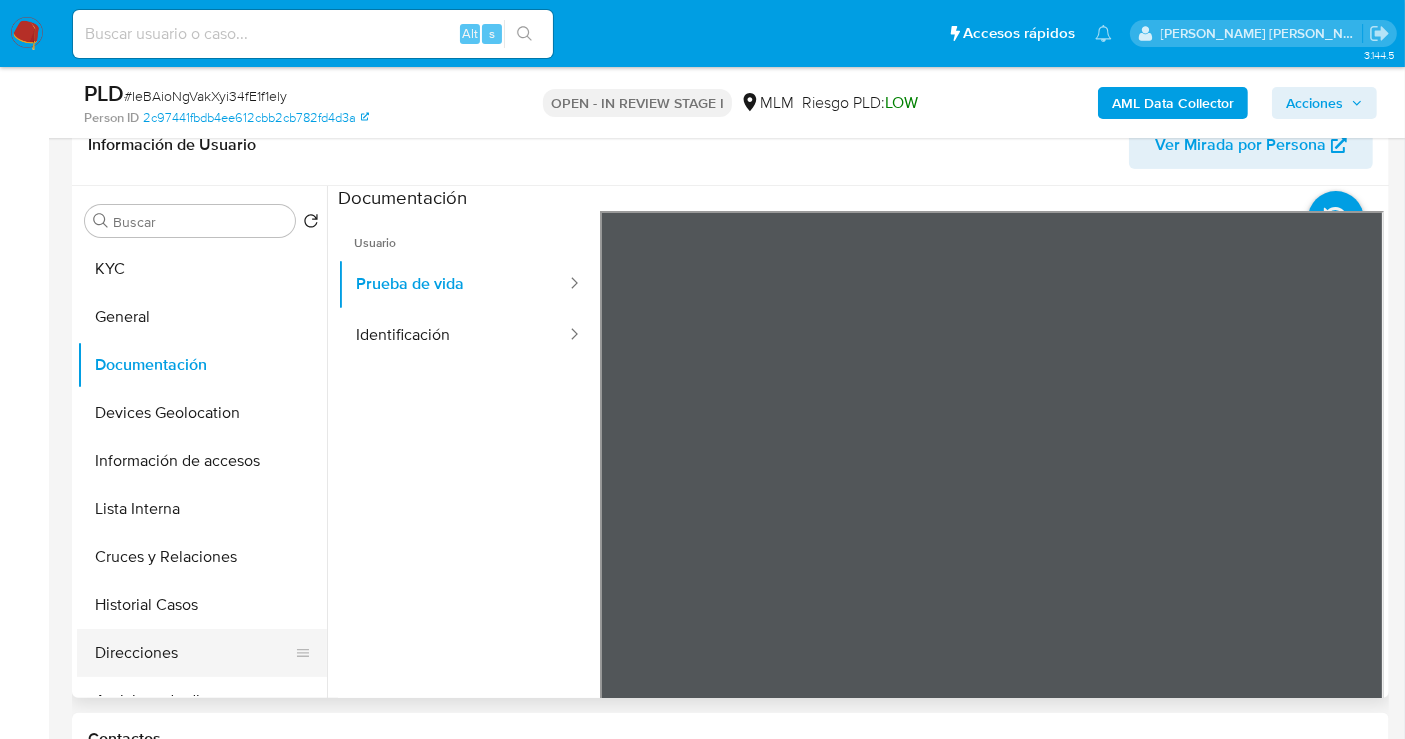 click on "Direcciones" at bounding box center [194, 653] 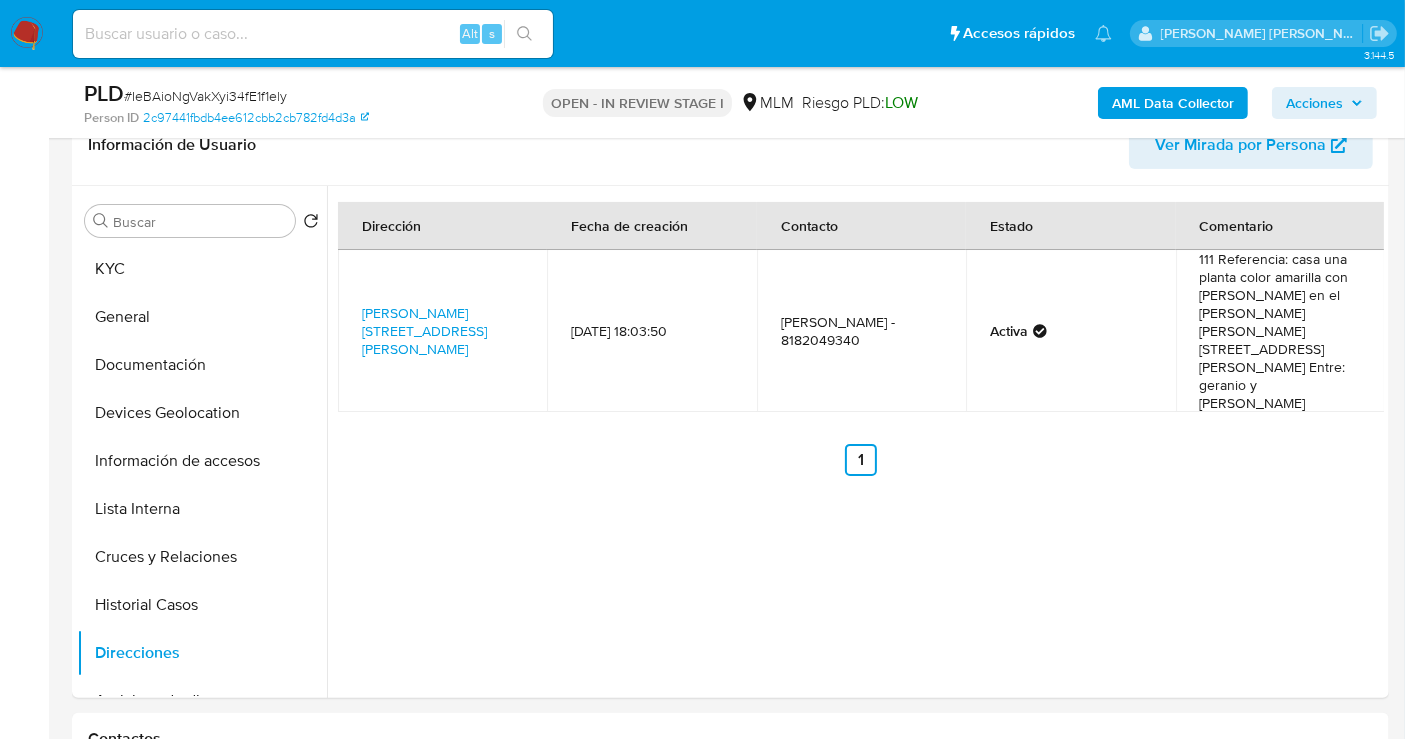 type 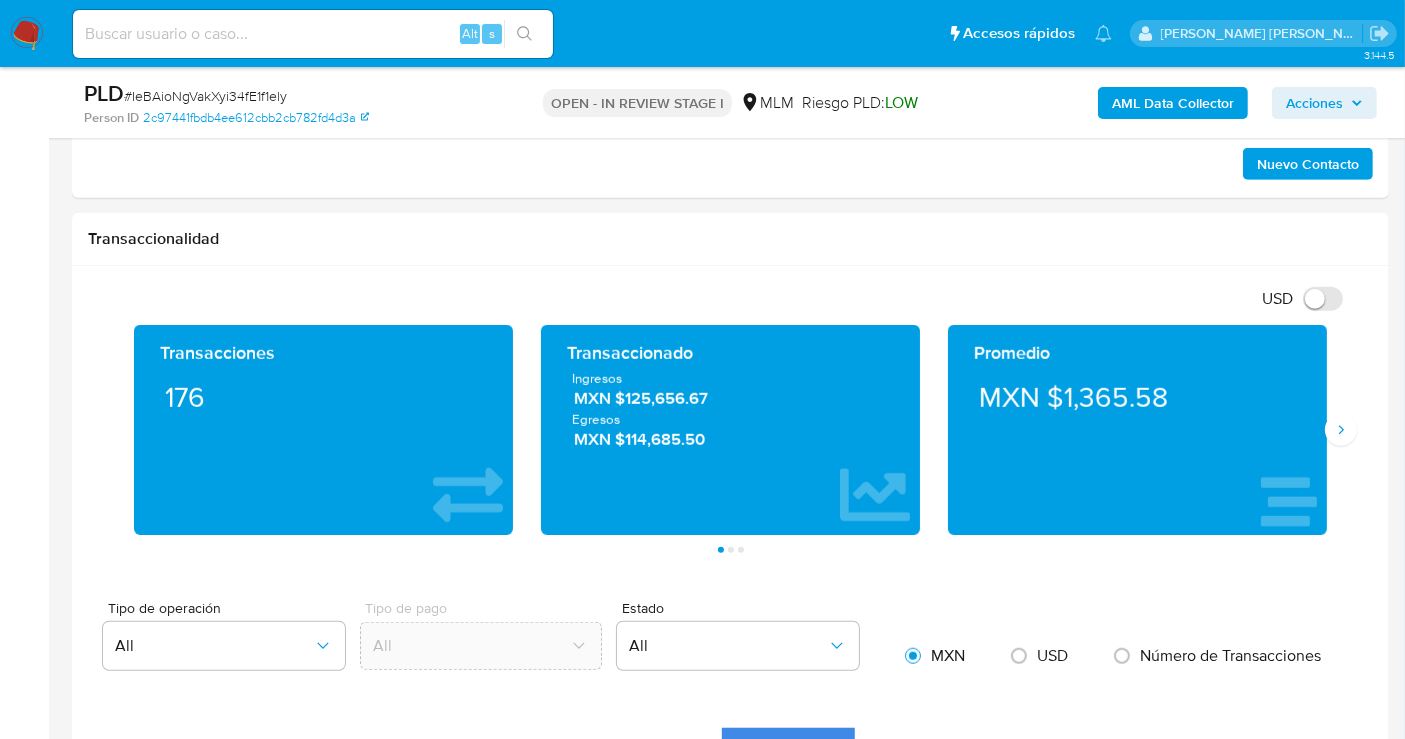 scroll, scrollTop: 1333, scrollLeft: 0, axis: vertical 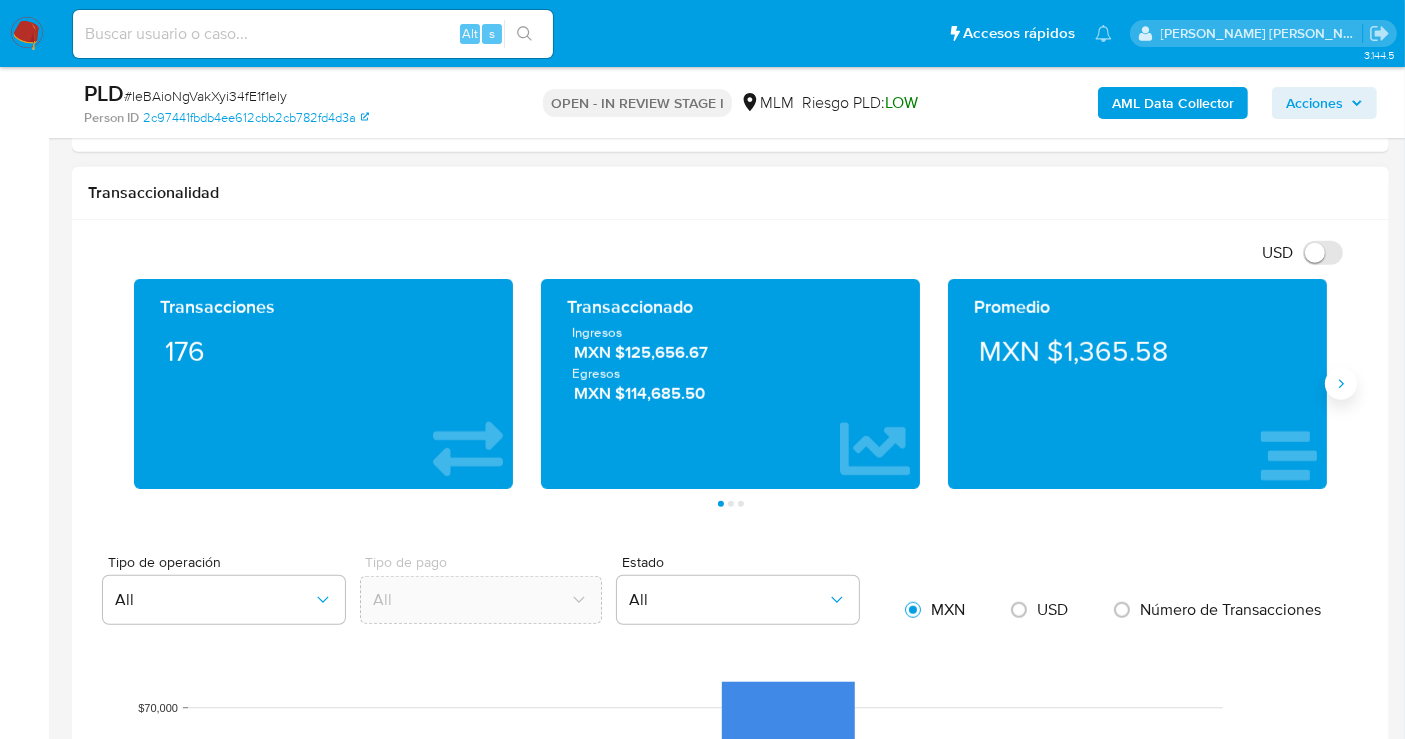 click at bounding box center [1341, 384] 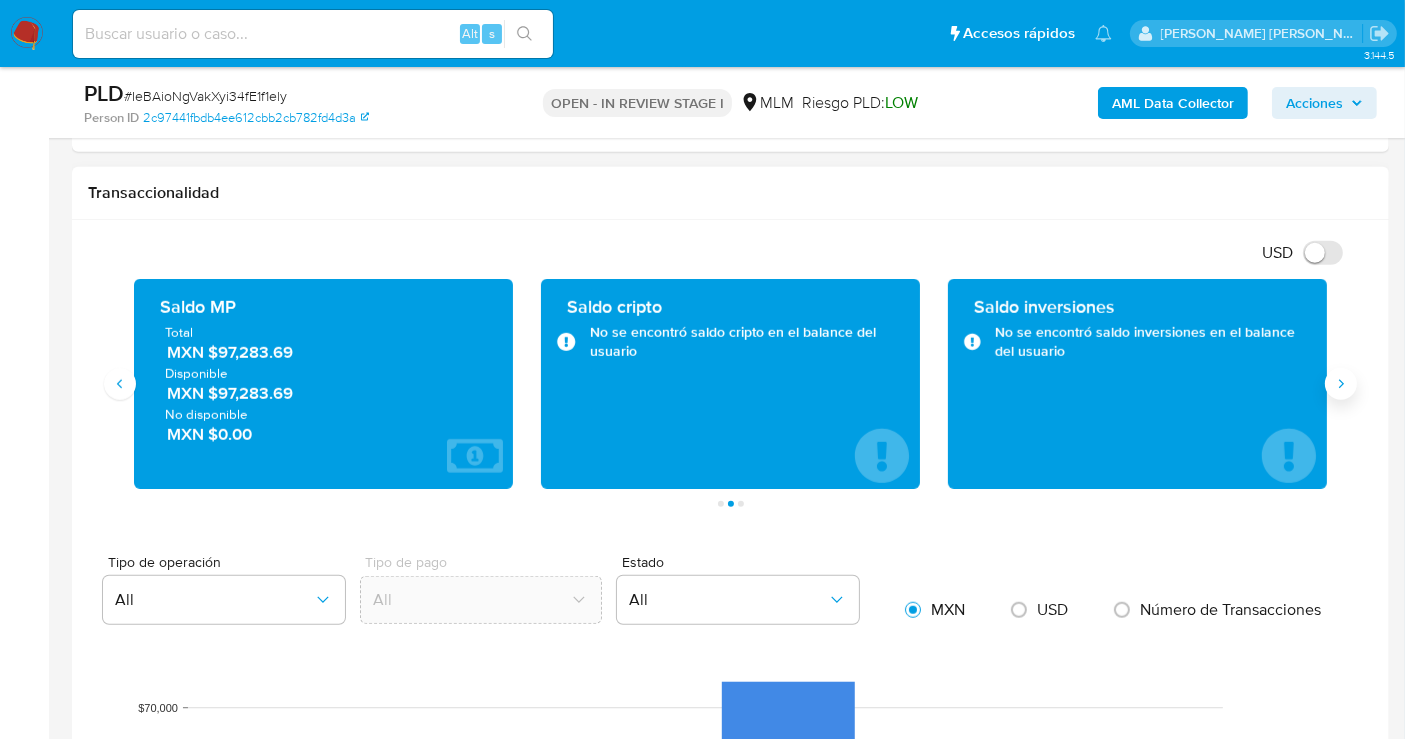 type 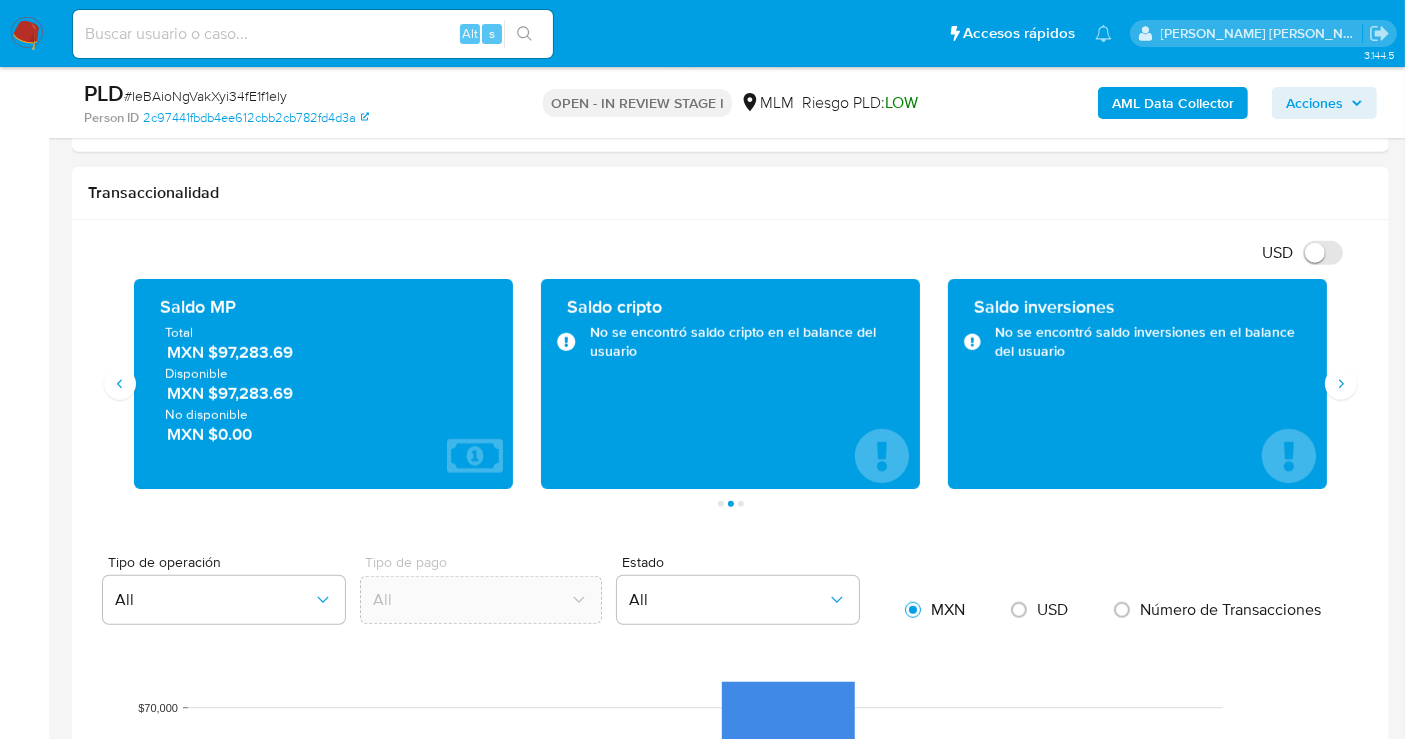 click on "MXN $97,283.69" at bounding box center [324, 352] 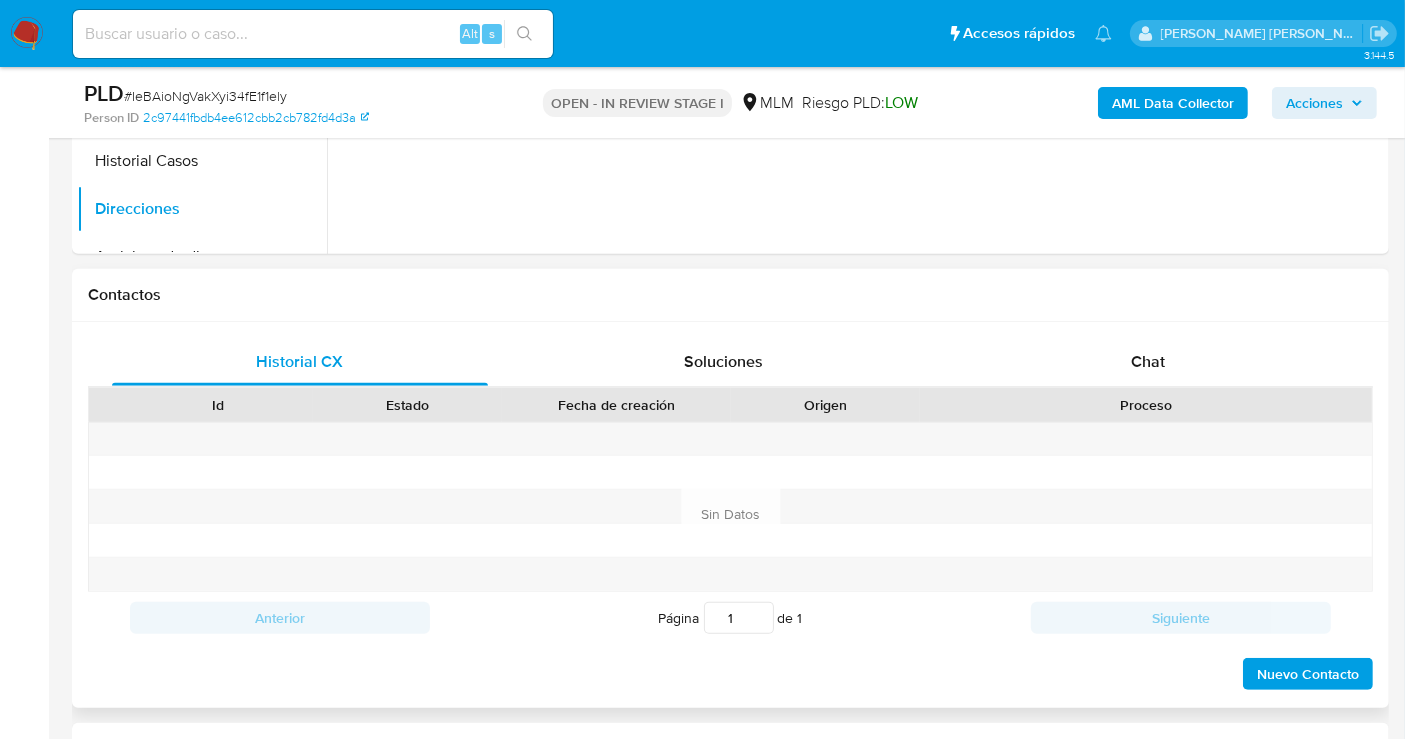 scroll, scrollTop: 333, scrollLeft: 0, axis: vertical 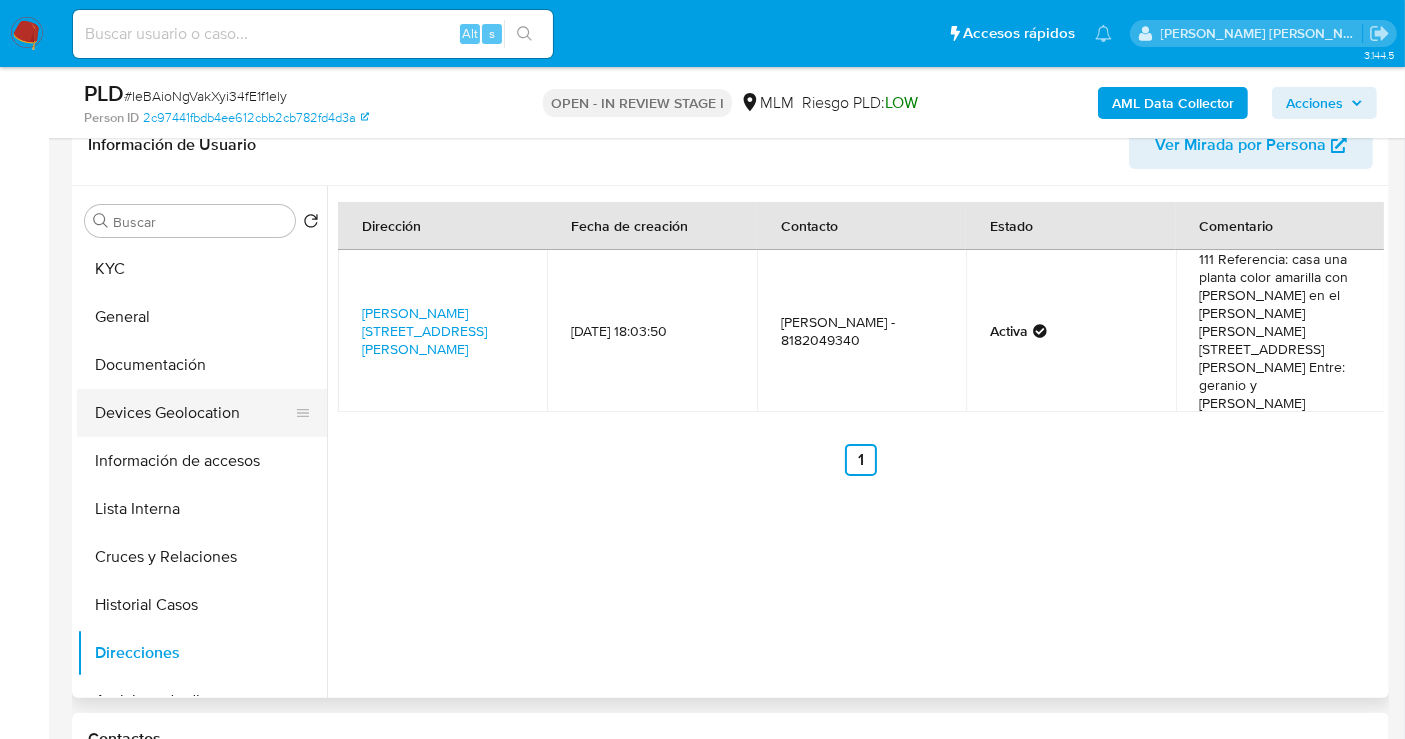 click on "Devices Geolocation" at bounding box center [194, 413] 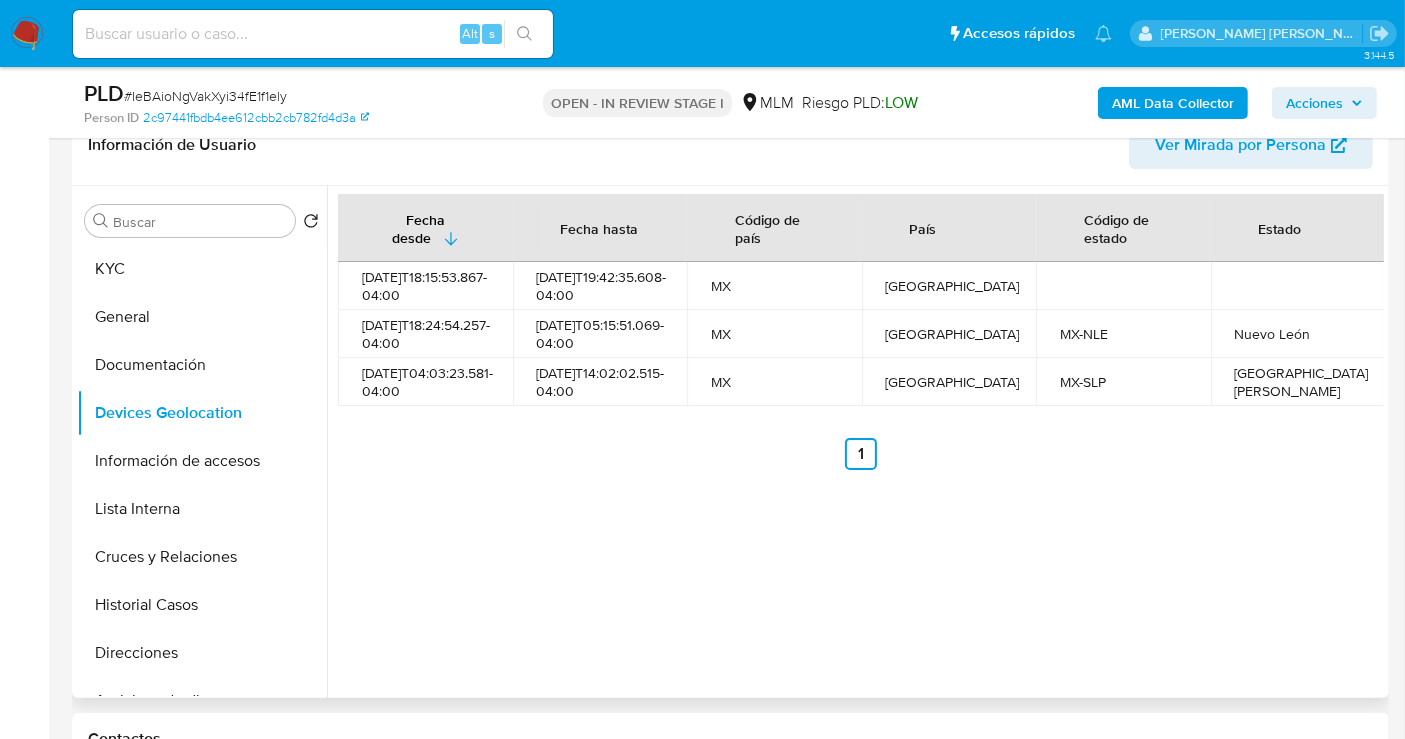 type 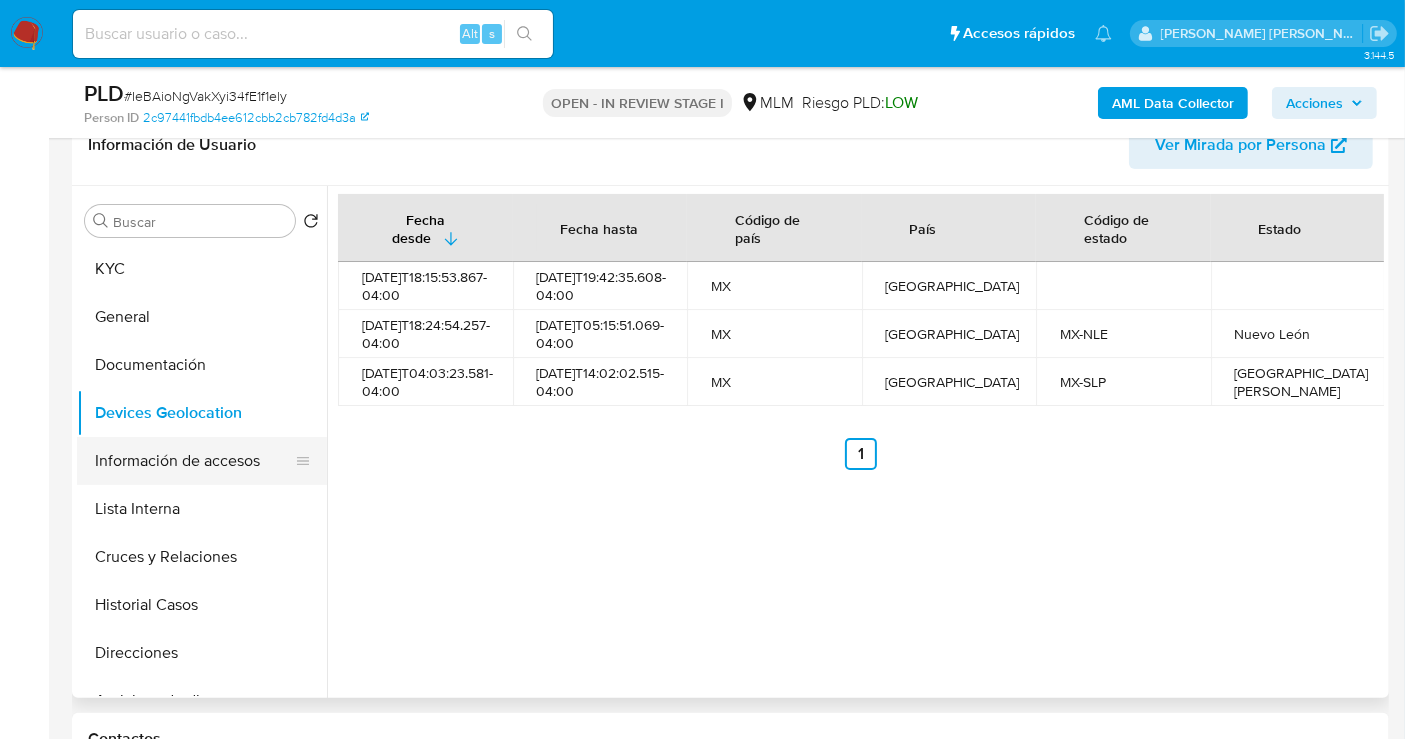 click on "Información de accesos" at bounding box center (194, 461) 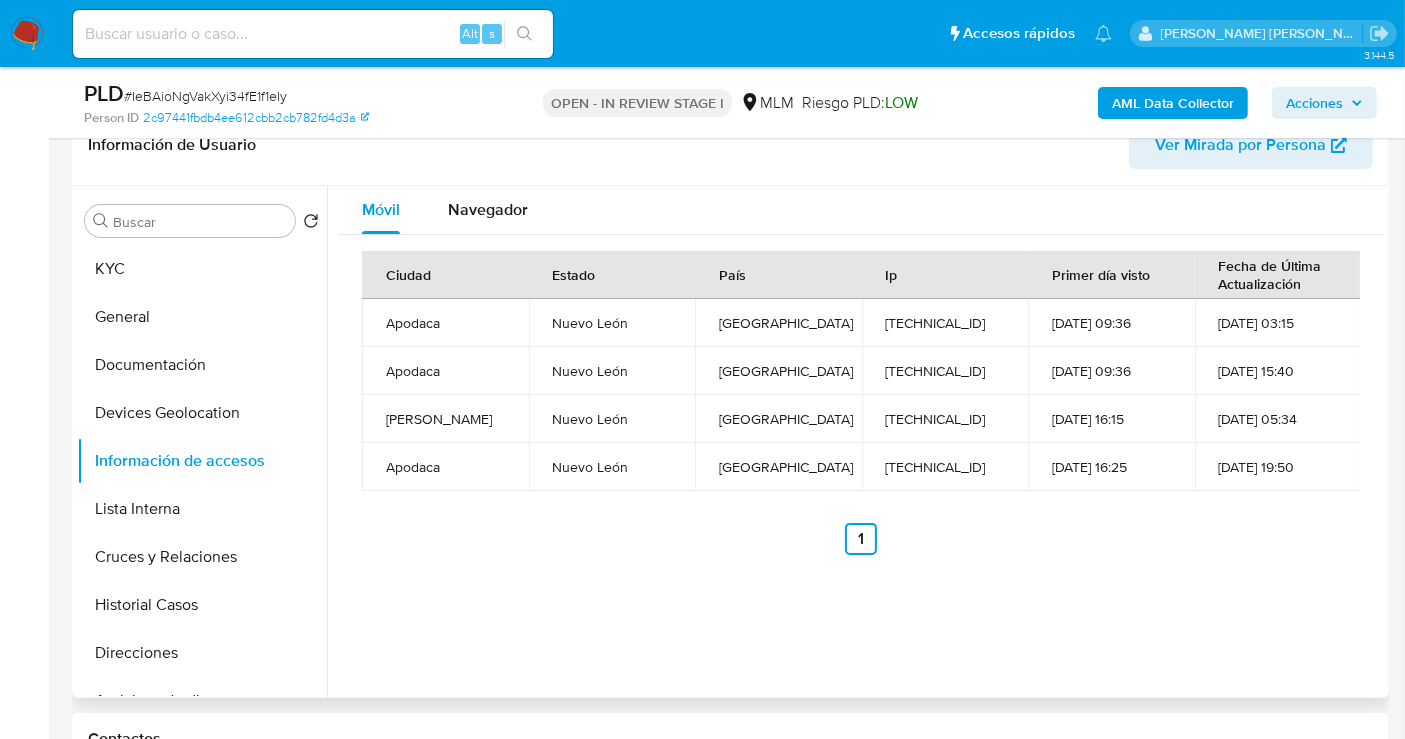 type 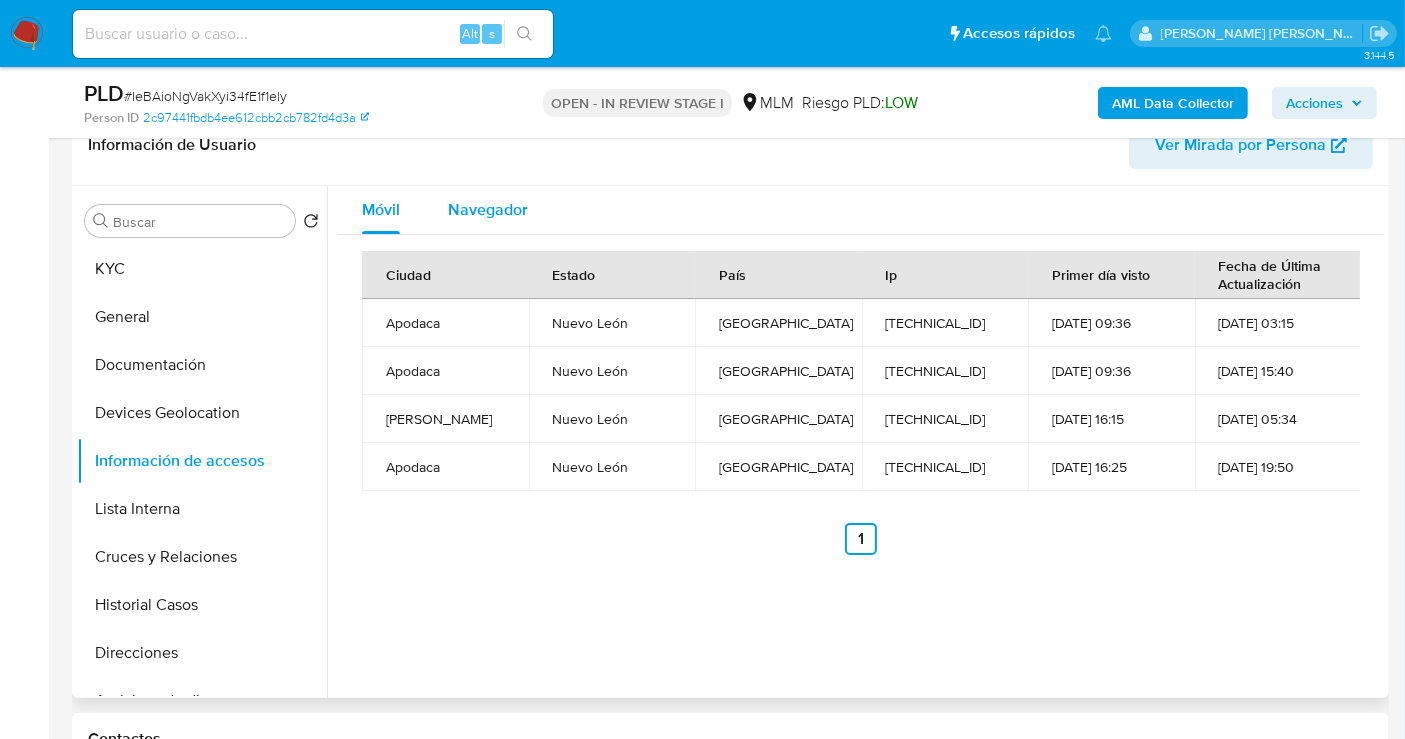 click on "Navegador" at bounding box center (488, 209) 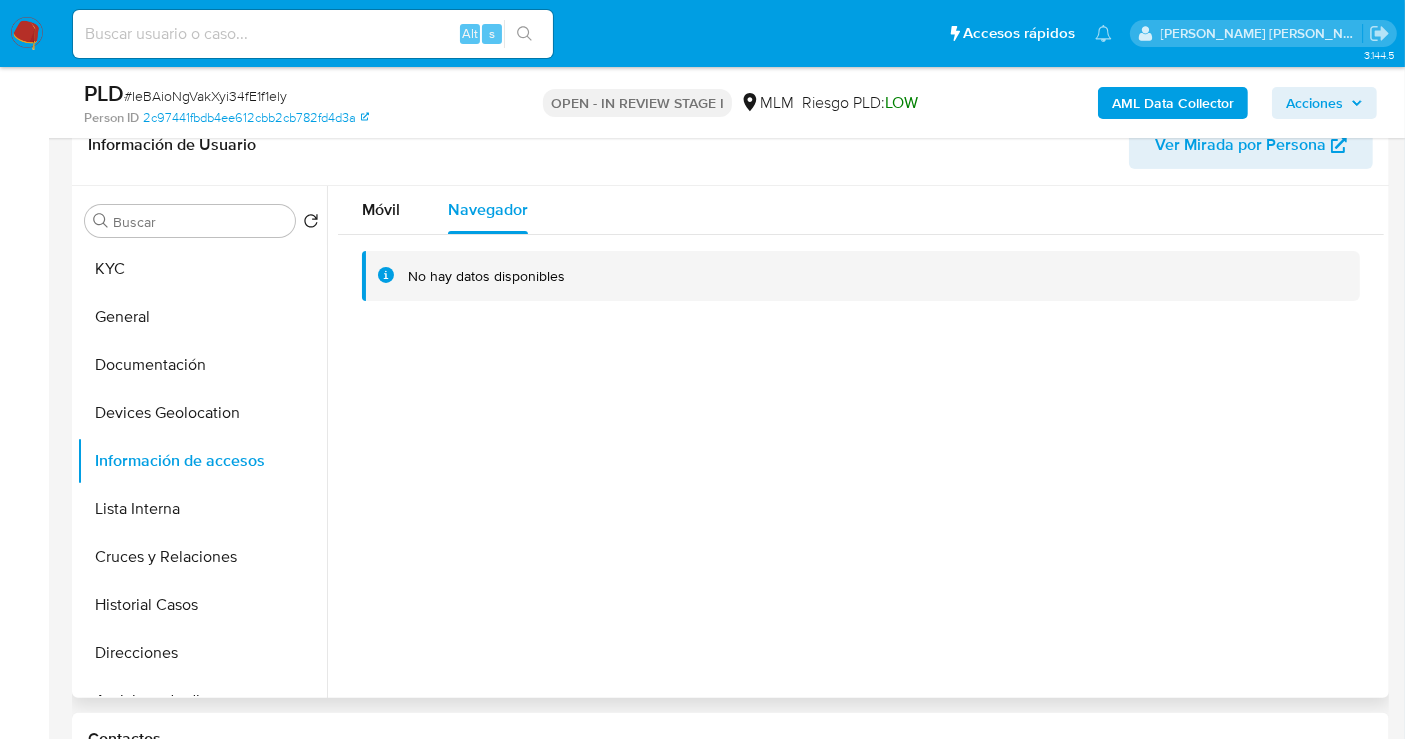 type 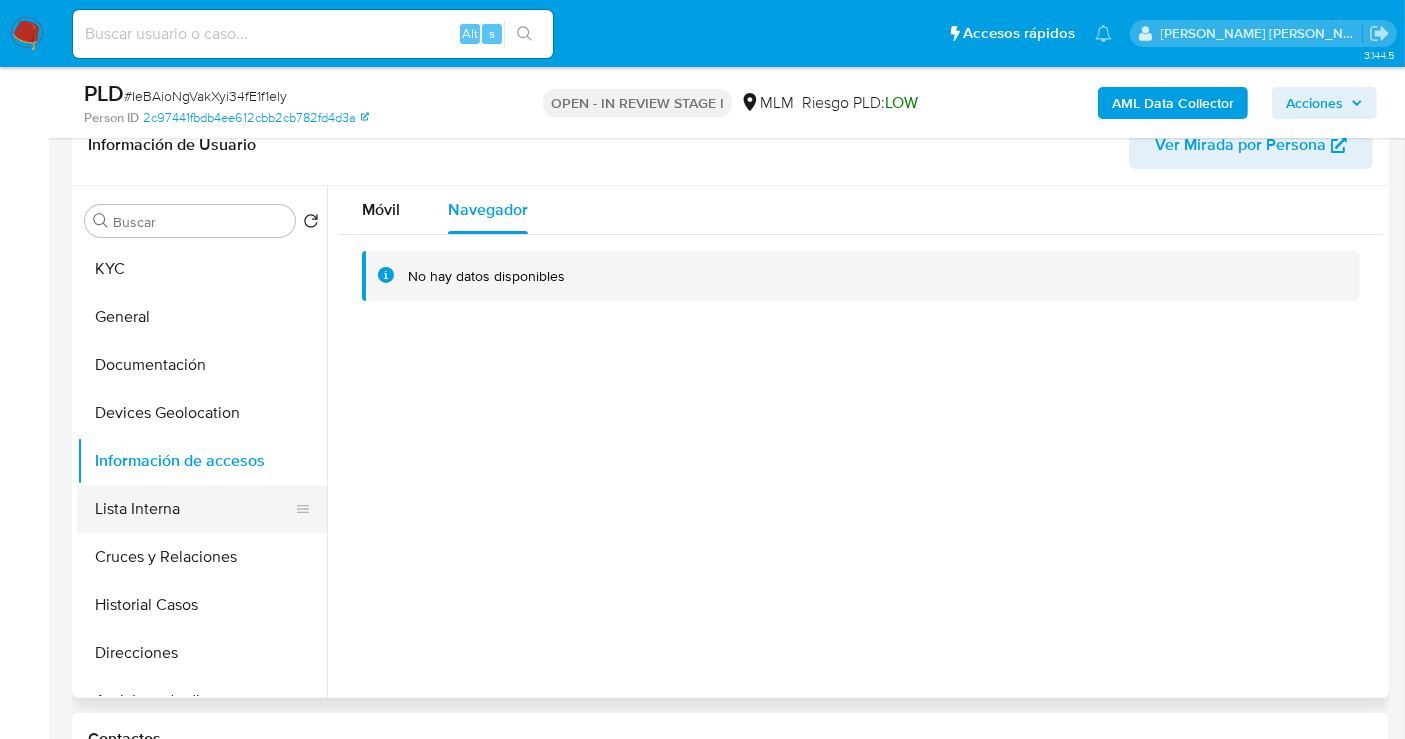 click on "Lista Interna" at bounding box center (194, 509) 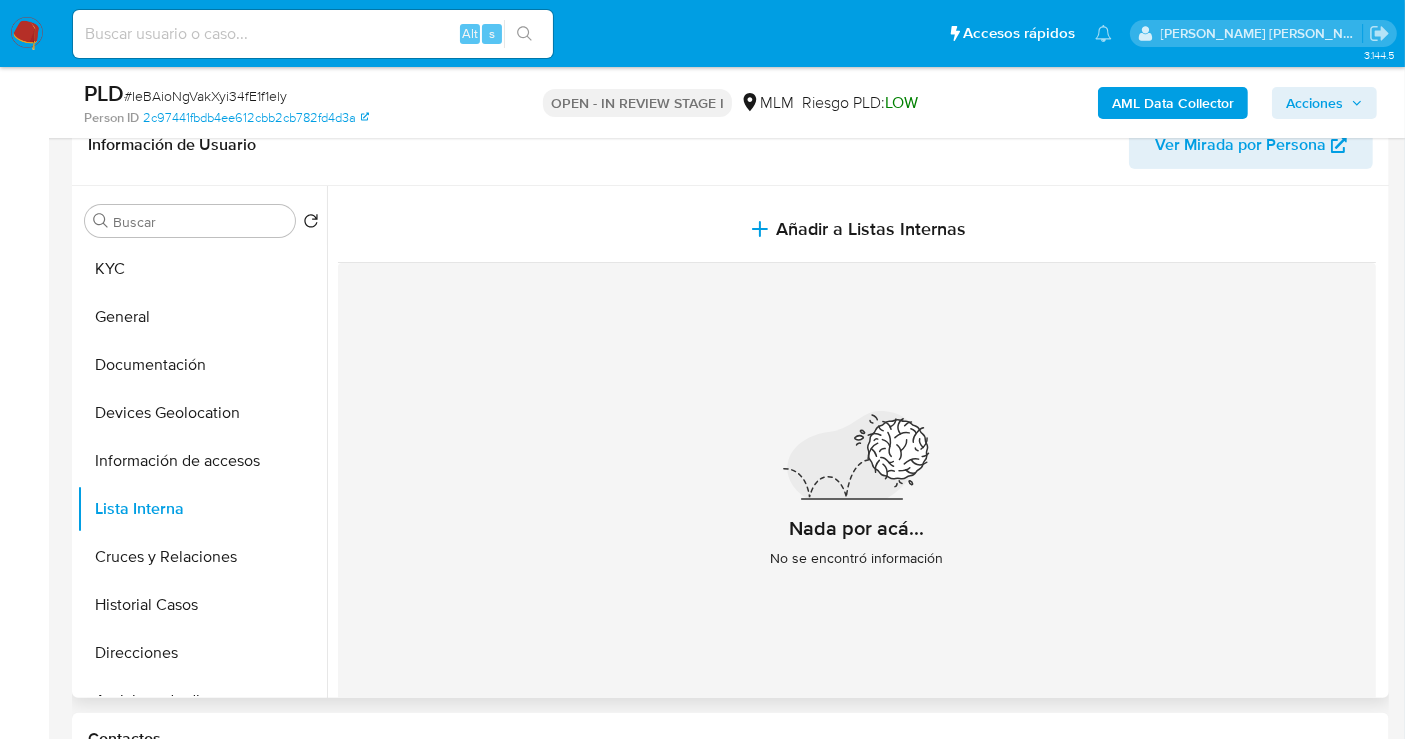 type 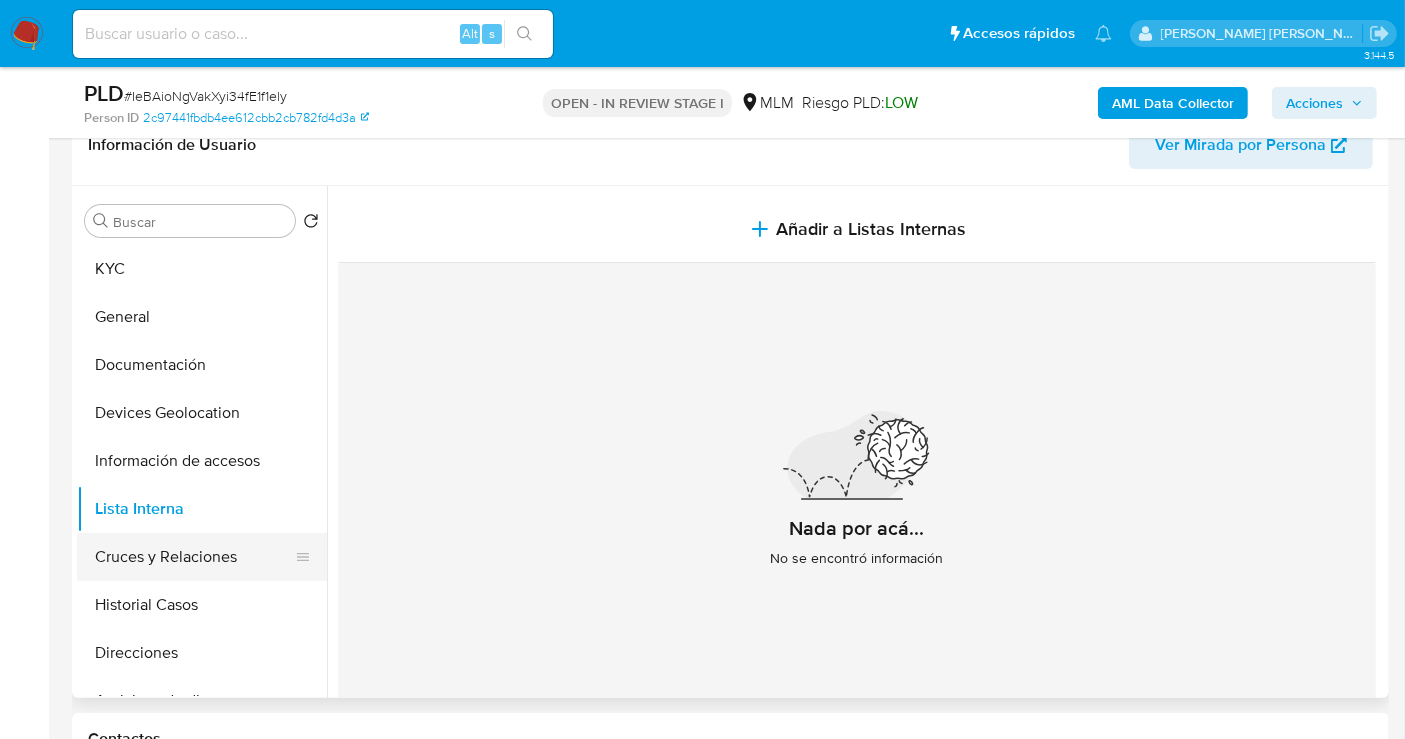 click on "Cruces y Relaciones" at bounding box center [194, 557] 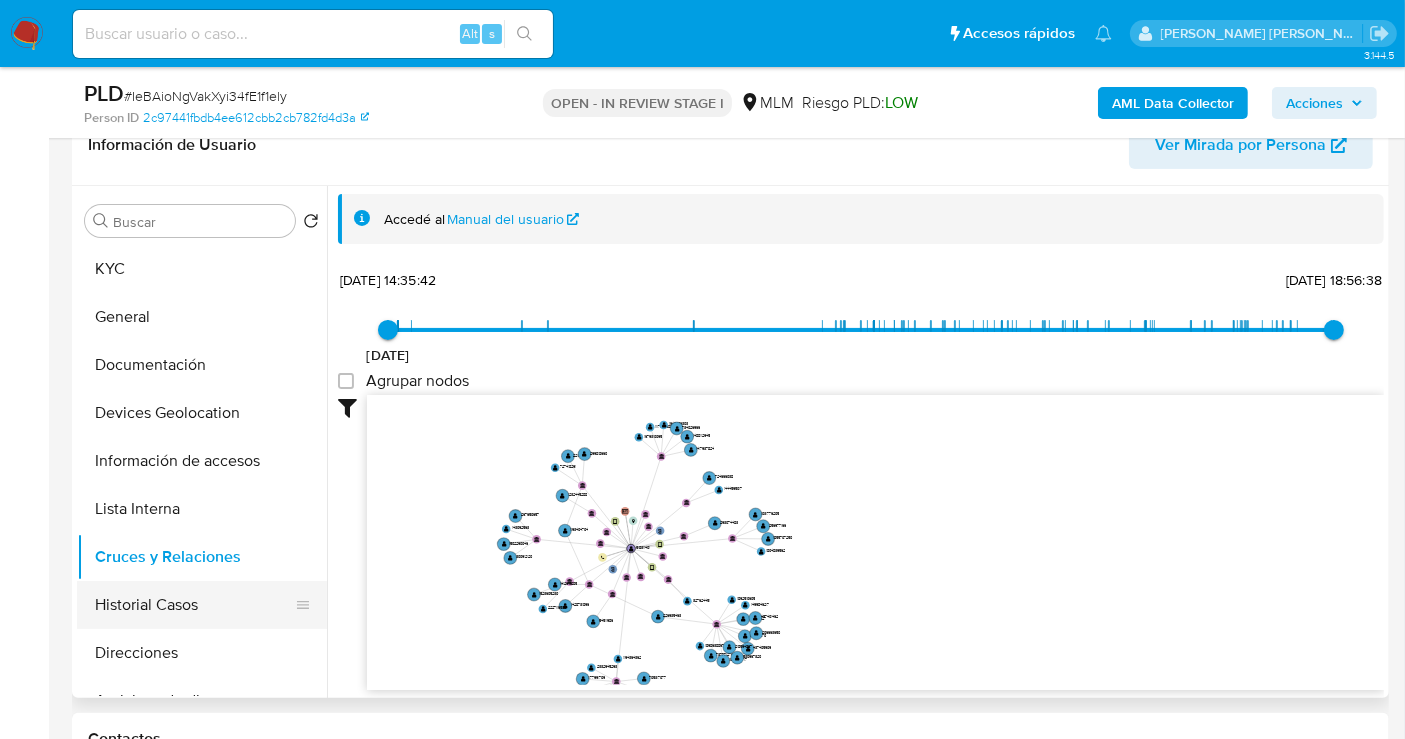 click on "Historial Casos" at bounding box center [194, 605] 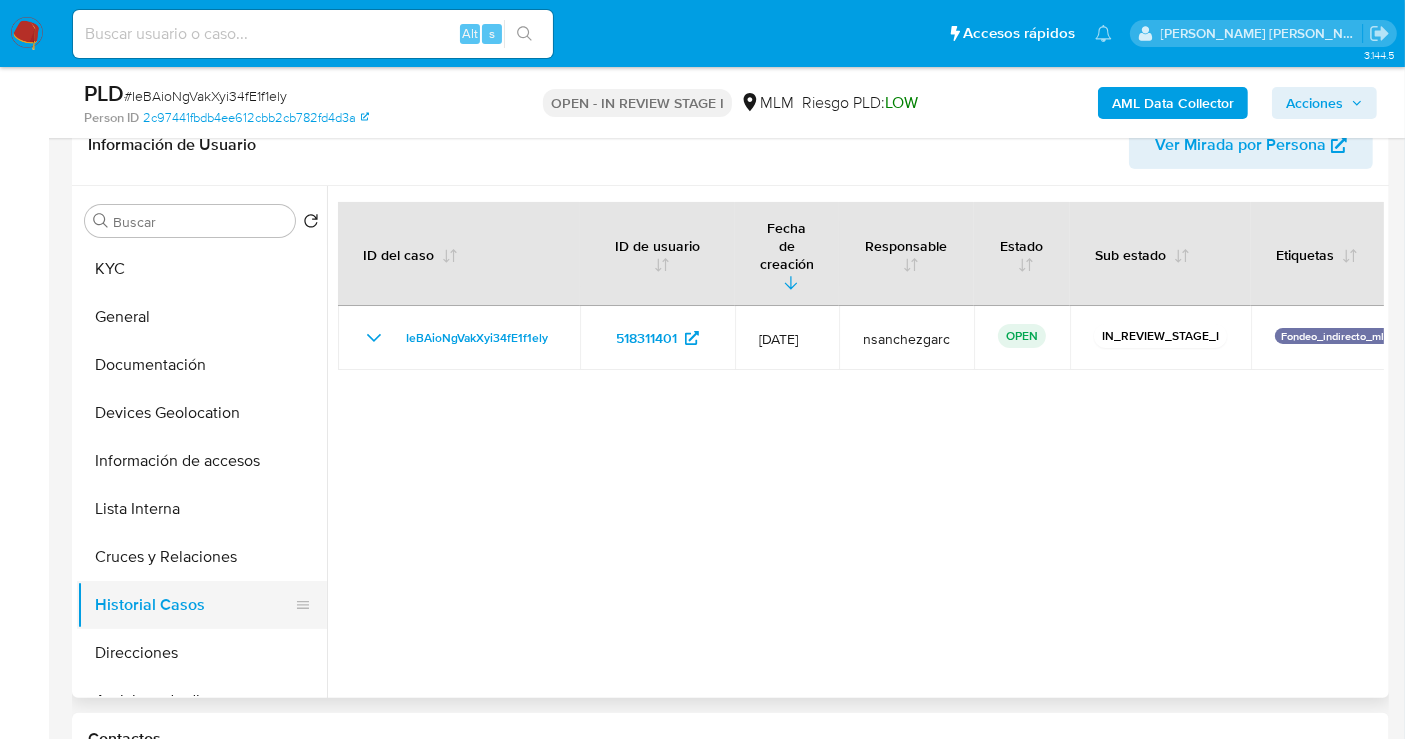 type 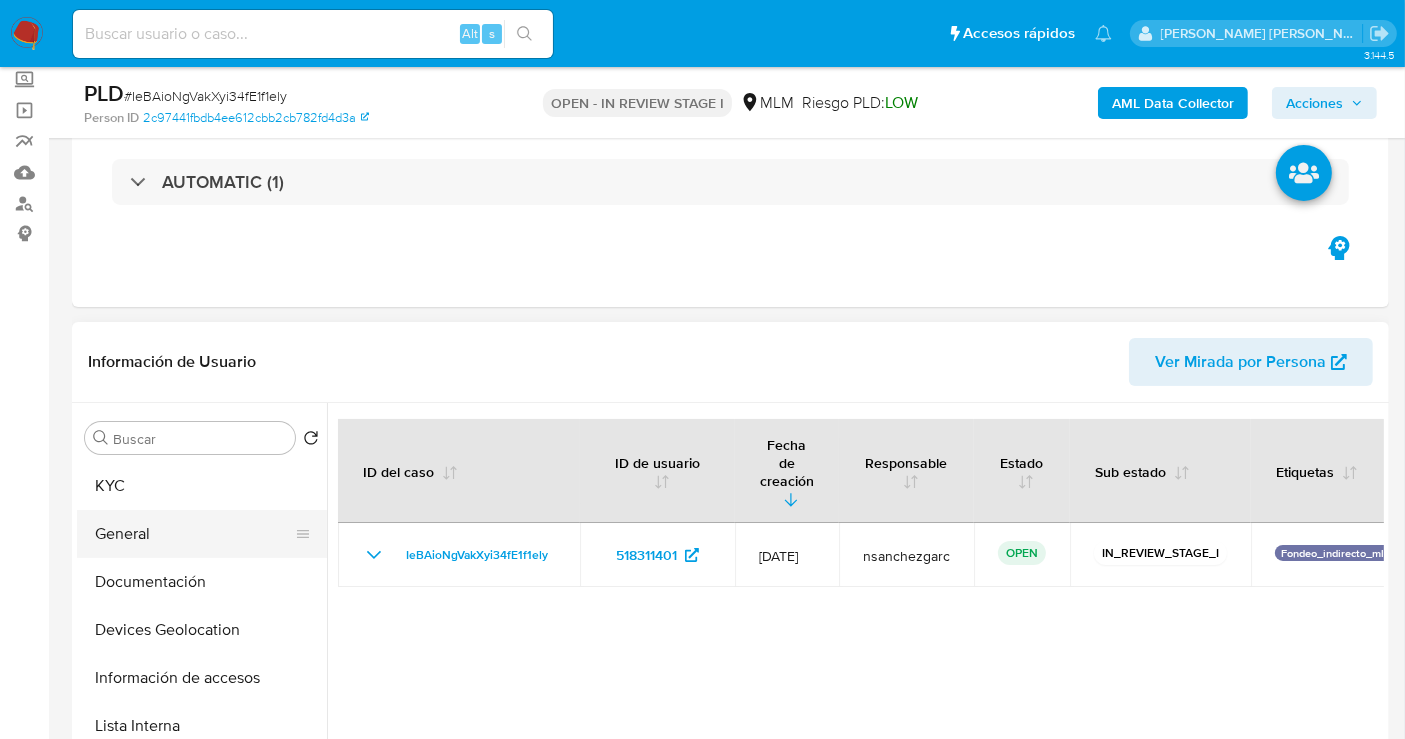 scroll, scrollTop: 222, scrollLeft: 0, axis: vertical 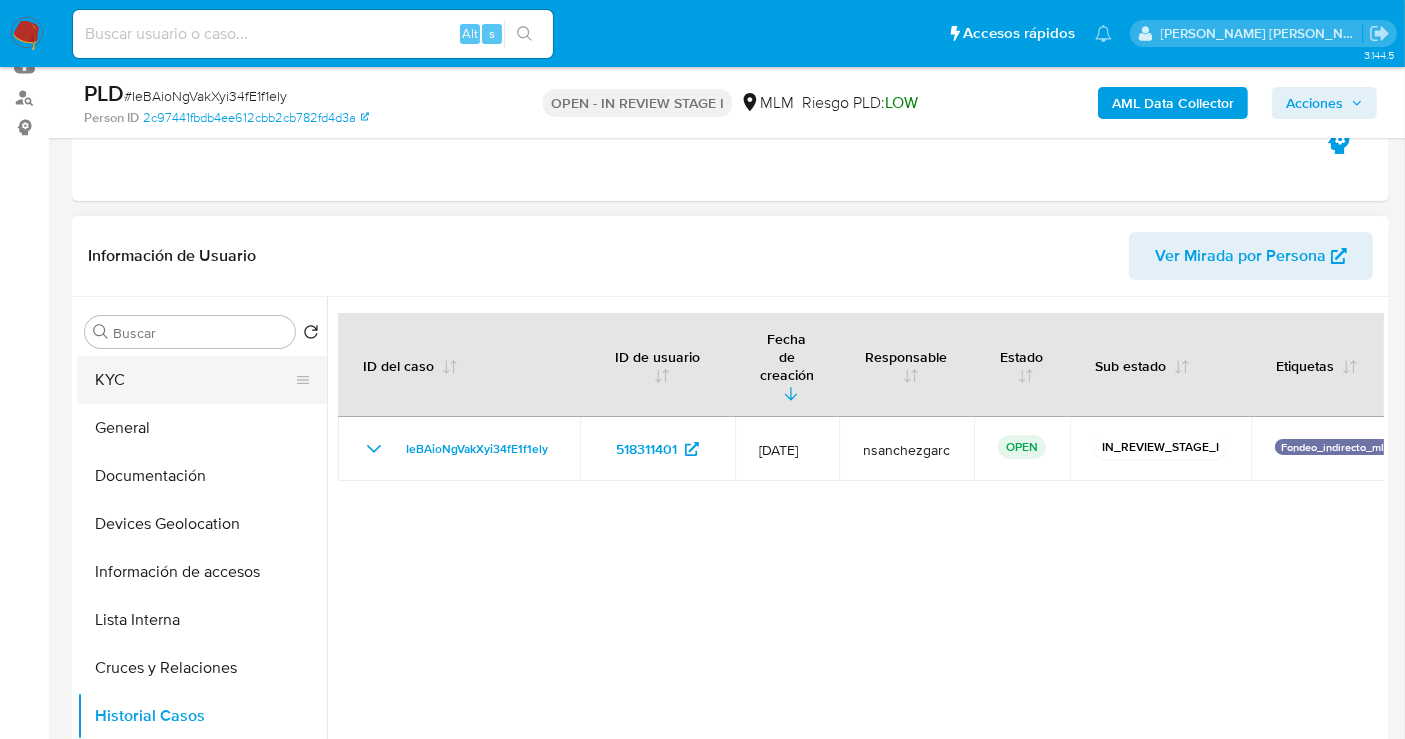 click on "KYC" at bounding box center (194, 380) 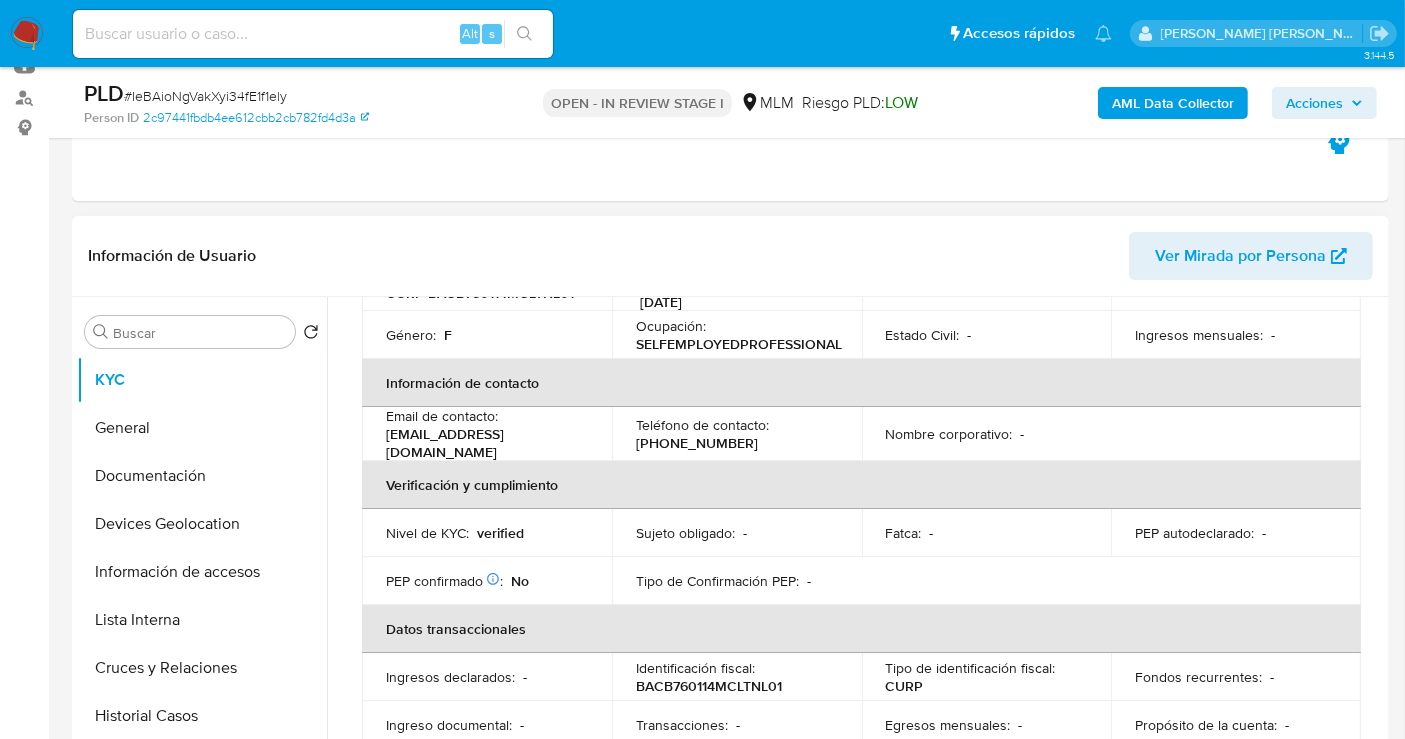 scroll, scrollTop: 222, scrollLeft: 0, axis: vertical 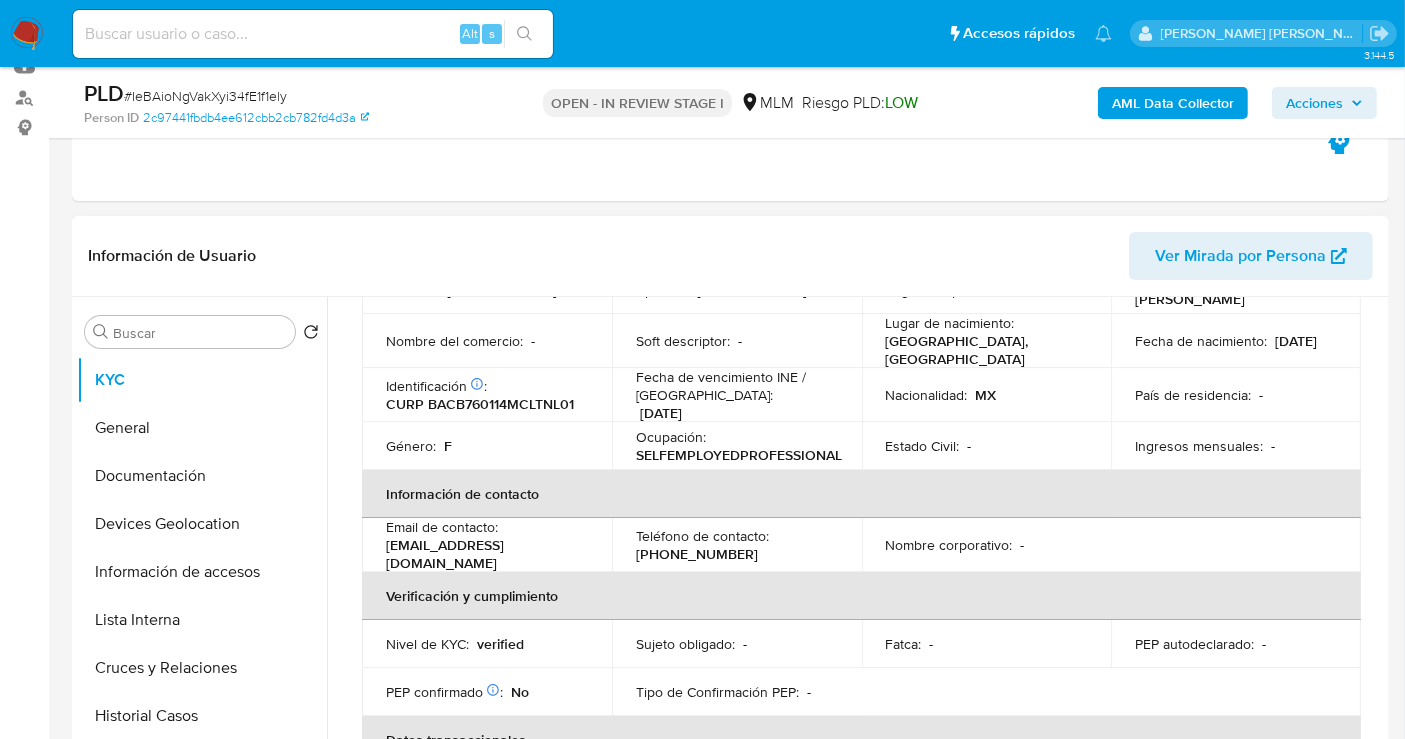 click on "[EMAIL_ADDRESS][DOMAIN_NAME]" at bounding box center (483, 554) 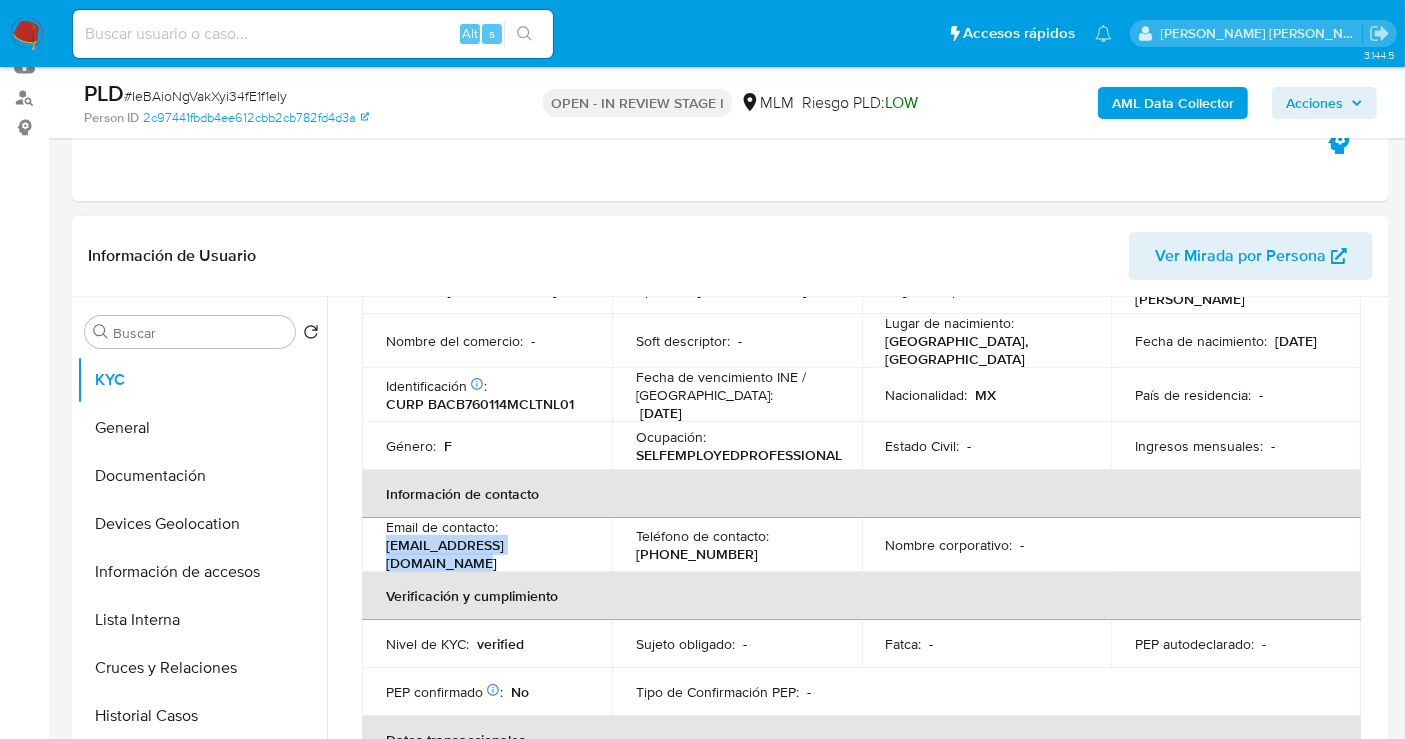 click on "[EMAIL_ADDRESS][DOMAIN_NAME]" at bounding box center (483, 554) 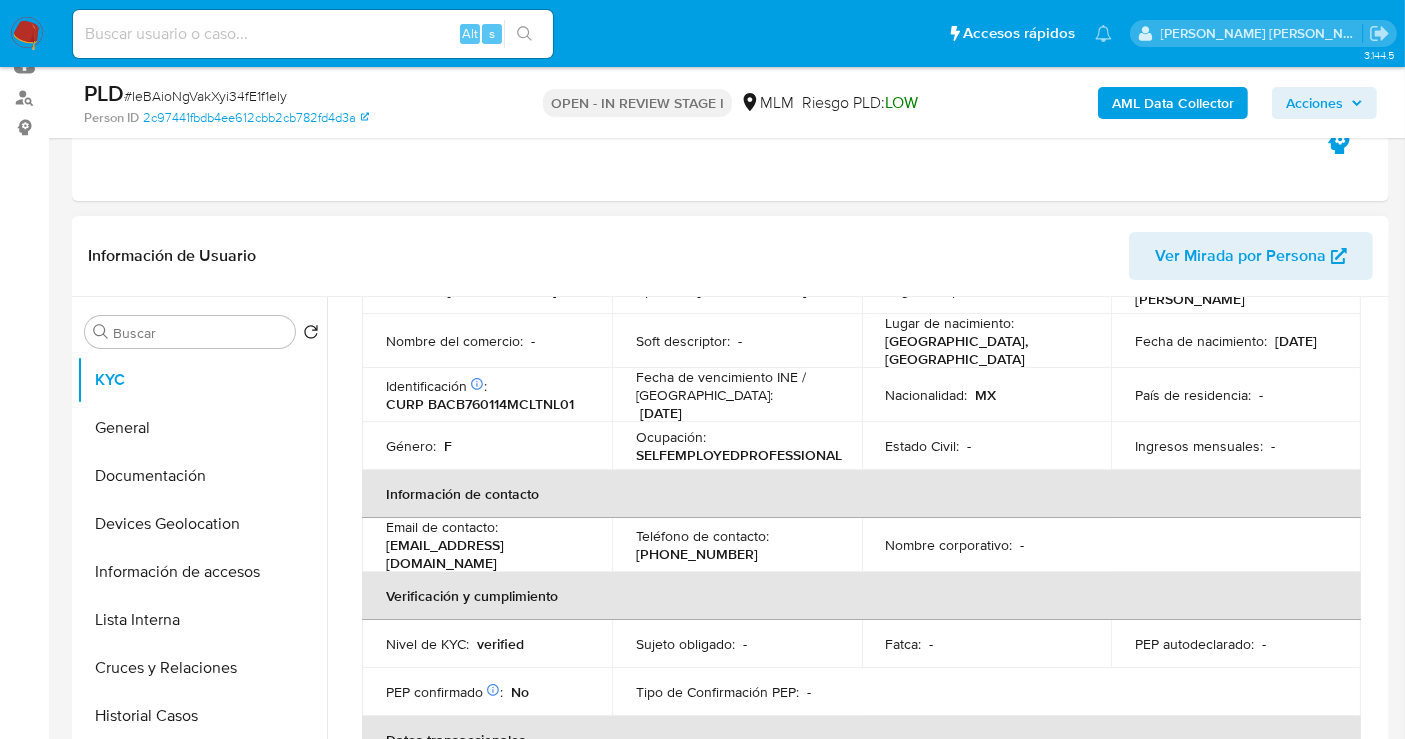 drag, startPoint x: 385, startPoint y: 552, endPoint x: 631, endPoint y: 553, distance: 246.00203 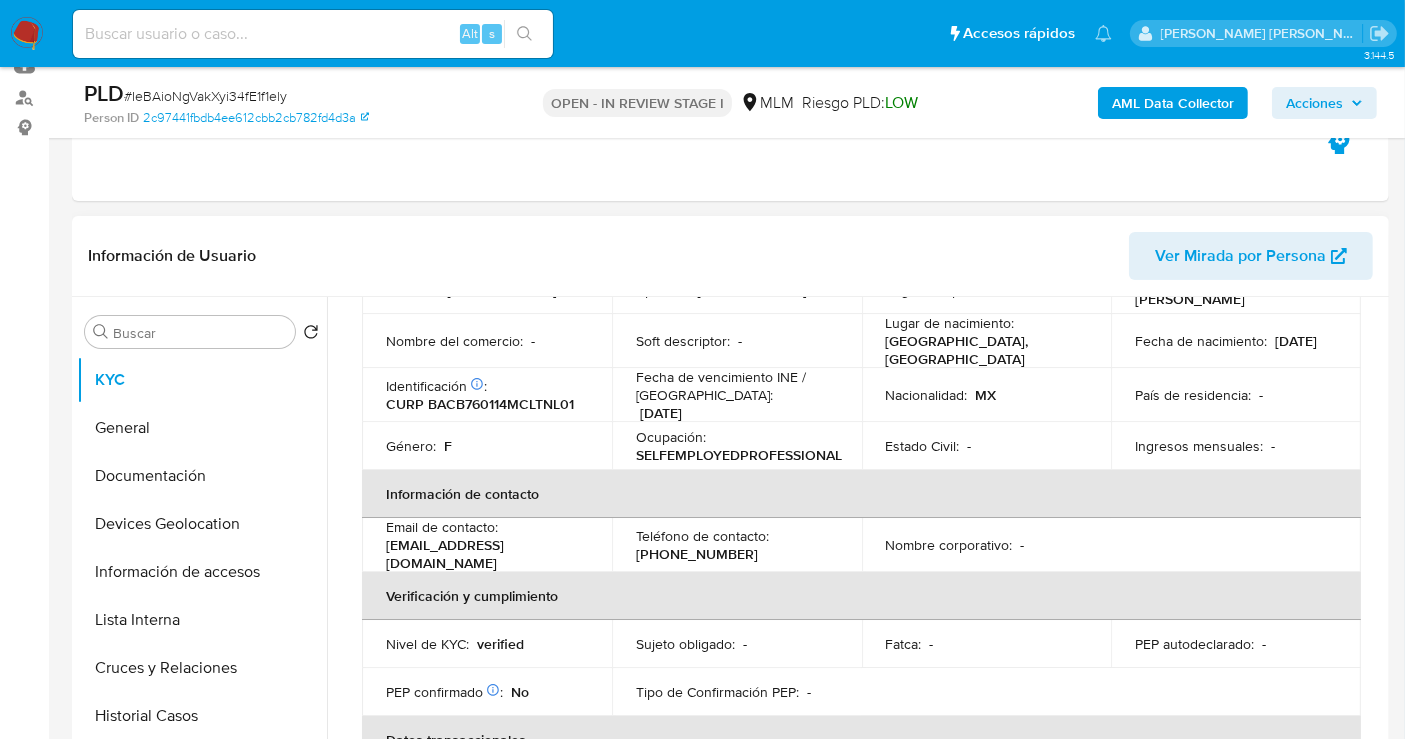 drag, startPoint x: 737, startPoint y: 551, endPoint x: 632, endPoint y: 555, distance: 105.076164 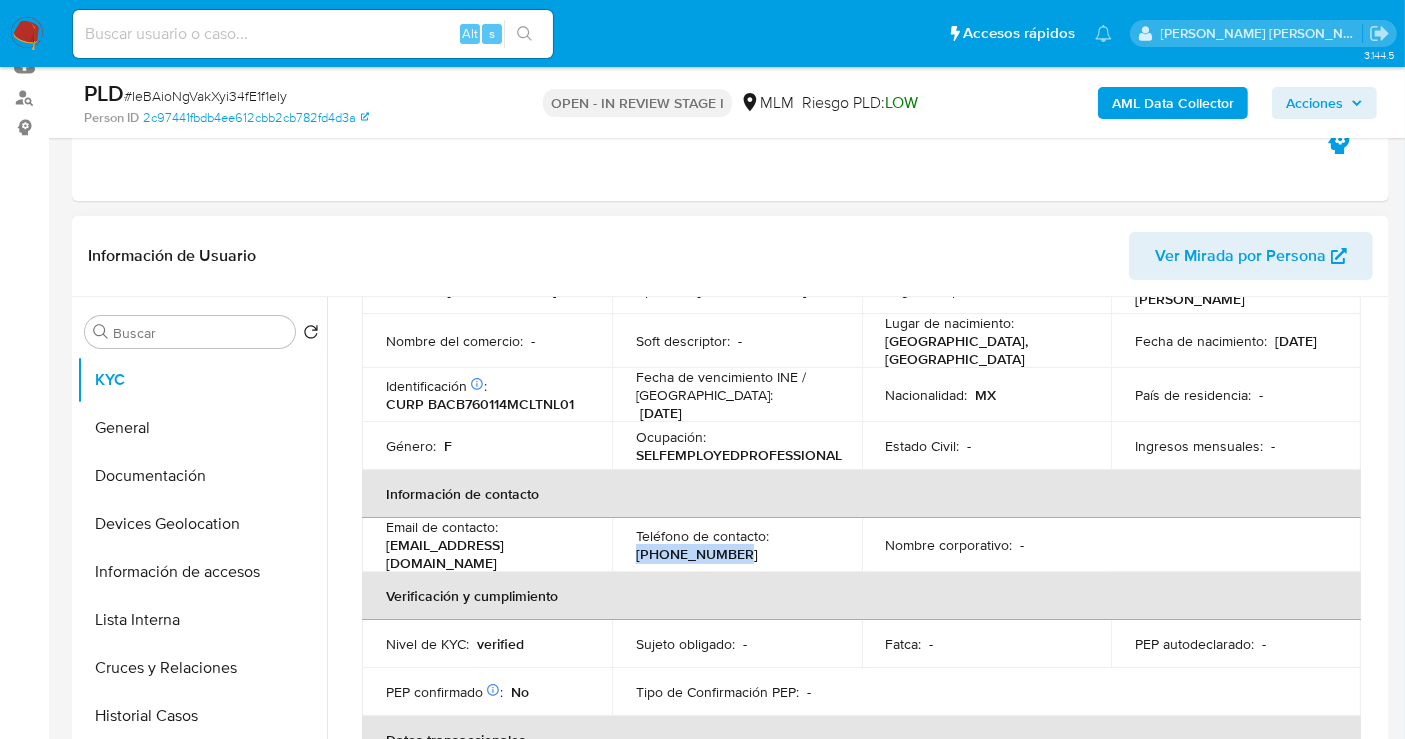 drag, startPoint x: 723, startPoint y: 555, endPoint x: 634, endPoint y: 579, distance: 92.17918 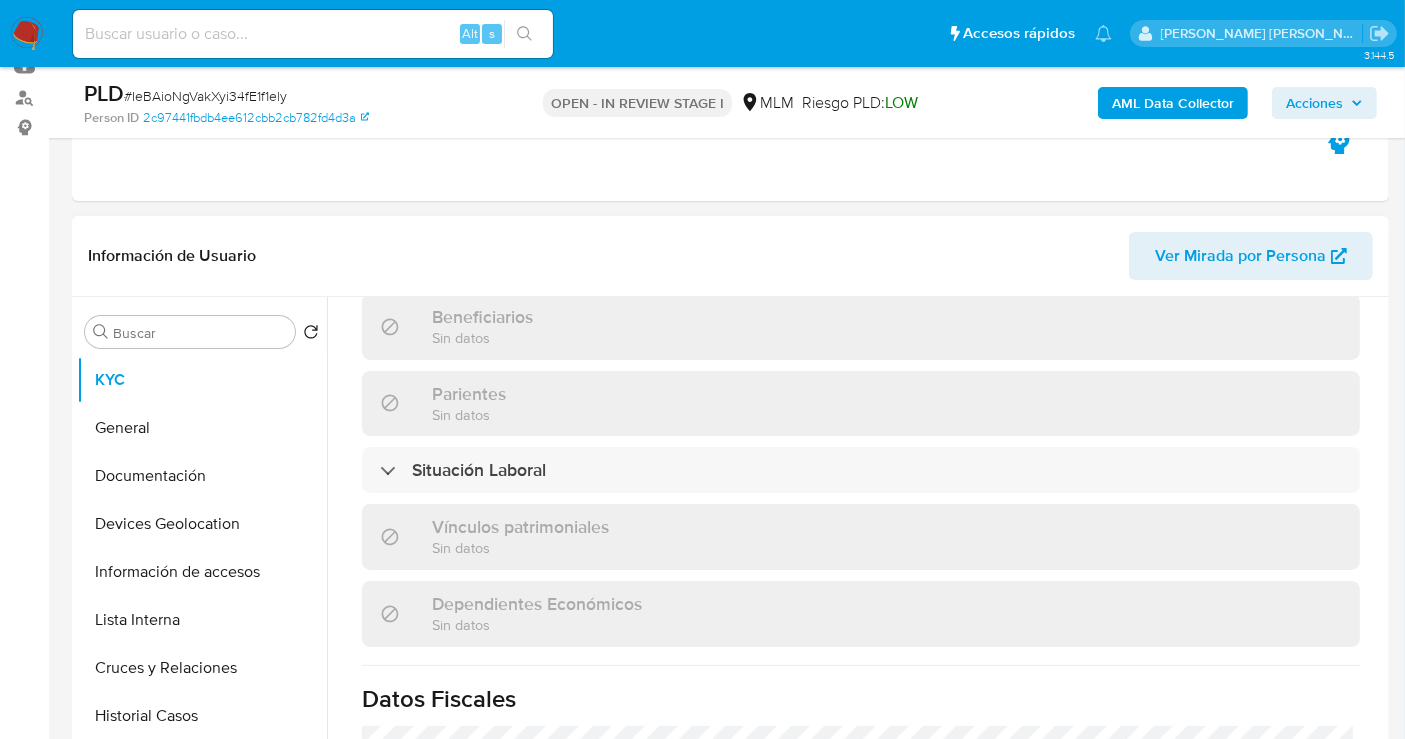 scroll, scrollTop: 888, scrollLeft: 0, axis: vertical 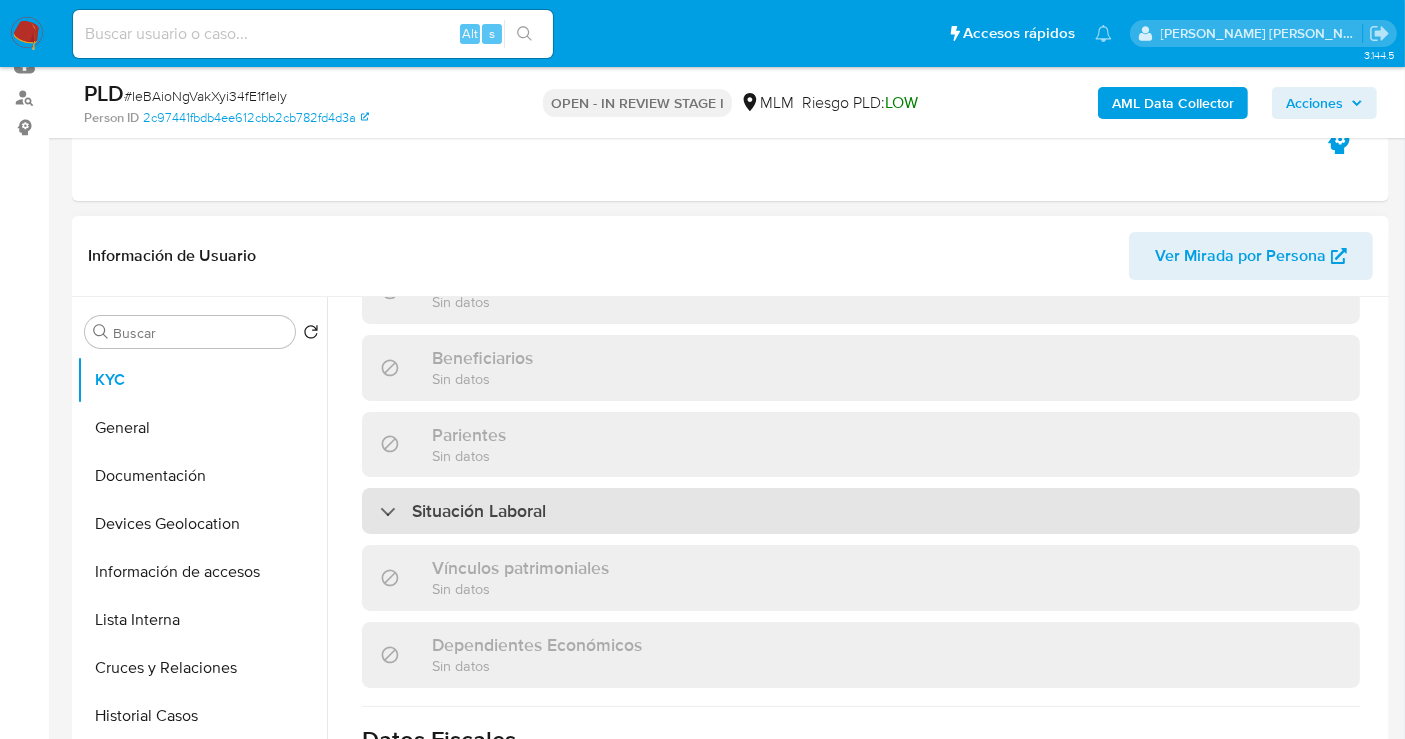 click on "Situación Laboral" at bounding box center (479, 511) 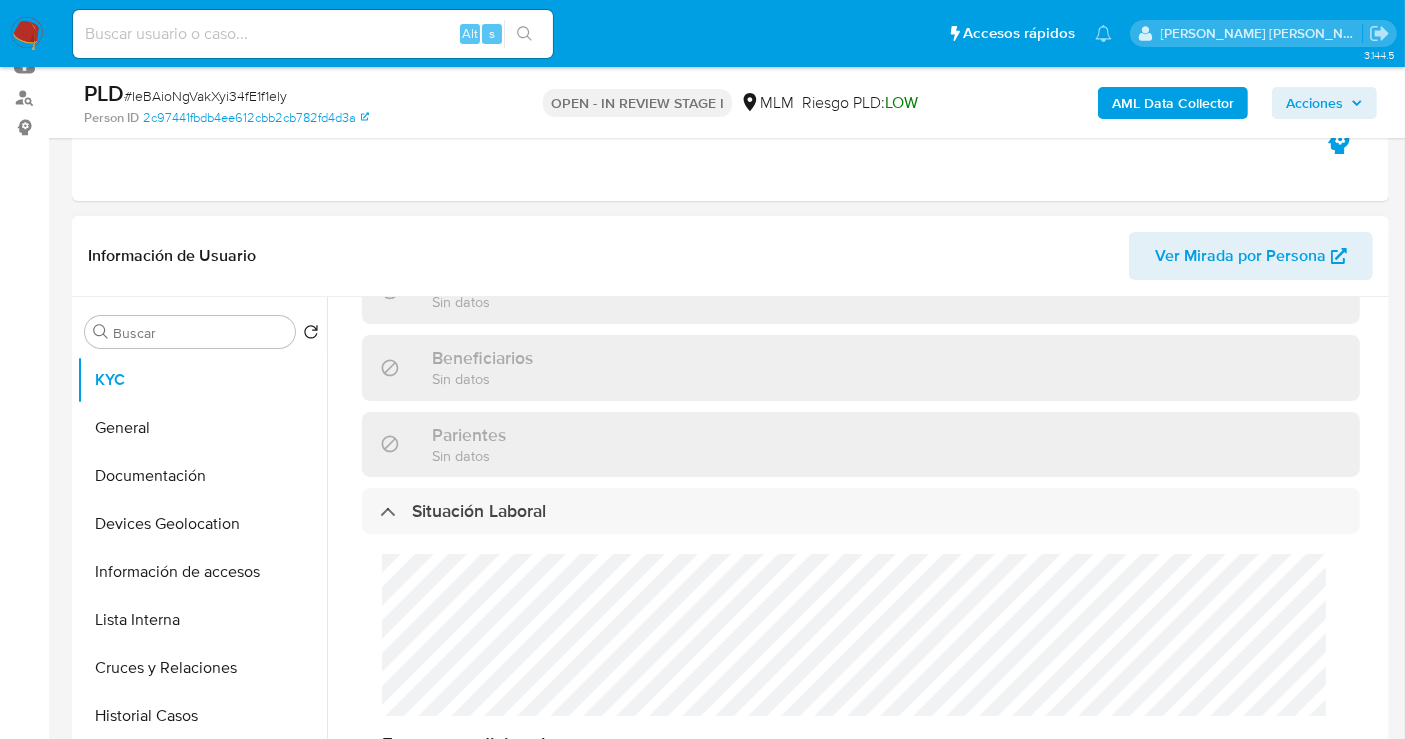 scroll, scrollTop: 20, scrollLeft: 0, axis: vertical 